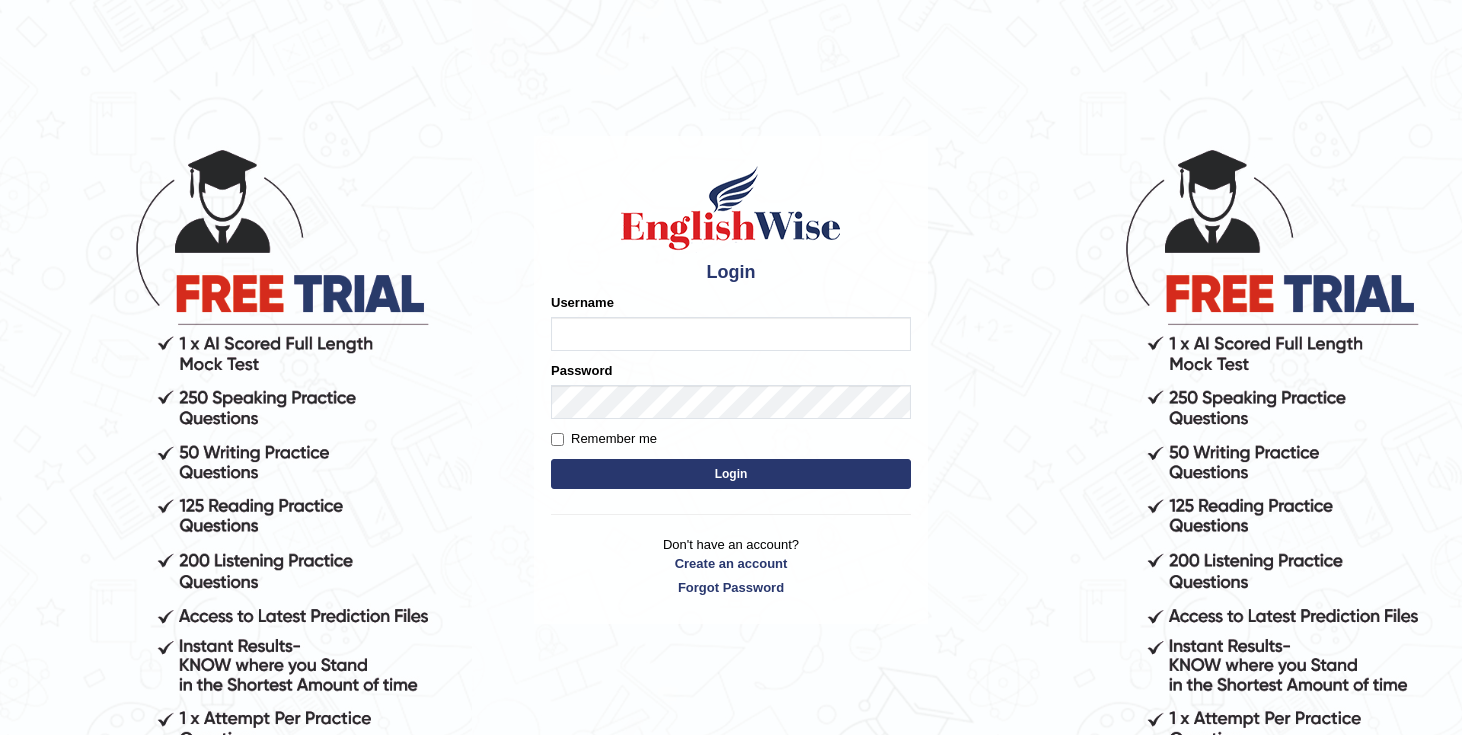 scroll, scrollTop: 0, scrollLeft: 0, axis: both 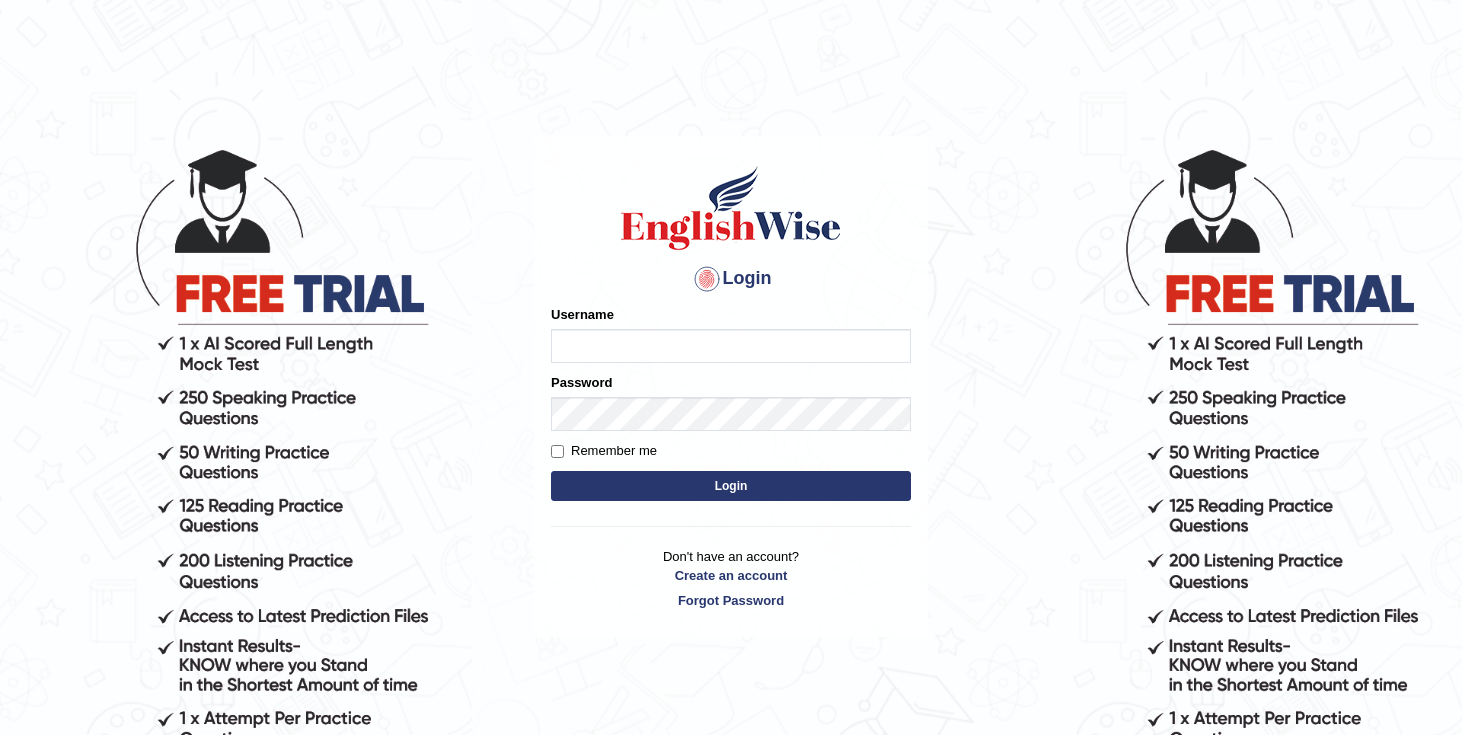 type on "Chetna09" 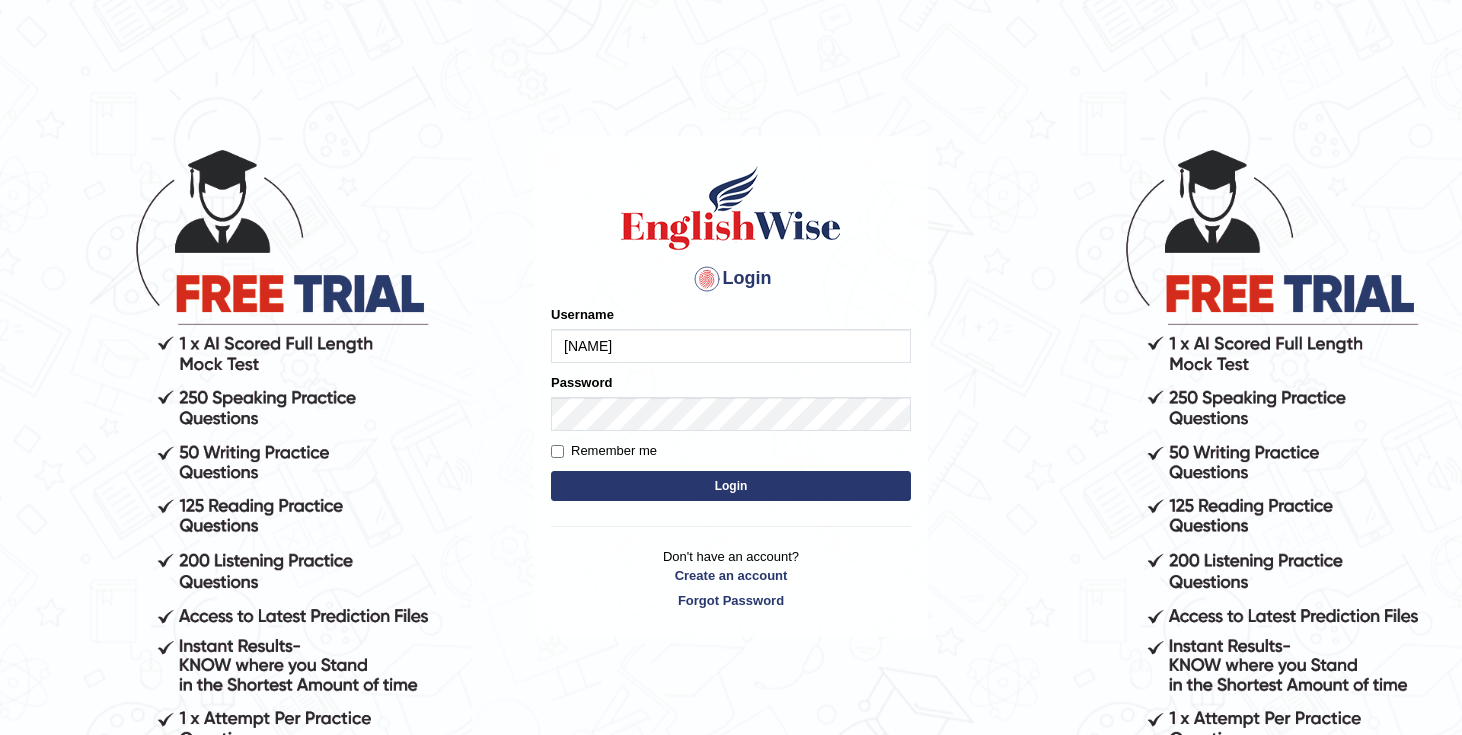 click on "Login" at bounding box center [731, 486] 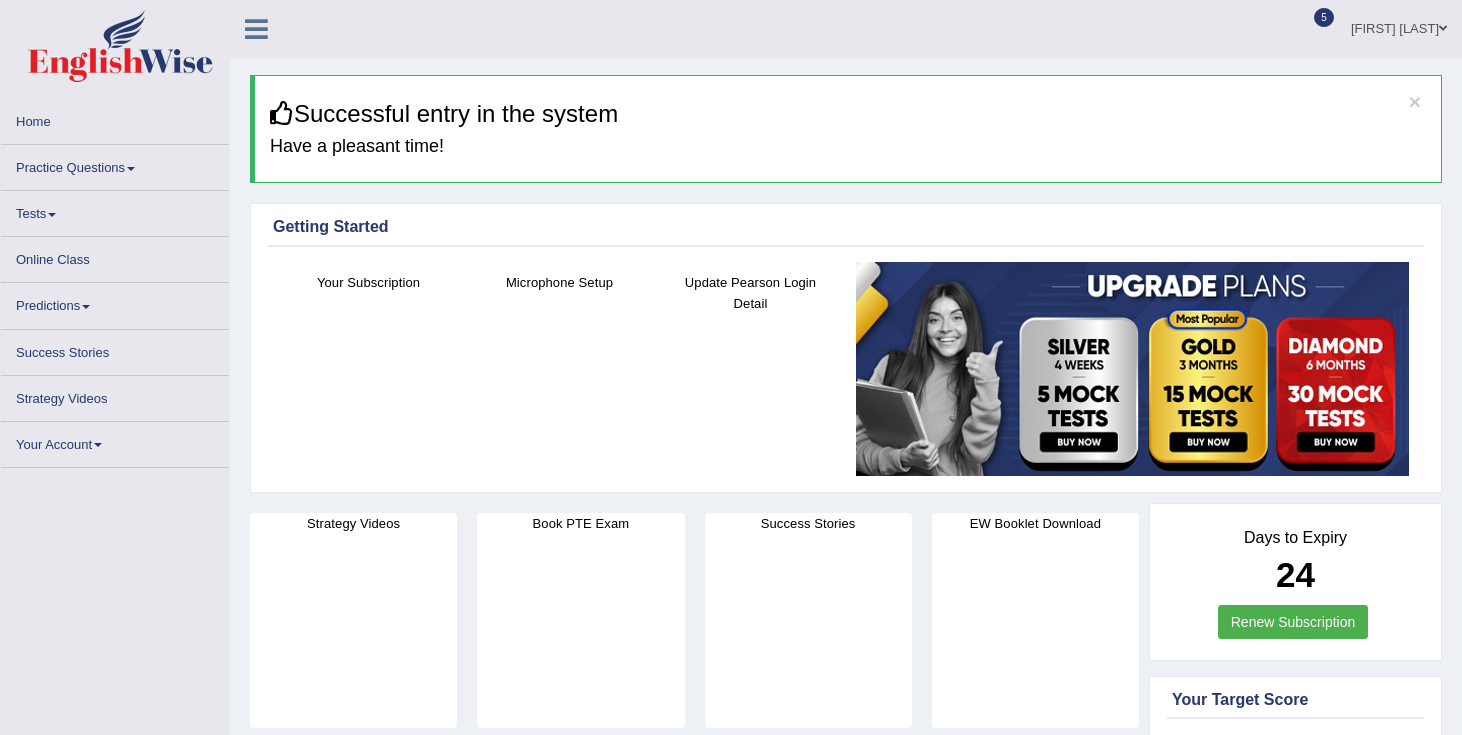 scroll, scrollTop: 0, scrollLeft: 0, axis: both 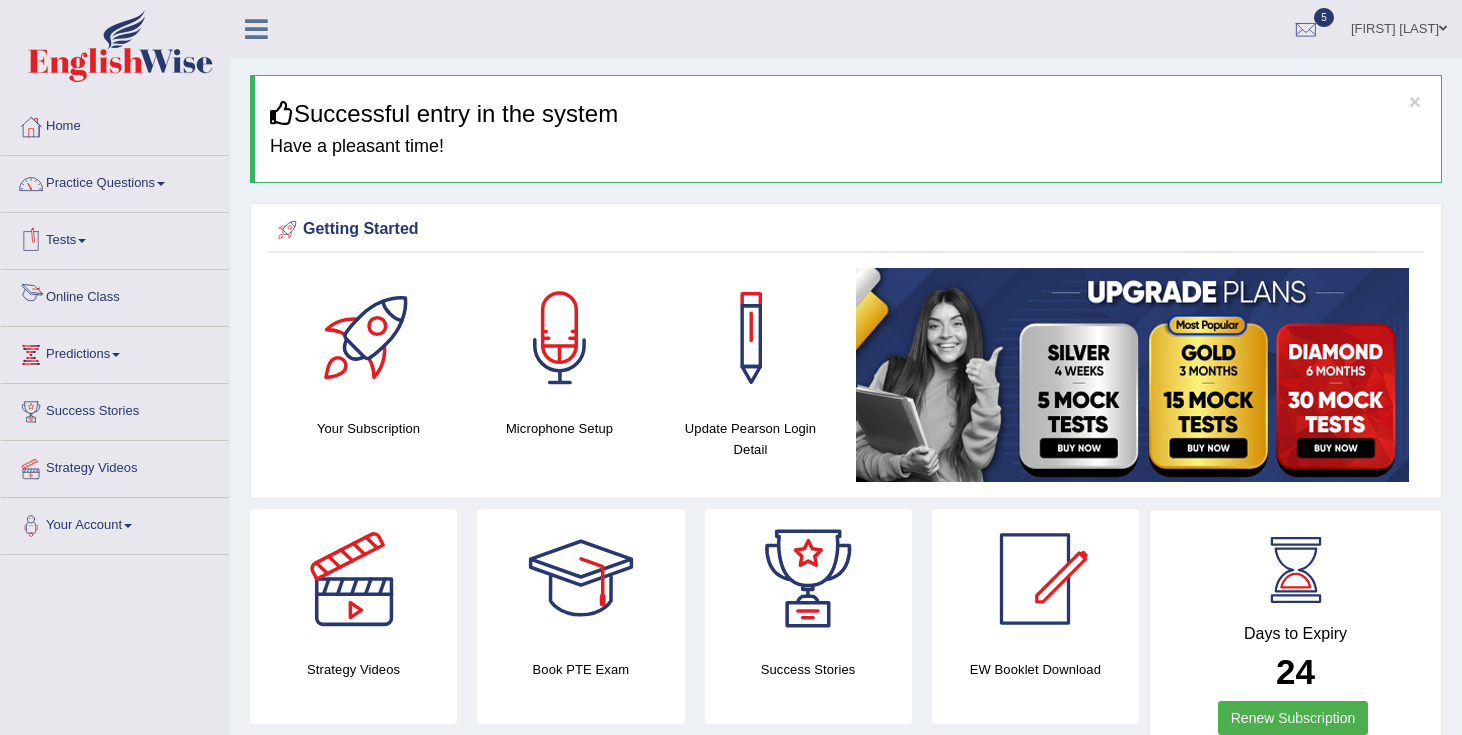 click on "Online Class" at bounding box center [115, 295] 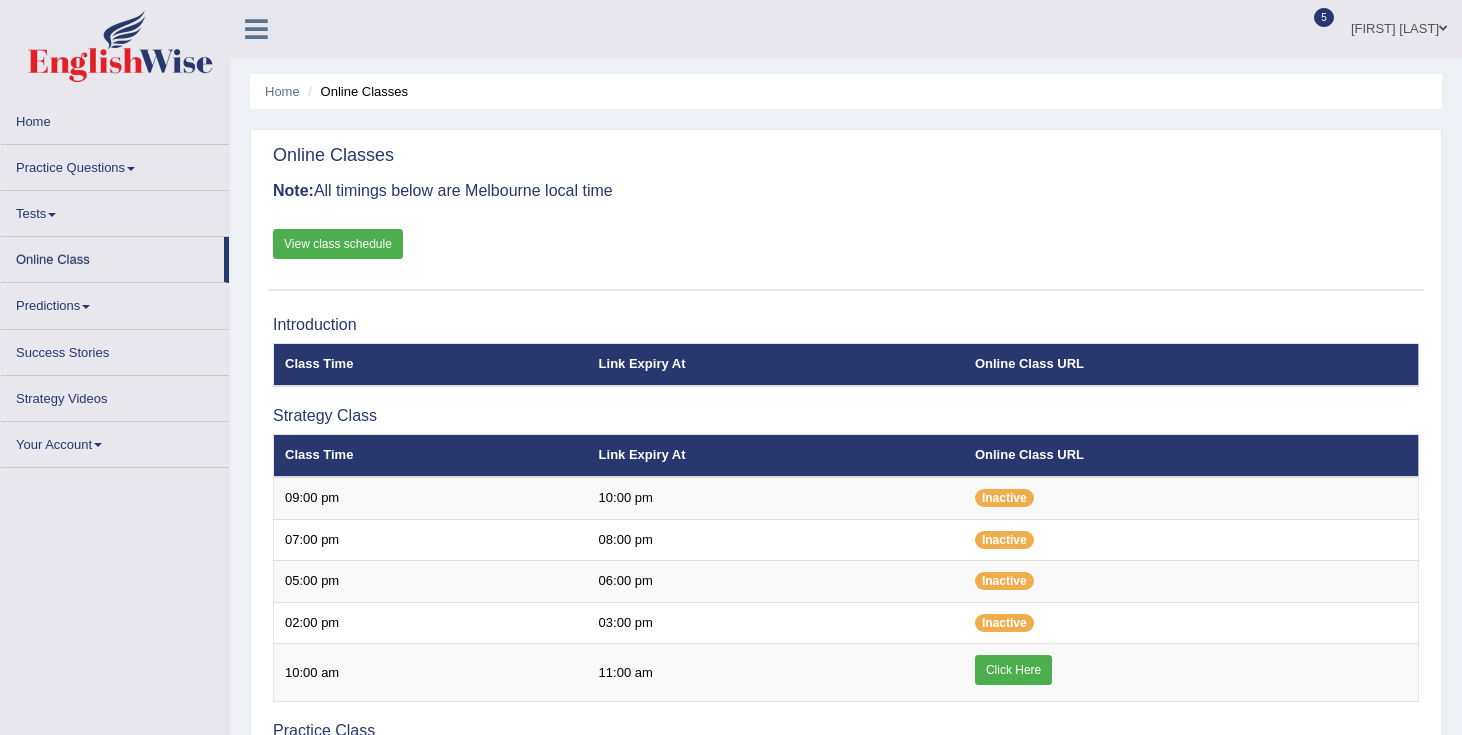 scroll, scrollTop: 0, scrollLeft: 0, axis: both 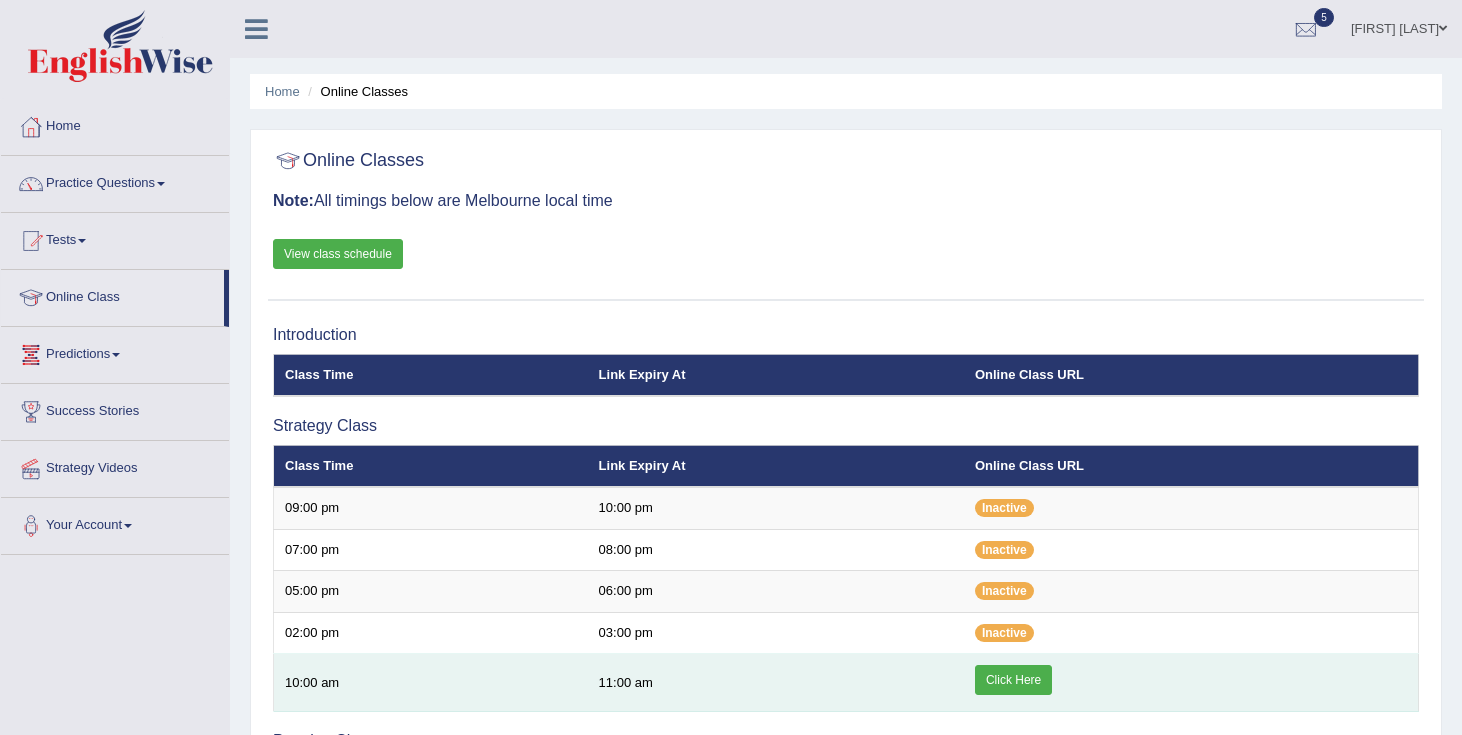 click on "Click Here" at bounding box center (1013, 680) 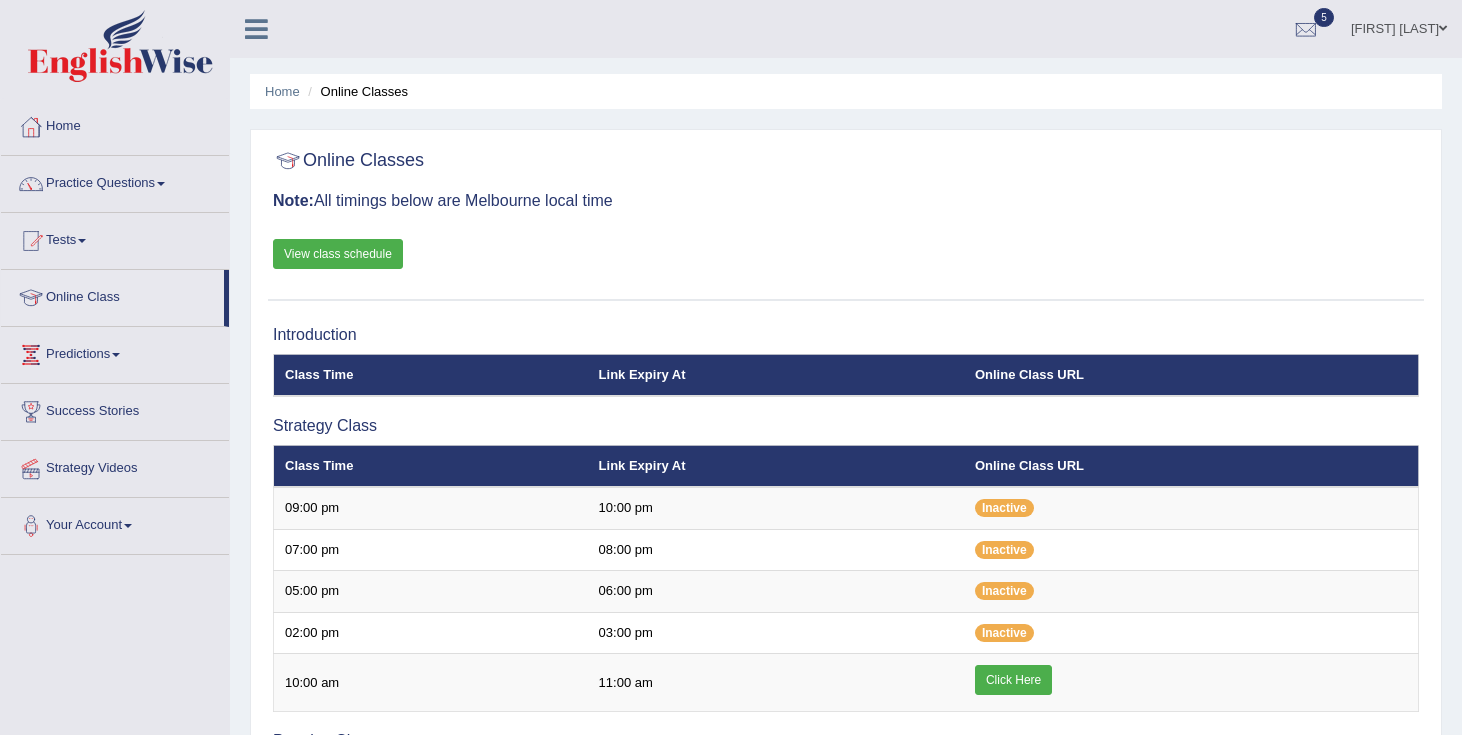 scroll, scrollTop: 0, scrollLeft: 0, axis: both 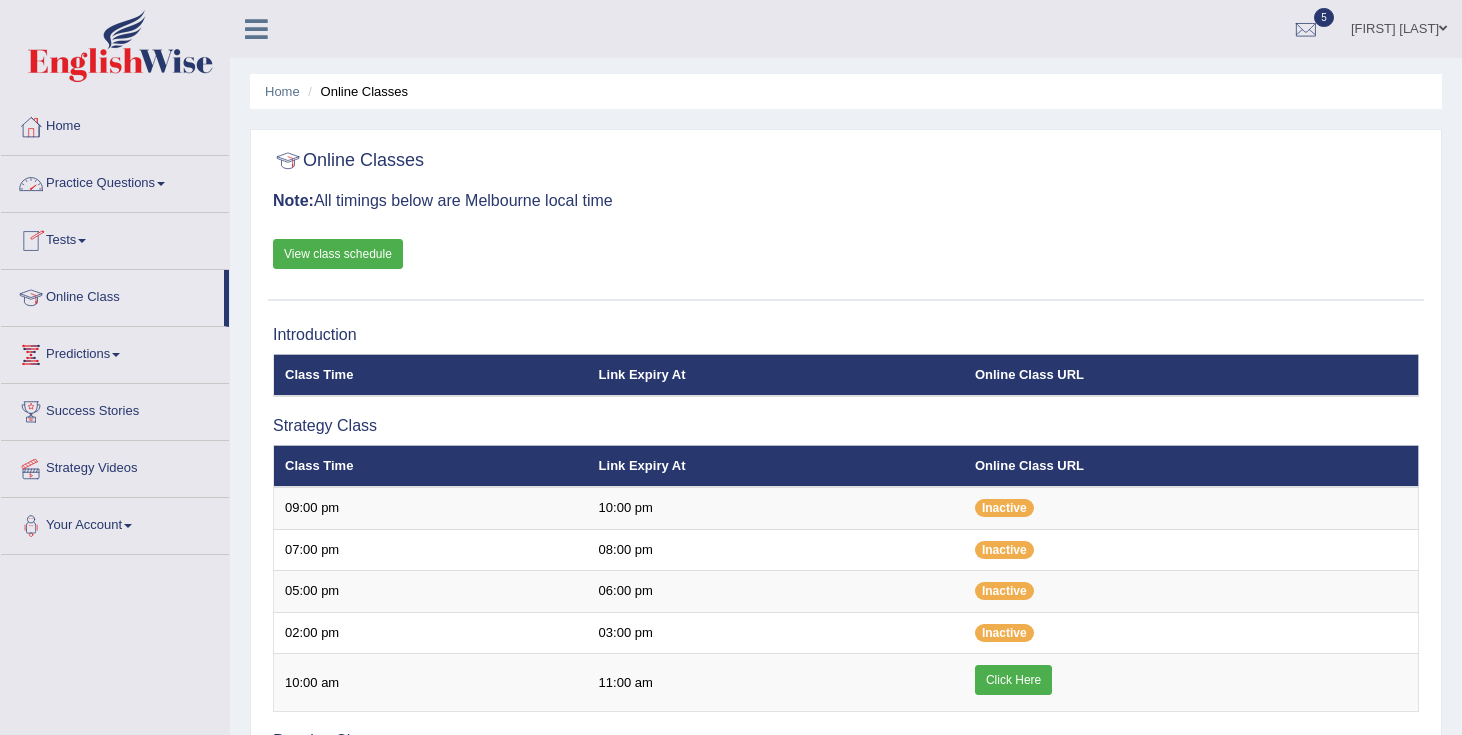 click on "Practice Questions" at bounding box center (115, 181) 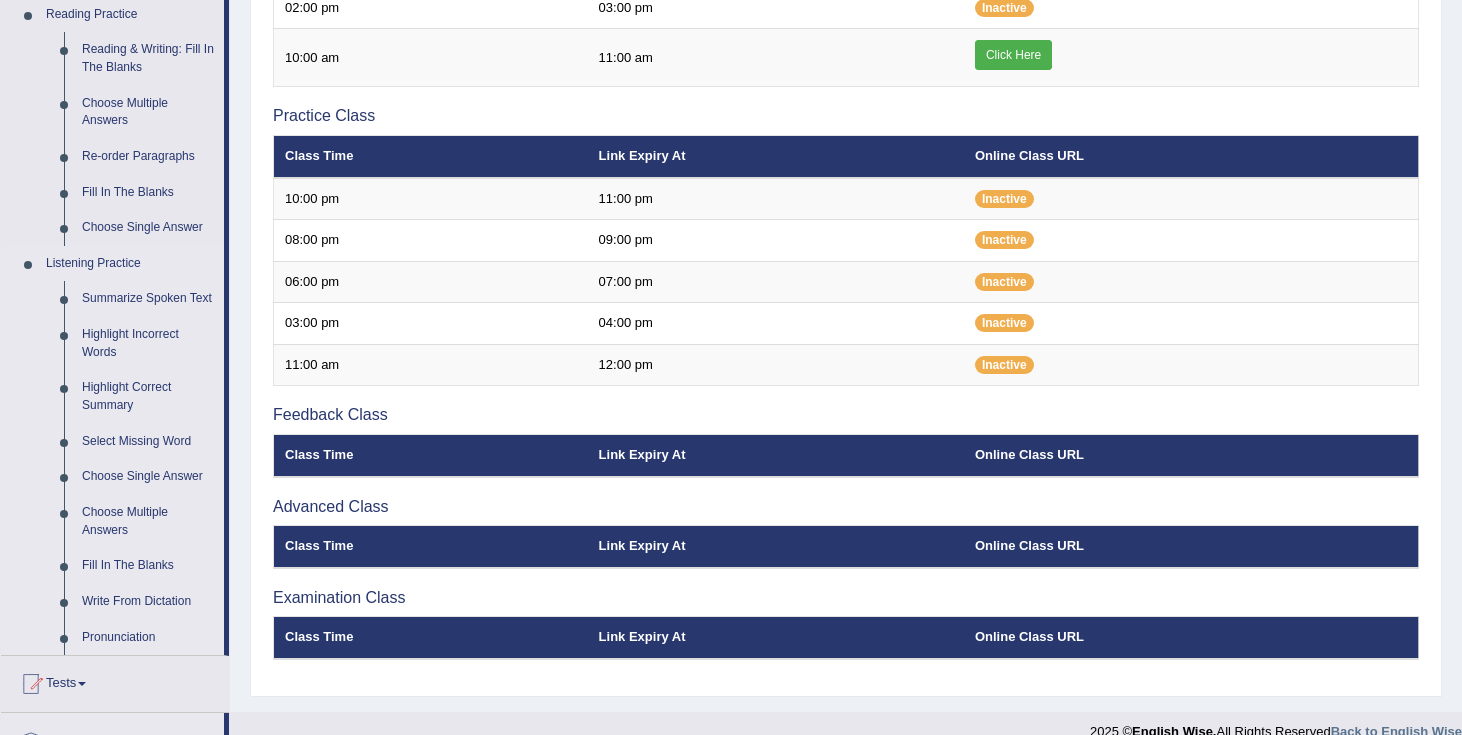 scroll, scrollTop: 658, scrollLeft: 0, axis: vertical 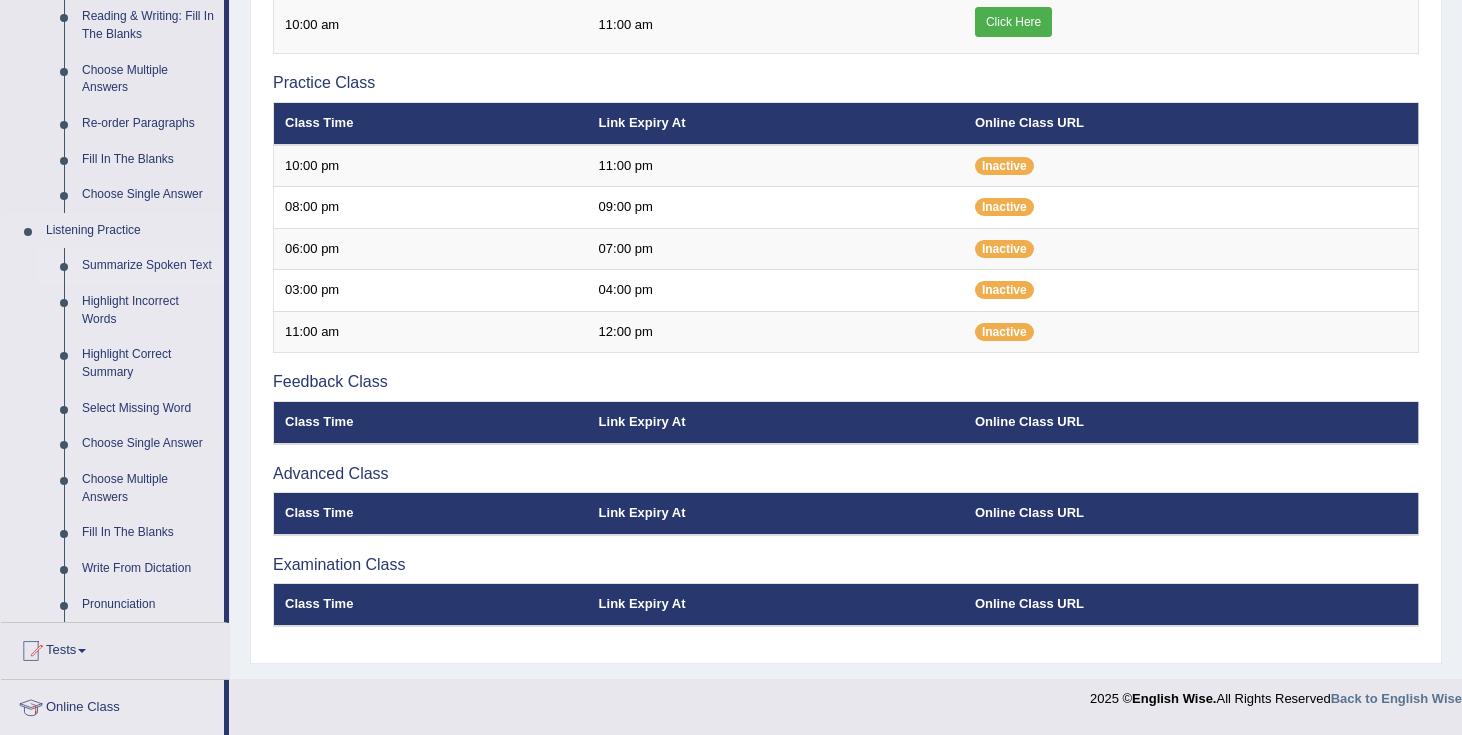 click on "Summarize Spoken Text" at bounding box center (148, 266) 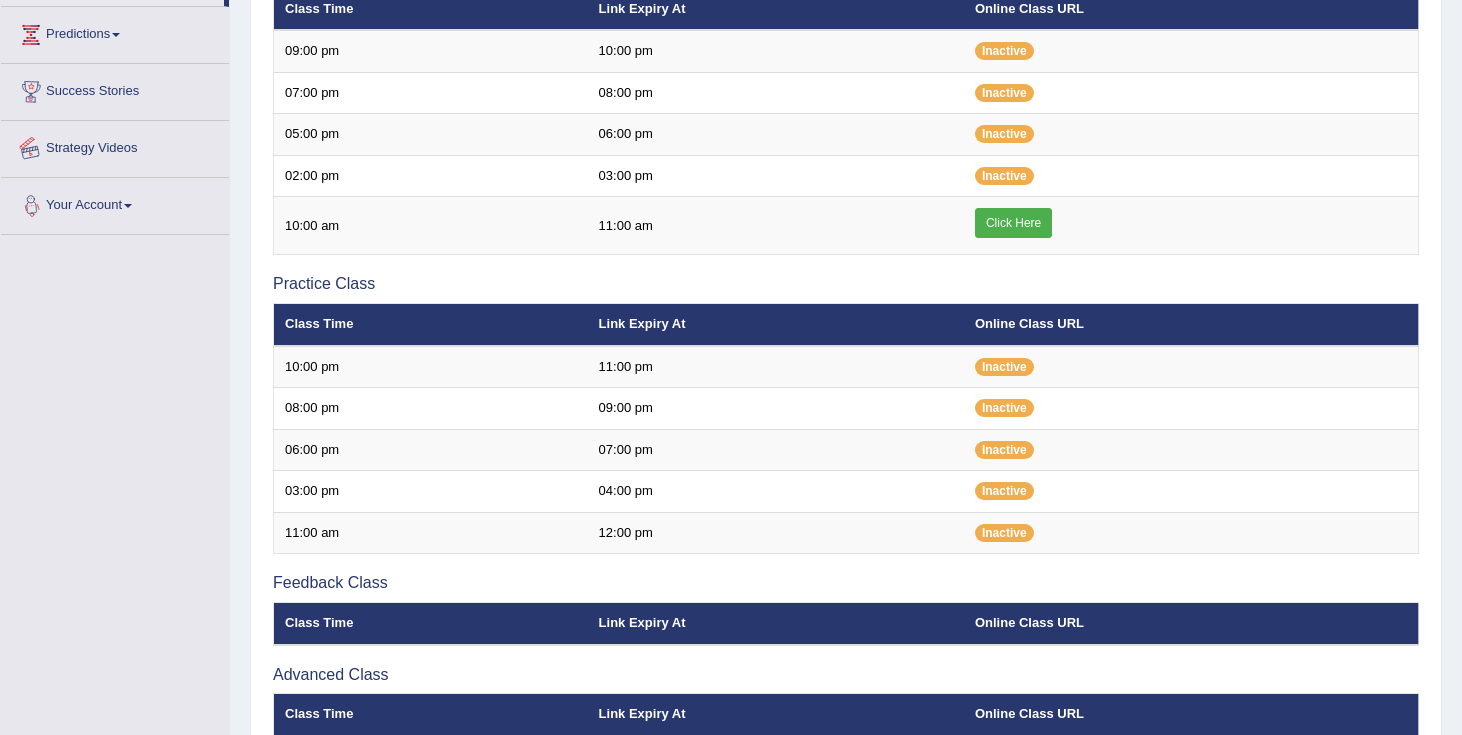 scroll, scrollTop: 652, scrollLeft: 0, axis: vertical 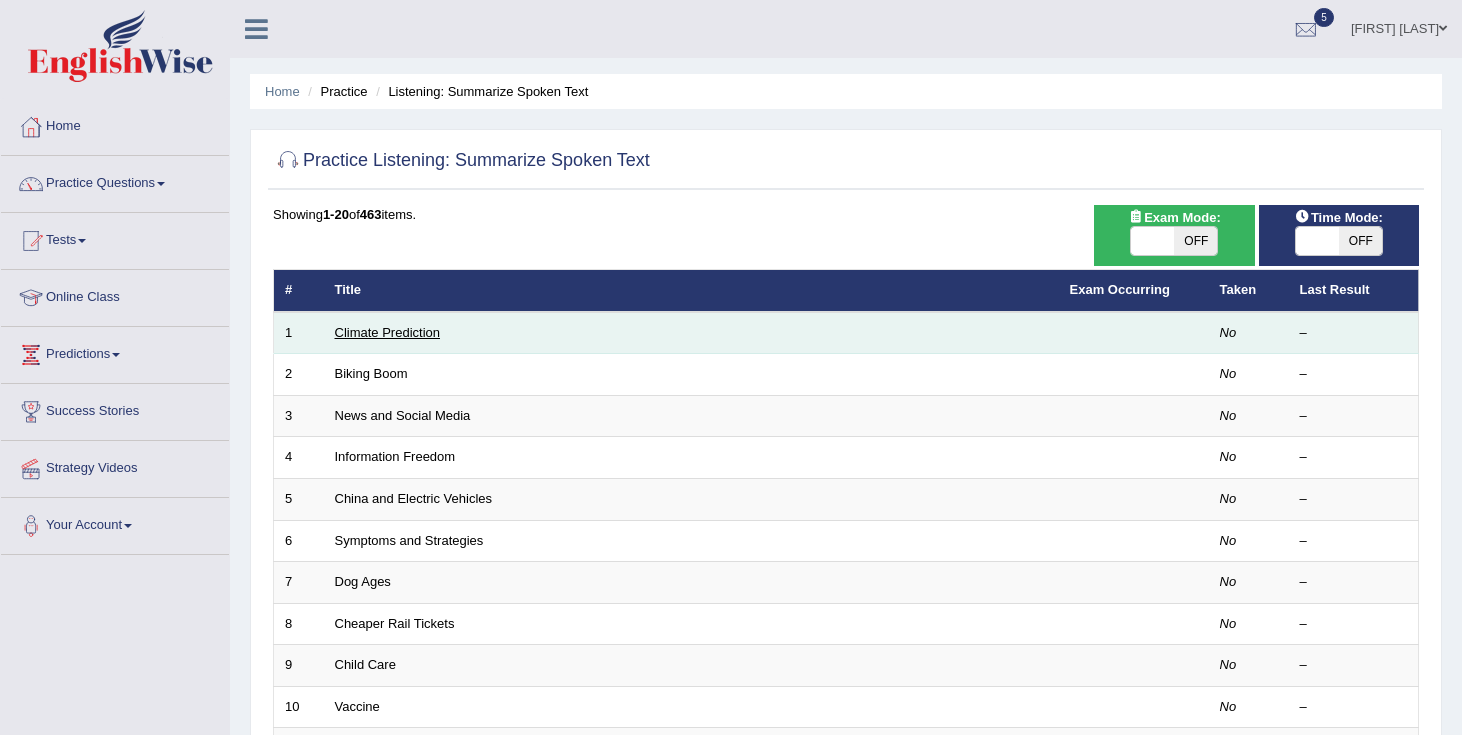 click on "Climate Prediction" at bounding box center (388, 332) 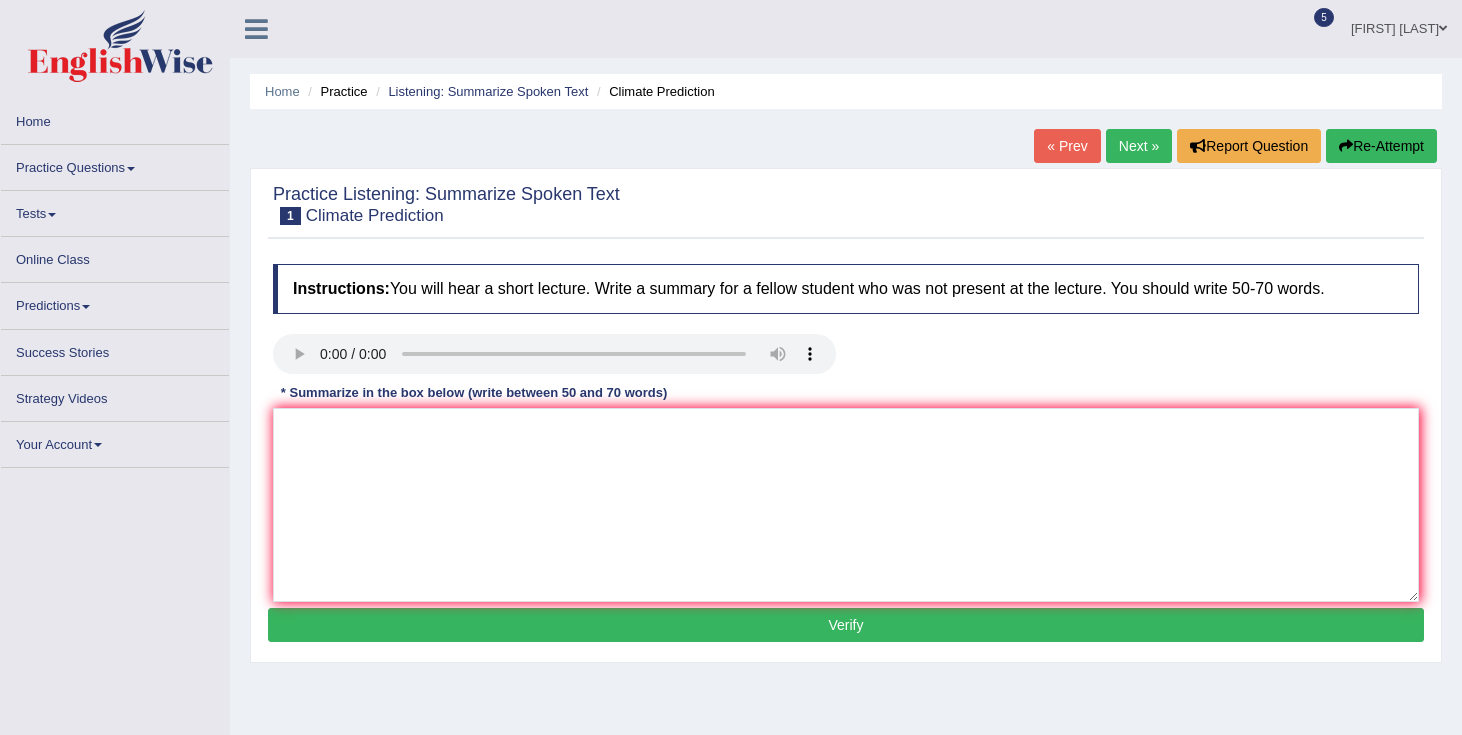 scroll, scrollTop: 0, scrollLeft: 0, axis: both 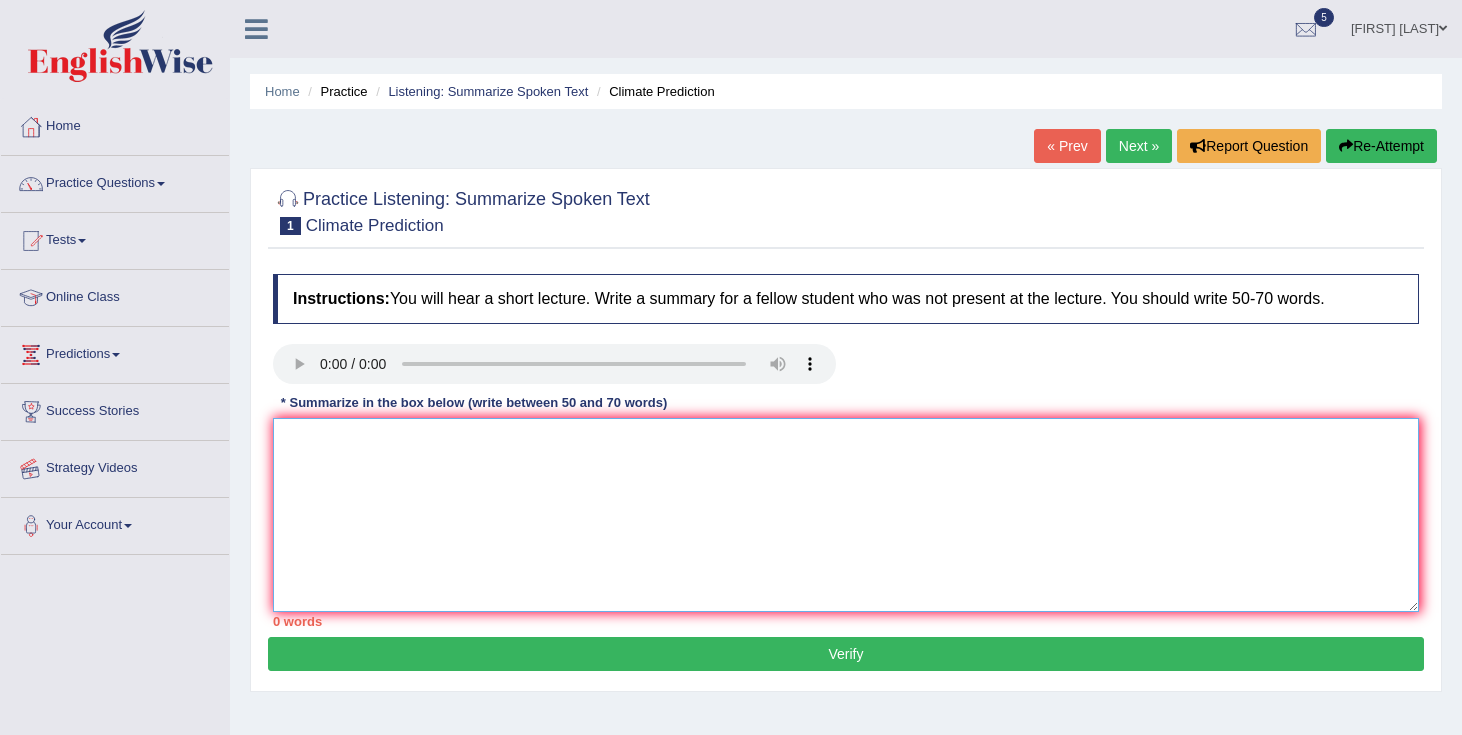 click at bounding box center [846, 515] 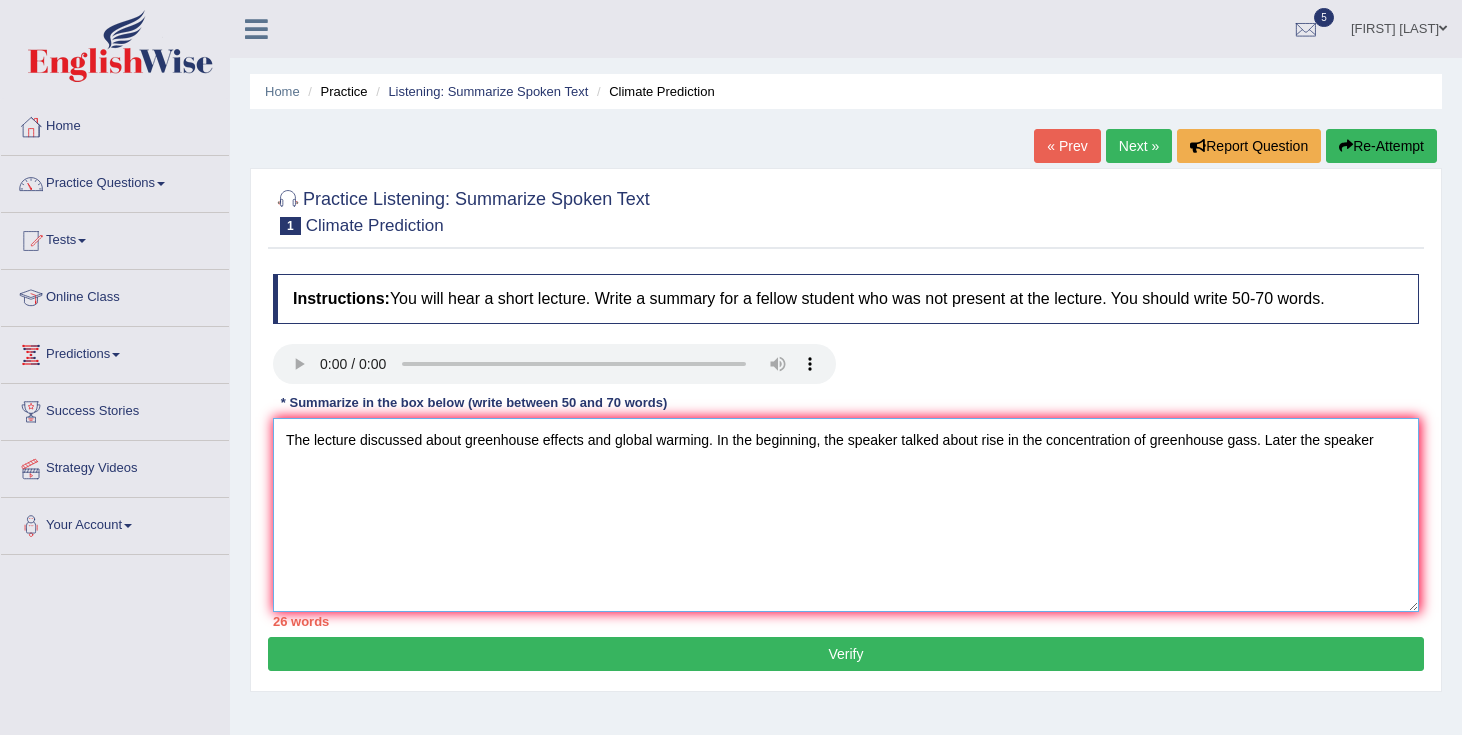 click on "The lecture discussed about greenhouse effects and global warming. In the beginning, the speaker talked about rise in the concentration of greenhouse gass. Later the speaker" at bounding box center (846, 515) 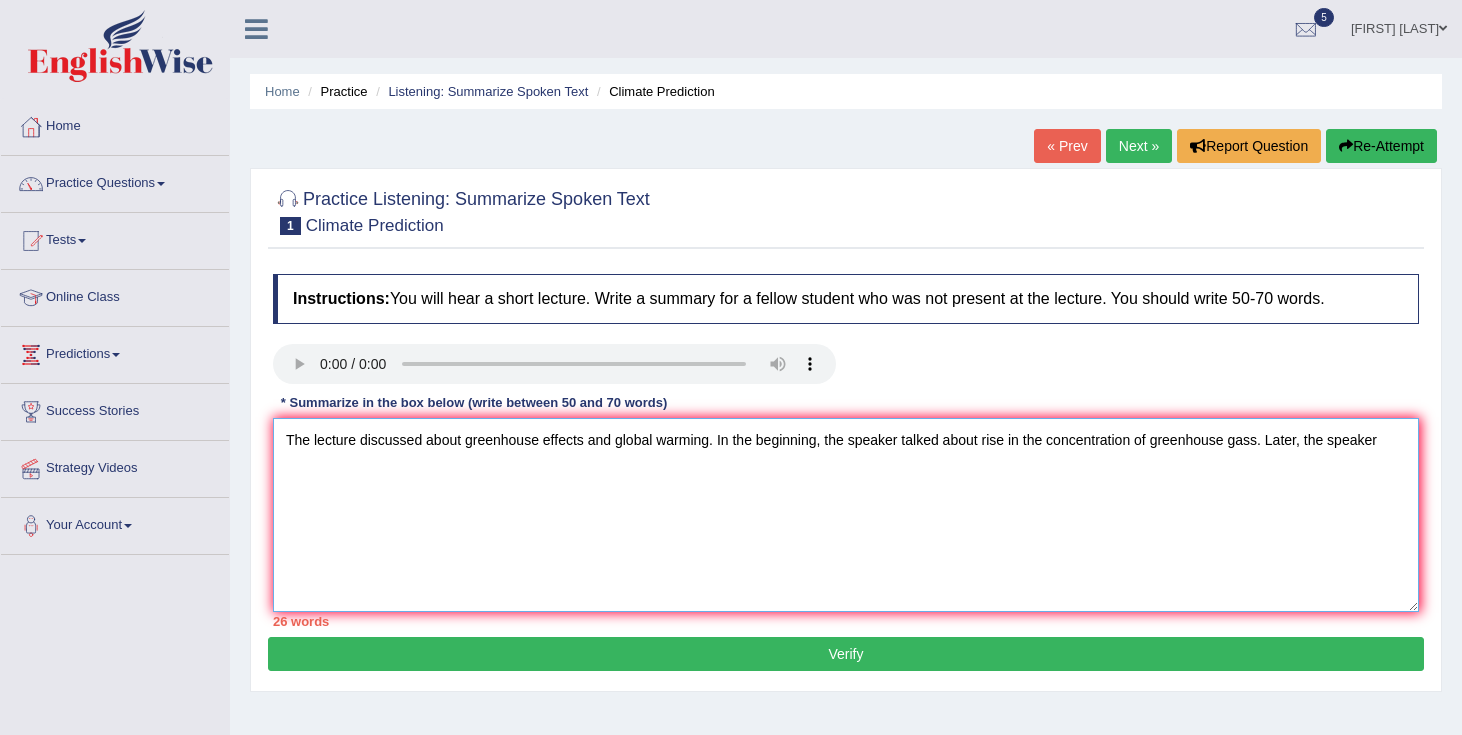 click on "The lecture discussed about greenhouse effects and global warming. In the beginning, the speaker talked about rise in the concentration of greenhouse gass. Later, the speaker" at bounding box center (846, 515) 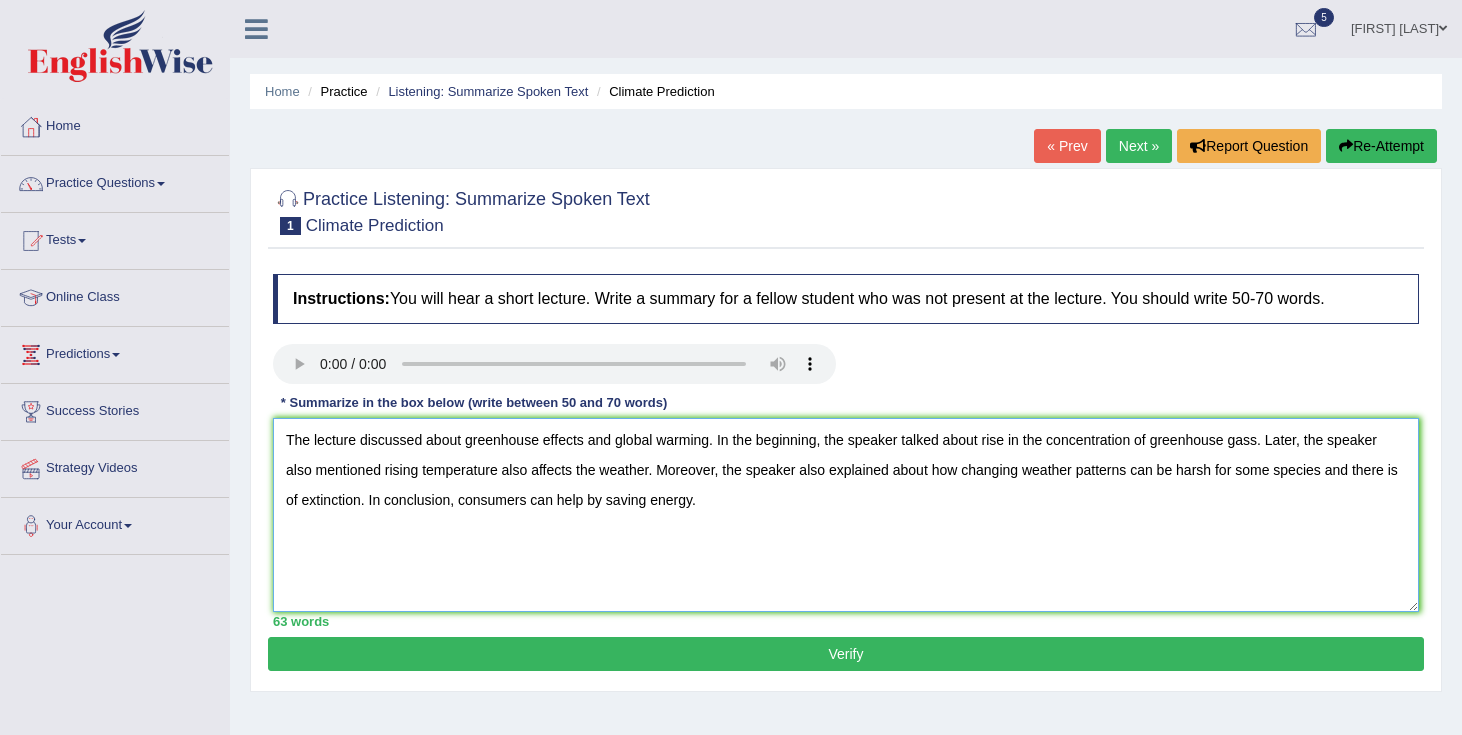 click on "The lecture discussed about greenhouse effects and global warming. In the beginning, the speaker talked about rise in the concentration of greenhouse gass. Later, the speaker also mentioned rising temperature also affects the weather. Moreover, the speaker also explained about how changing weather patterns can be harsh for some species and there is of extinction. In conclusion, consumers can help by saving energy." at bounding box center [846, 515] 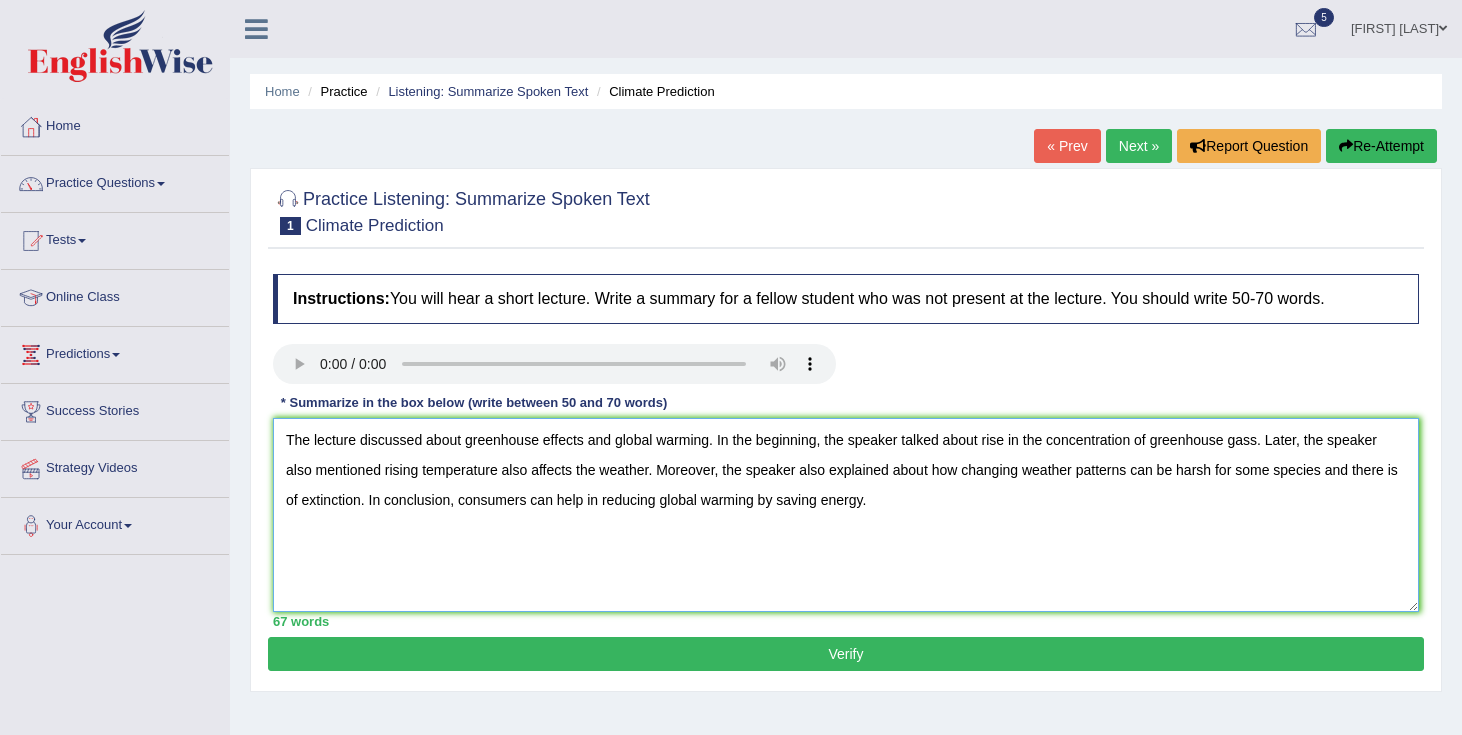 click on "The lecture discussed about greenhouse effects and global warming. In the beginning, the speaker talked about rise in the concentration of greenhouse gass. Later, the speaker also mentioned rising temperature also affects the weather. Moreover, the speaker also explained about how changing weather patterns can be harsh for some species and there is of extinction. In conclusion, consumers can help in reducing global warming by saving energy." at bounding box center (846, 515) 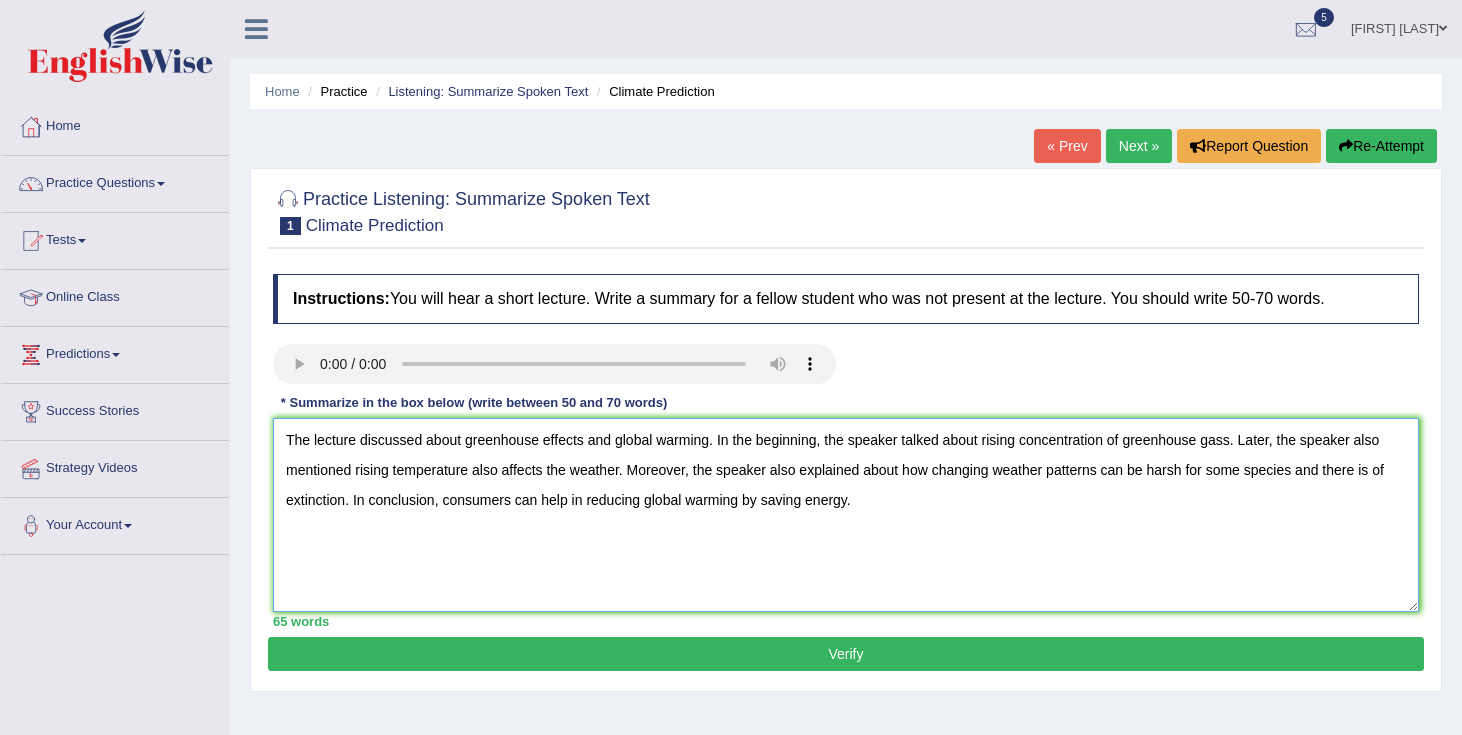 click on "The lecture discussed about greenhouse effects and global warming. In the beginning, the speaker talked about rising concentration of greenhouse gass. Later, the speaker also mentioned rising temperature also affects the weather. Moreover, the speaker also explained about how changing weather patterns can be harsh for some species and there is of extinction. In conclusion, consumers can help in reducing global warming by saving energy." at bounding box center (846, 515) 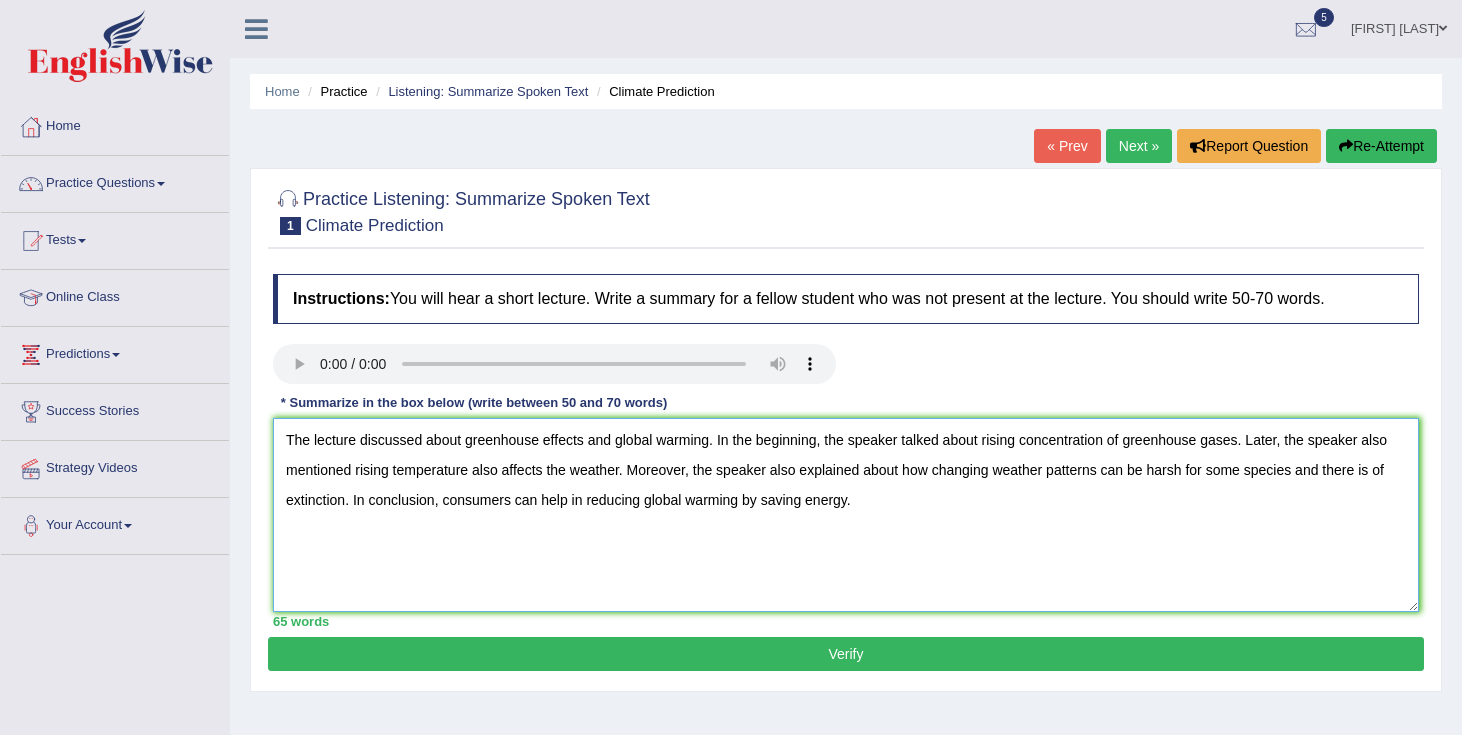 click on "The lecture discussed about greenhouse effects and global warming. In the beginning, the speaker talked about rising concentration of greenhouse gases. Later, the speaker also mentioned rising temperature also affects the weather. Moreover, the speaker also explained about how changing weather patterns can be harsh for some species and there is of extinction. In conclusion, consumers can help in reducing global warming by saving energy." at bounding box center [846, 515] 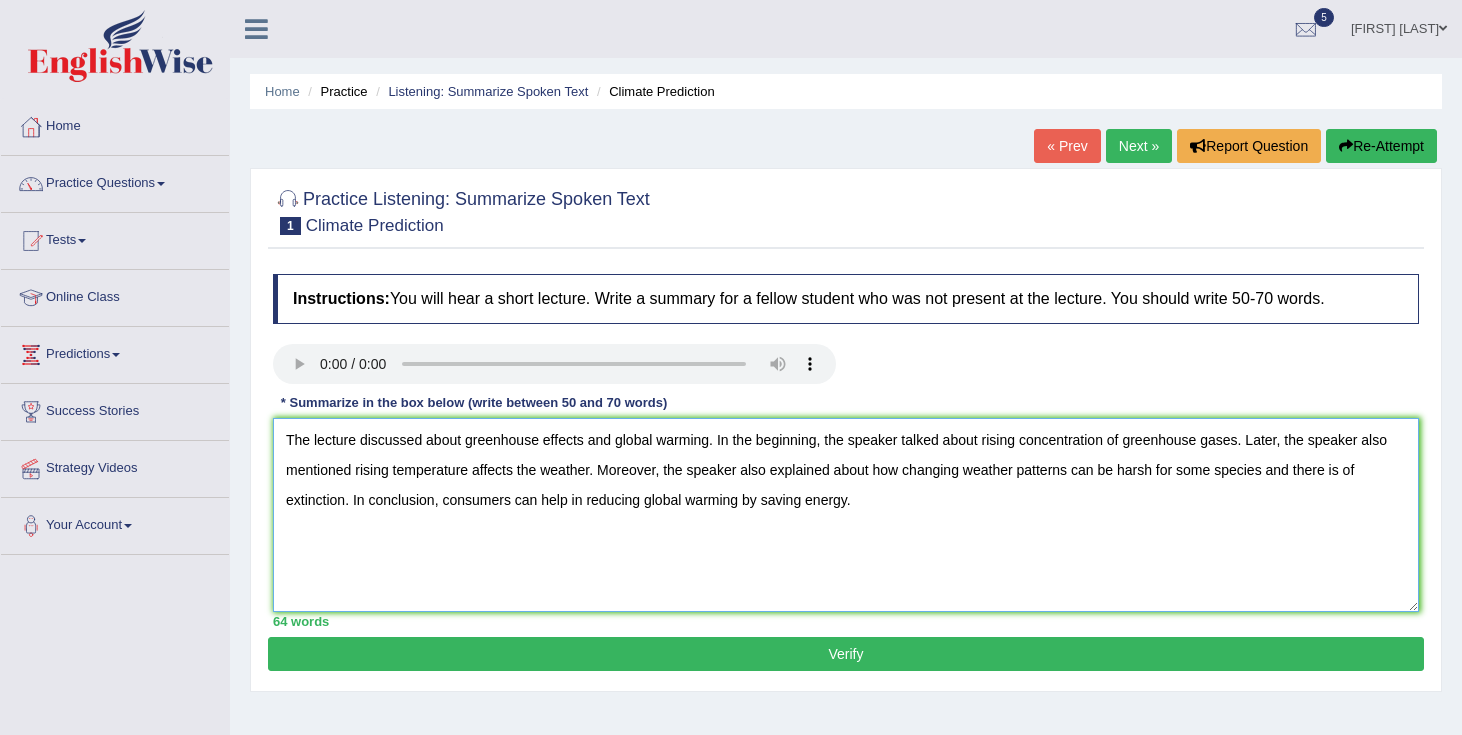 click on "The lecture discussed about greenhouse effects and global warming. In the beginning, the speaker talked about rising concentration of greenhouse gases. Later, the speaker also mentioned rising temperature affects the weather. Moreover, the speaker also explained about how changing weather patterns can be harsh for some species and there is of extinction. In conclusion, consumers can help in reducing global warming by saving energy." at bounding box center (846, 515) 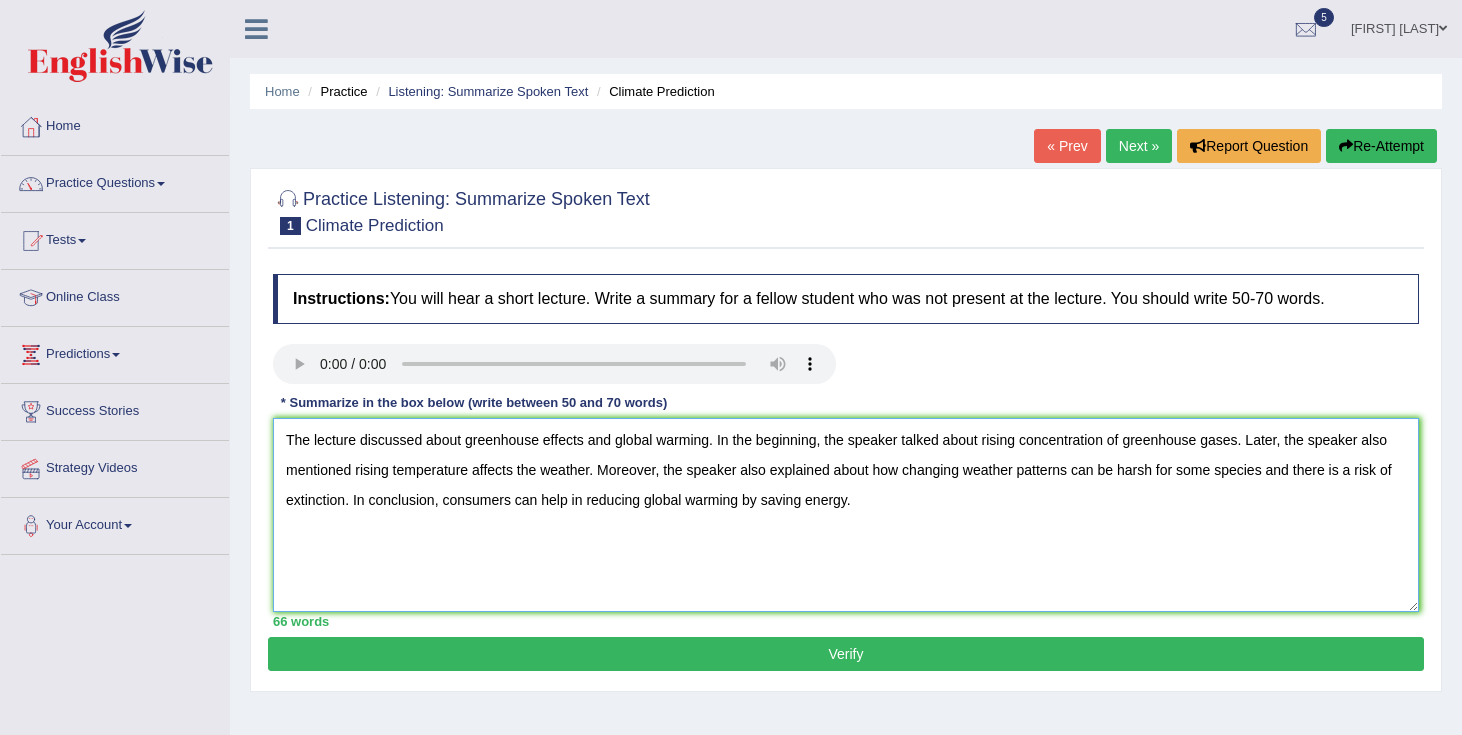 type on "The lecture discussed about greenhouse effects and global warming. In the beginning, the speaker talked about rising concentration of greenhouse gases. Later, the speaker also mentioned rising temperature affects the weather. Moreover, the speaker also explained about how changing weather patterns can be harsh for some species and there is a risk of extinction. In conclusion, consumers can help in reducing global warming by saving energy." 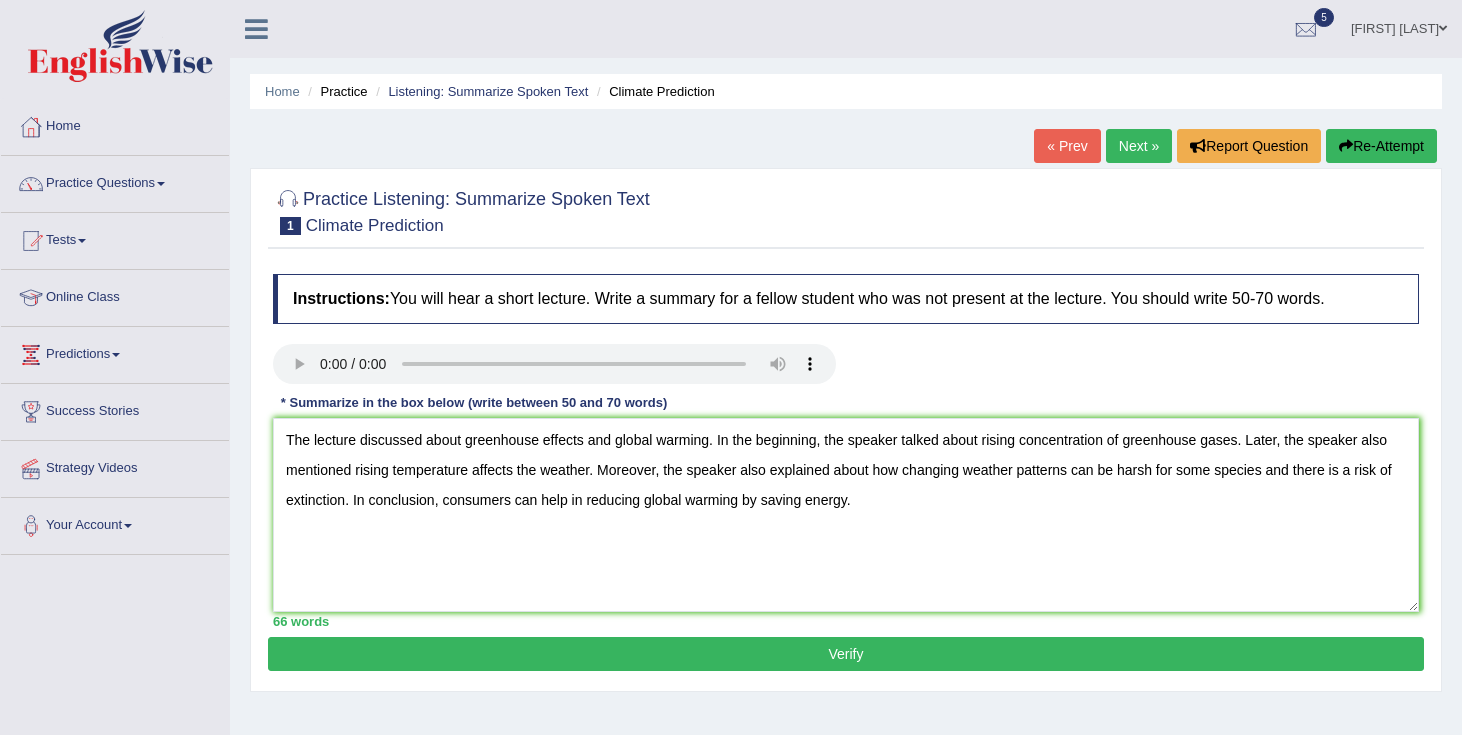 click on "Verify" at bounding box center [846, 654] 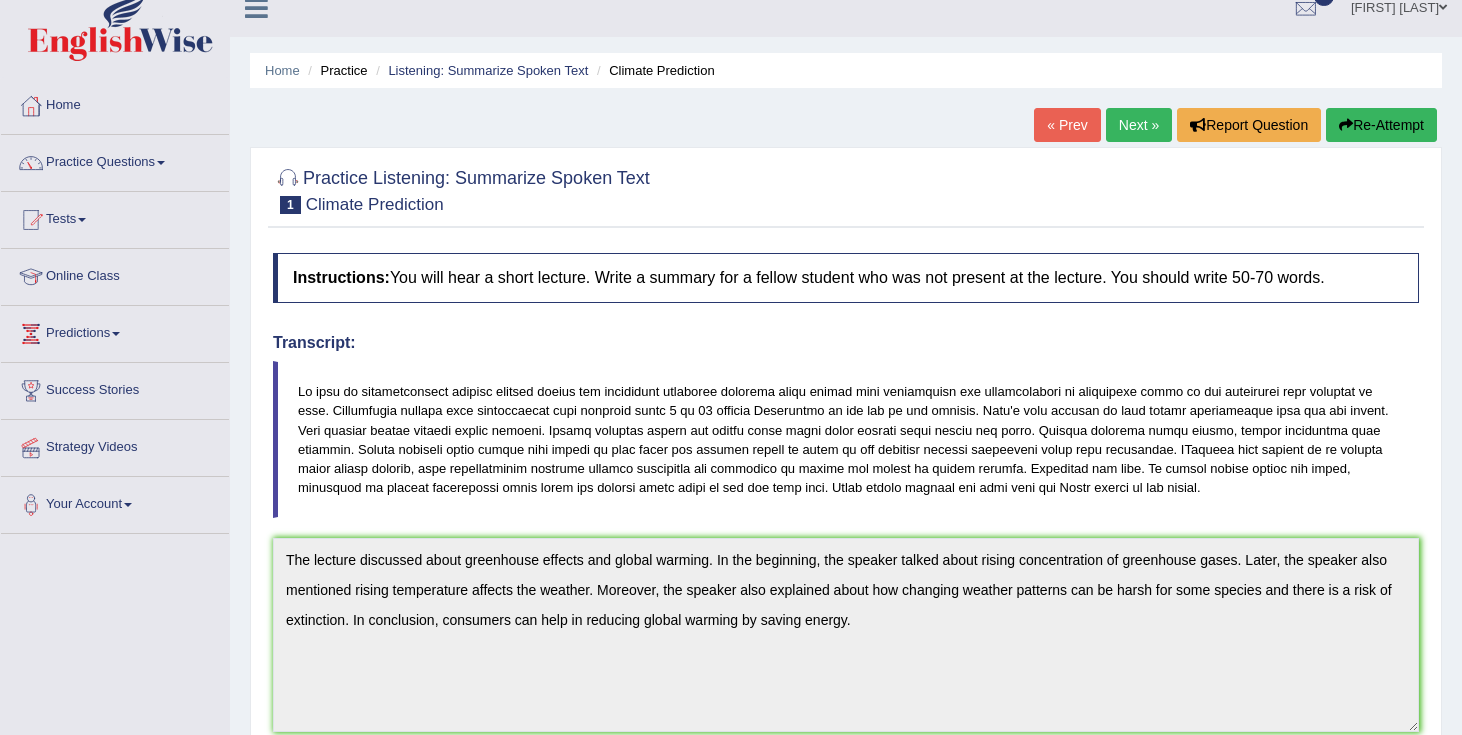 scroll, scrollTop: 29, scrollLeft: 0, axis: vertical 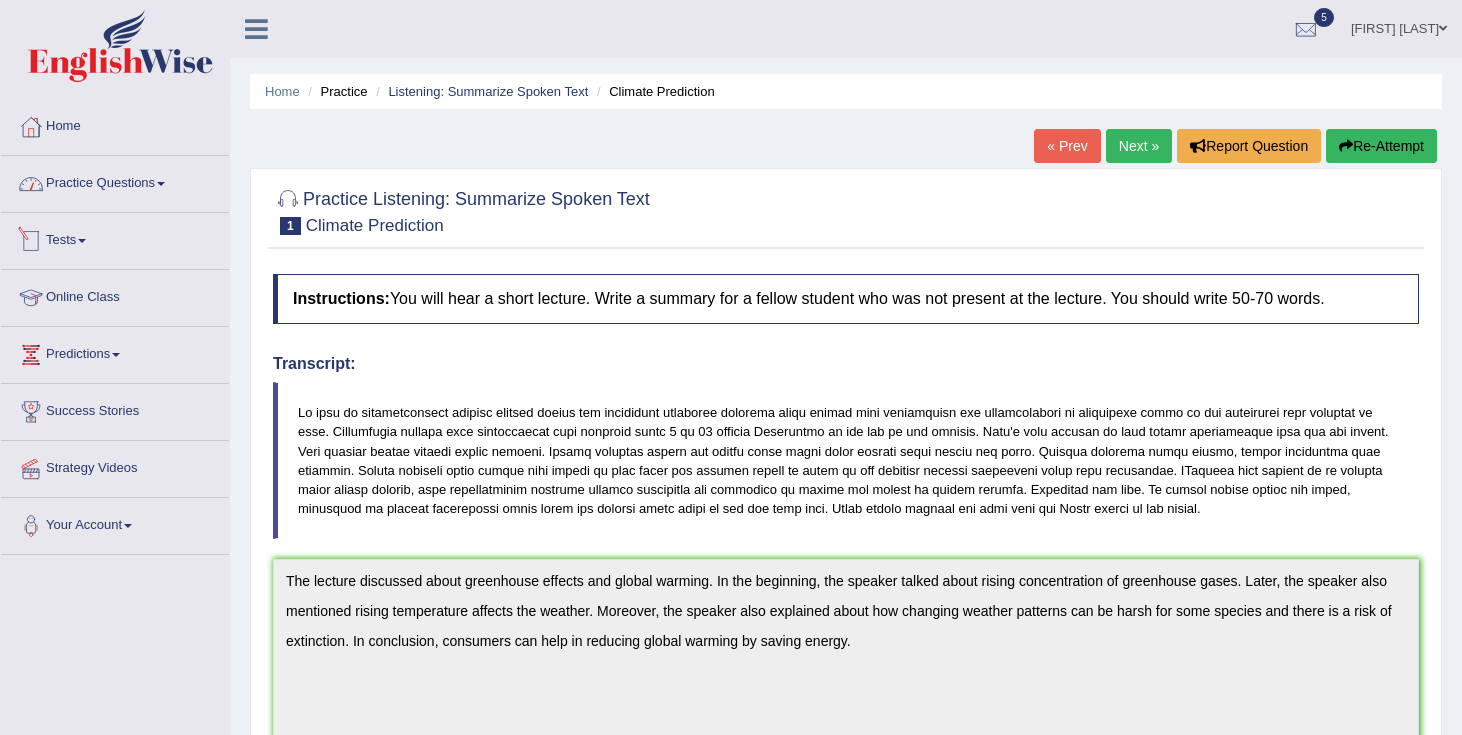 click at bounding box center [161, 184] 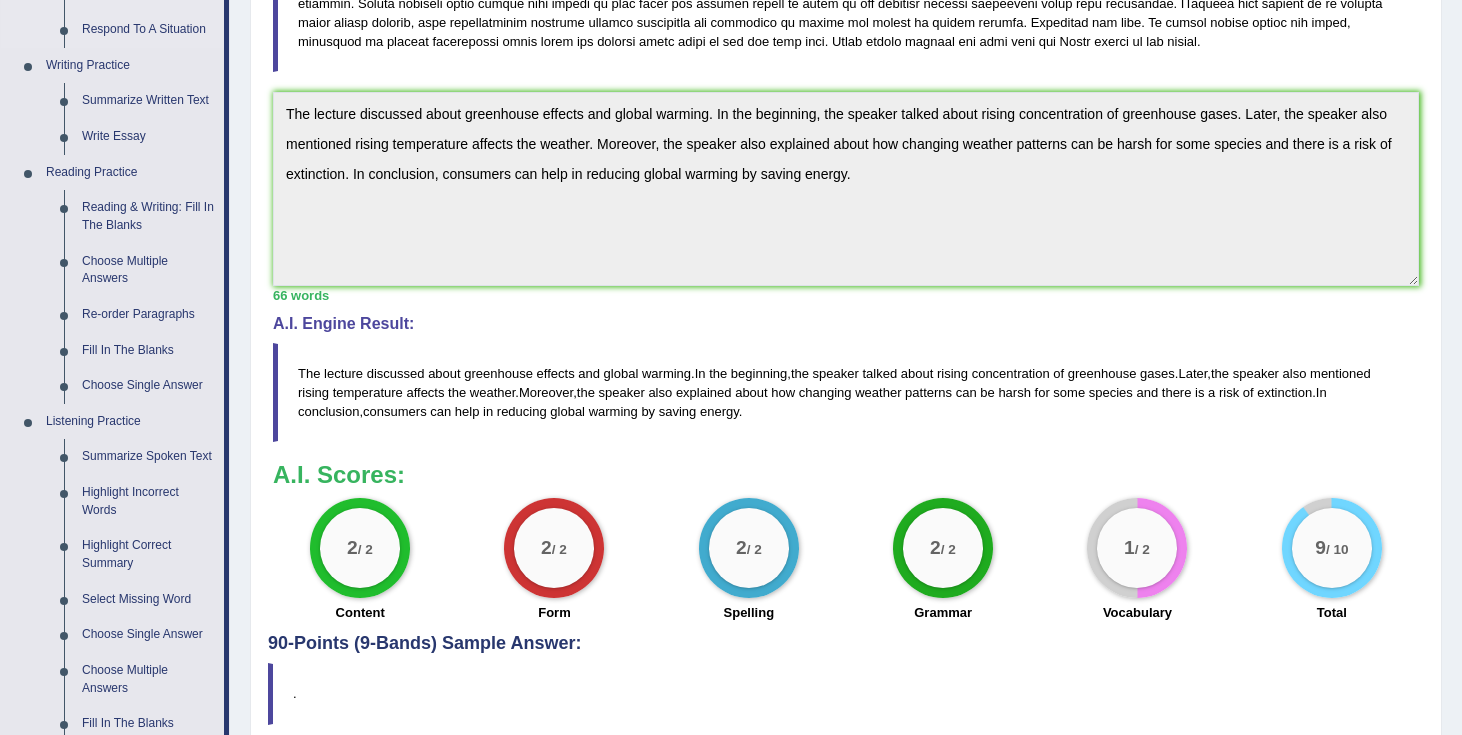 scroll, scrollTop: 490, scrollLeft: 0, axis: vertical 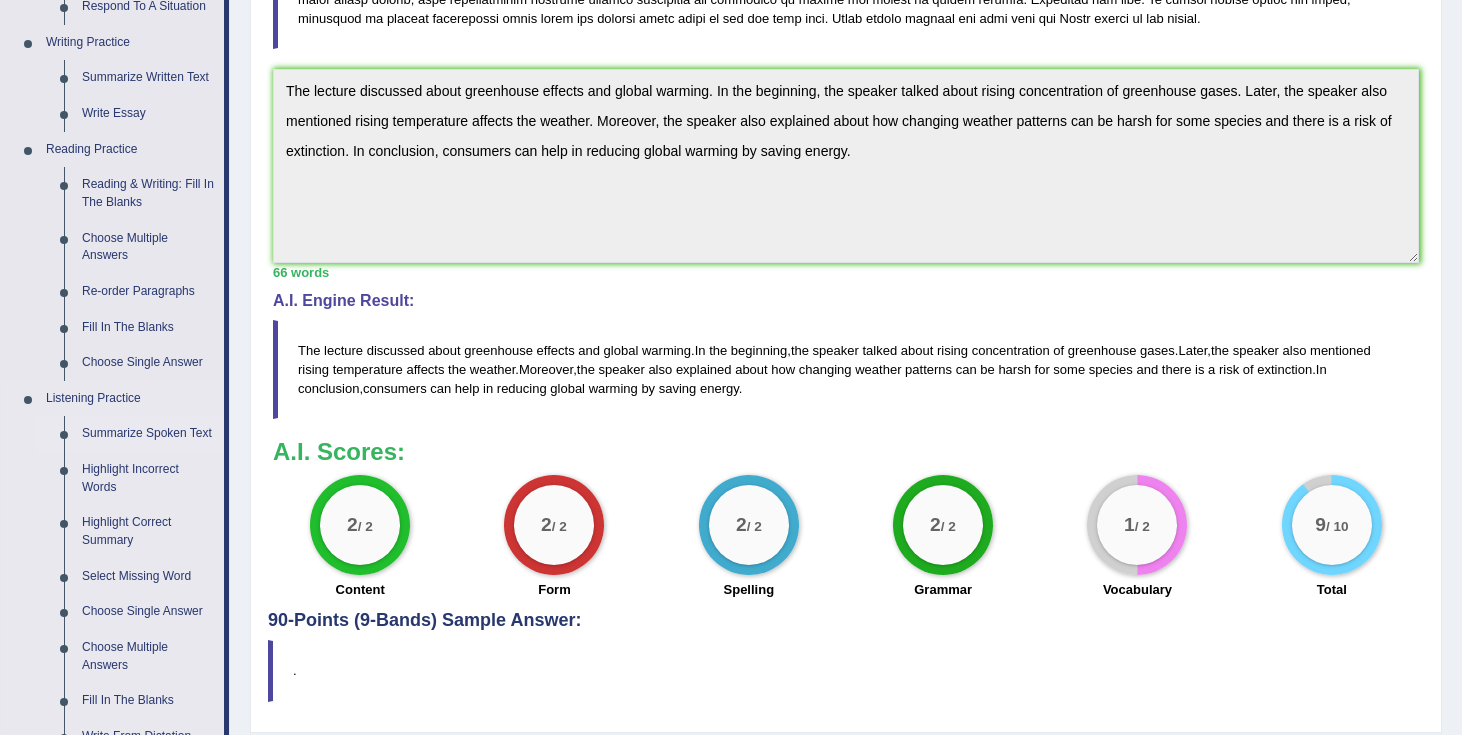 click on "Summarize Spoken Text" at bounding box center [148, 434] 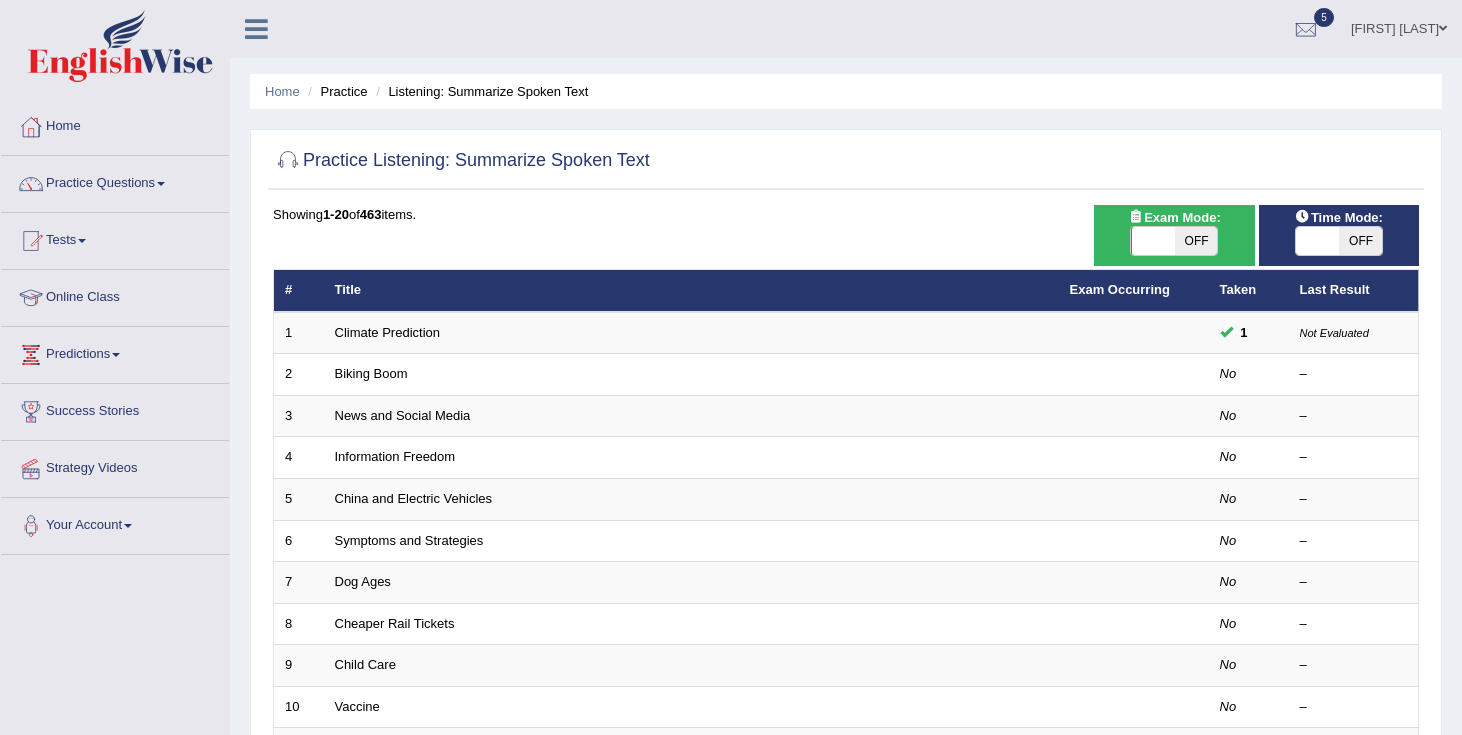 scroll, scrollTop: 0, scrollLeft: 0, axis: both 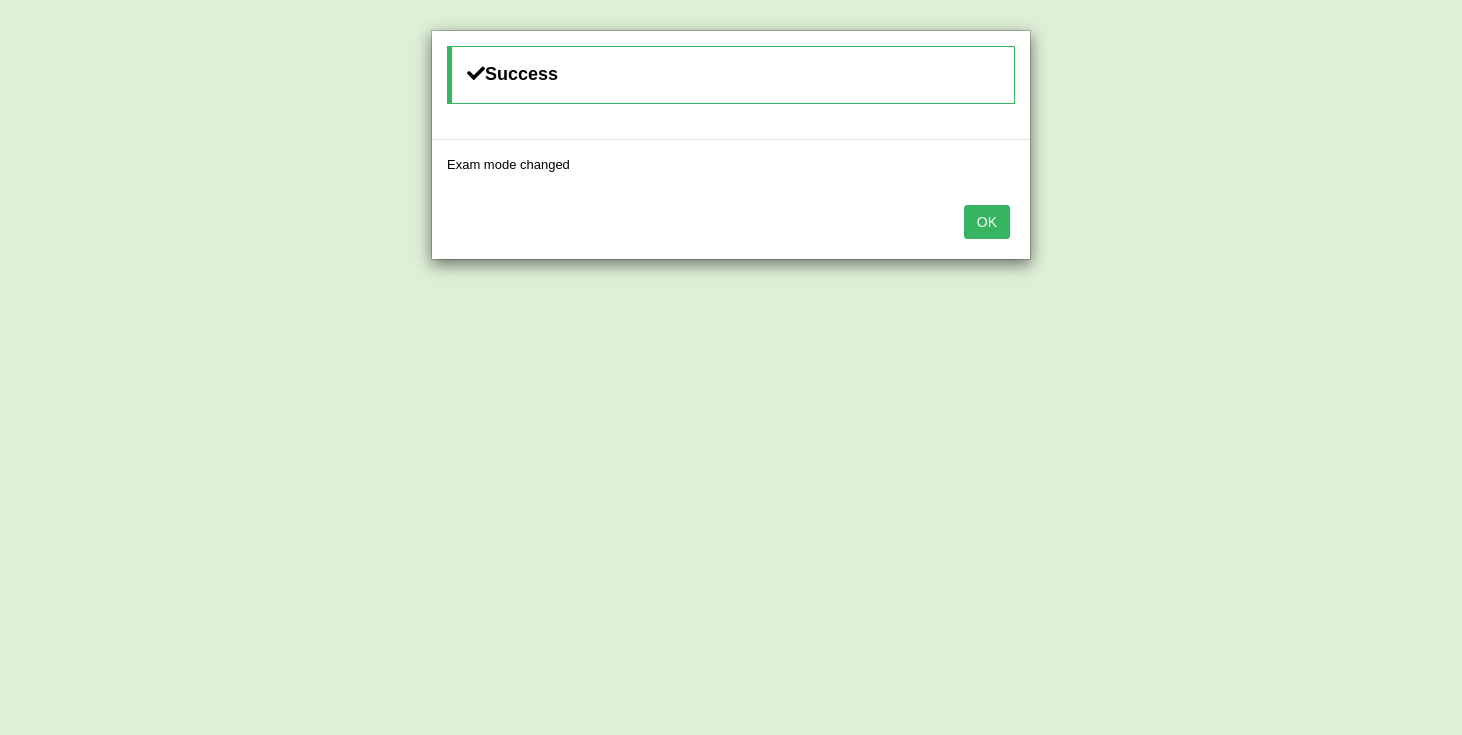 click on "OK" at bounding box center (987, 222) 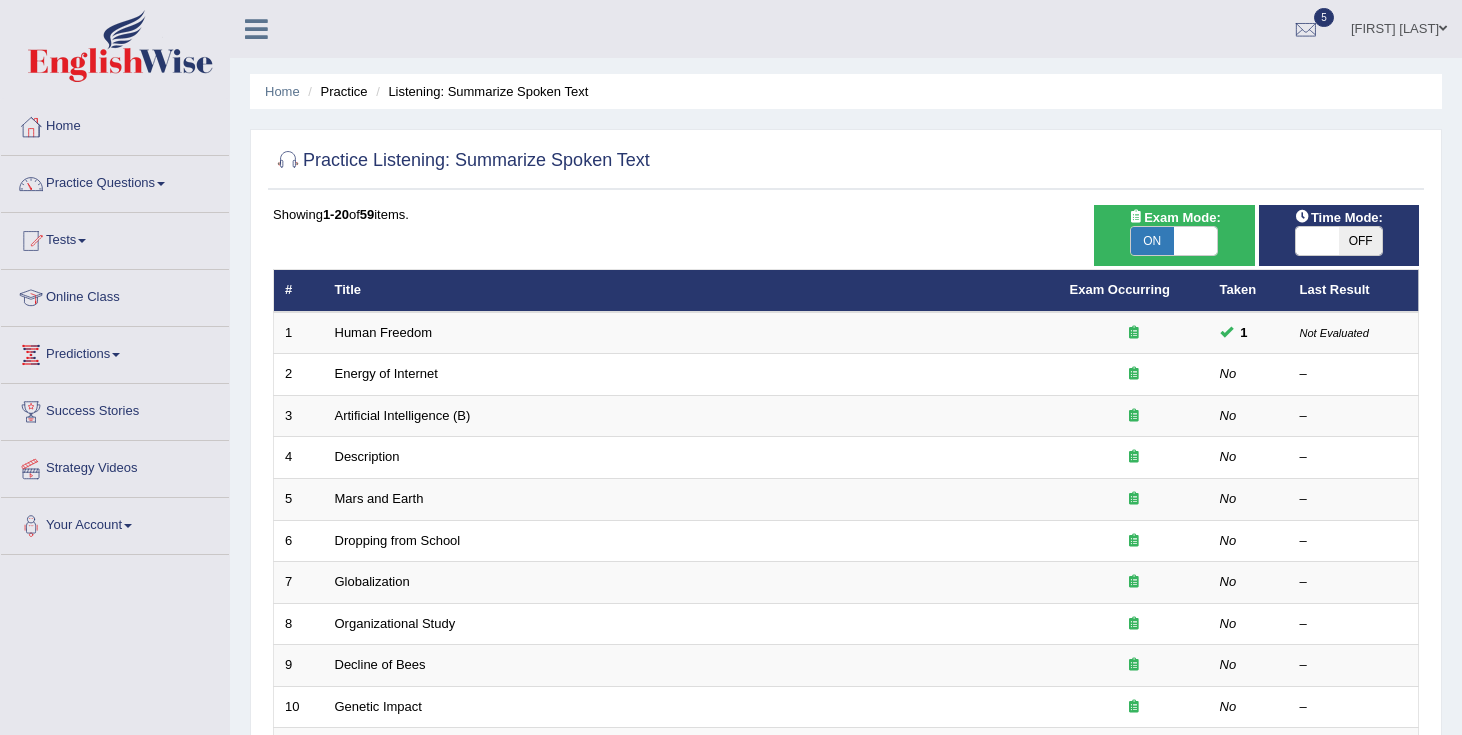 scroll, scrollTop: 0, scrollLeft: 0, axis: both 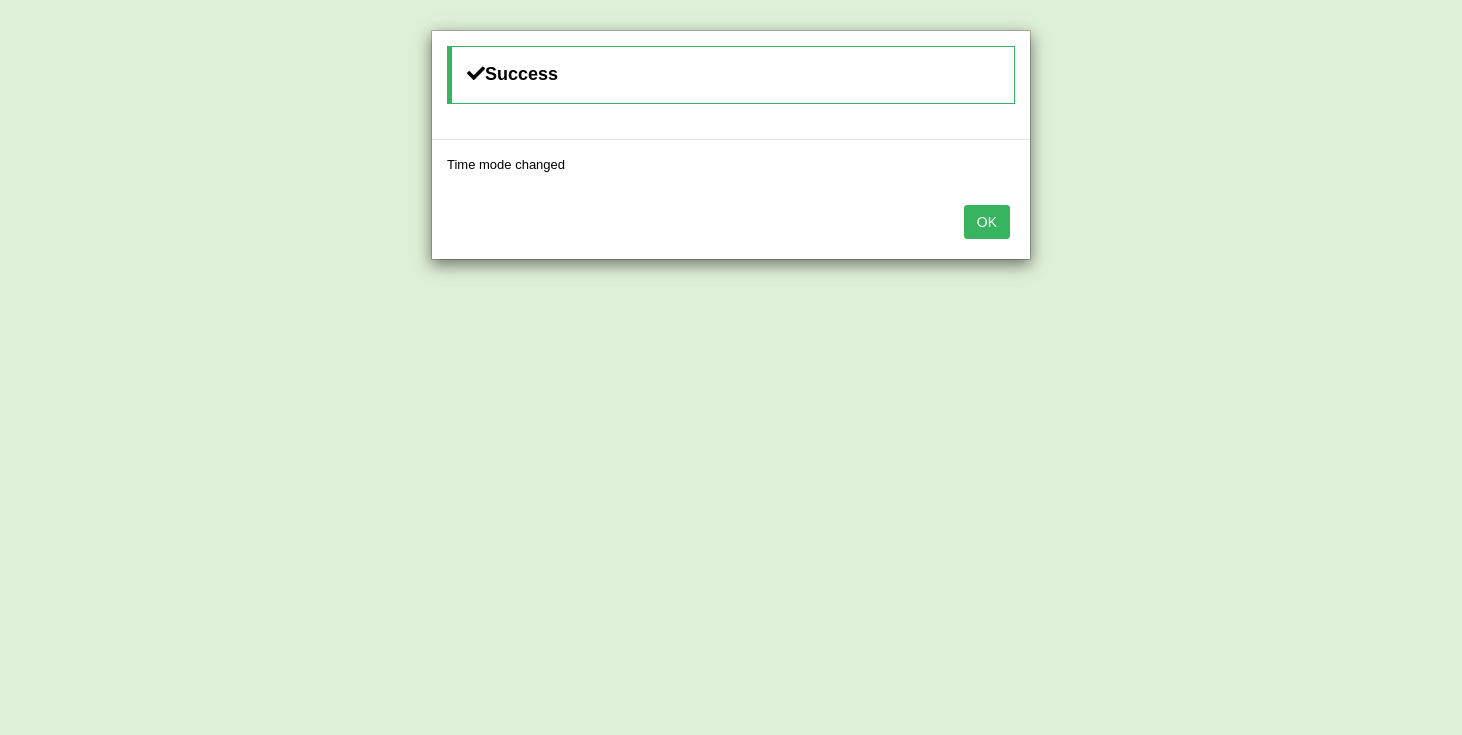 click on "OK" at bounding box center (987, 222) 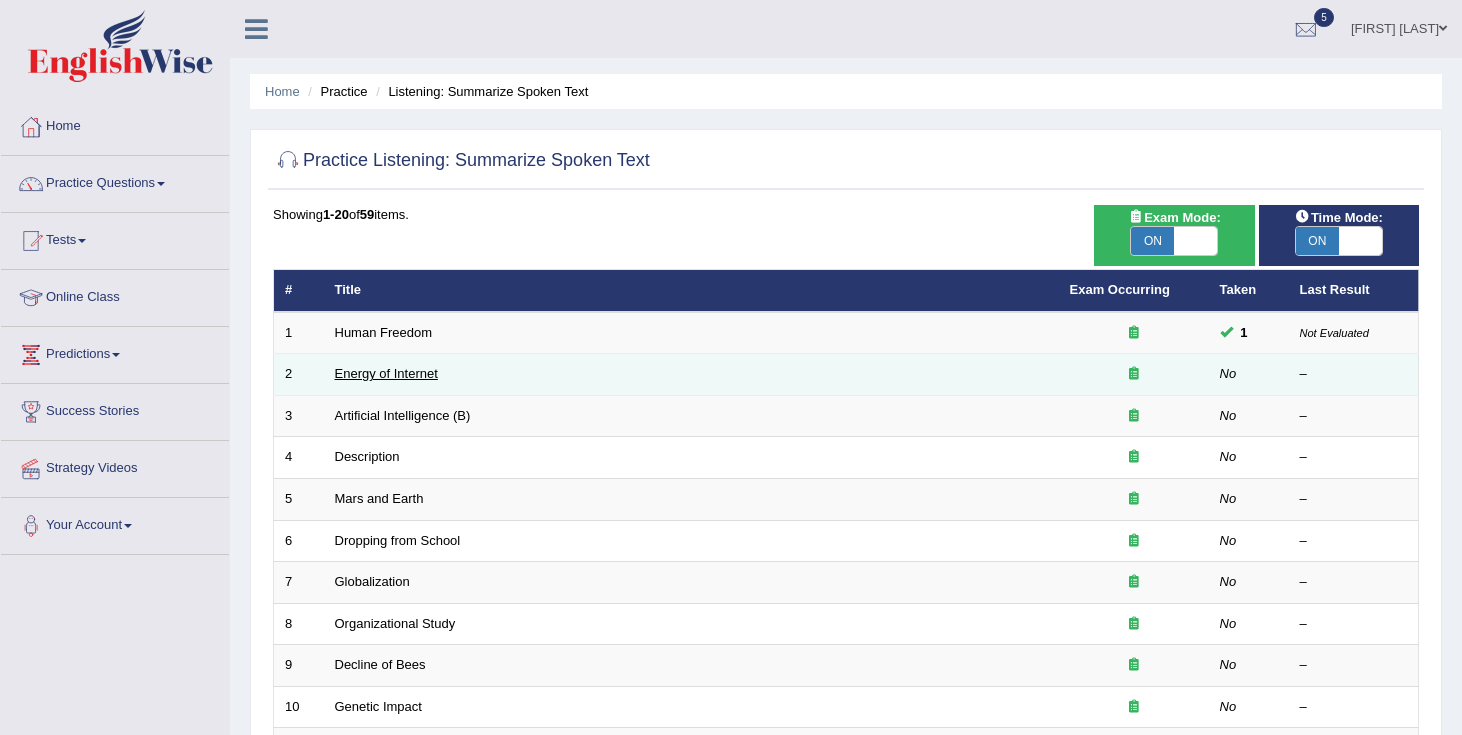 click on "Energy of Internet" at bounding box center [386, 373] 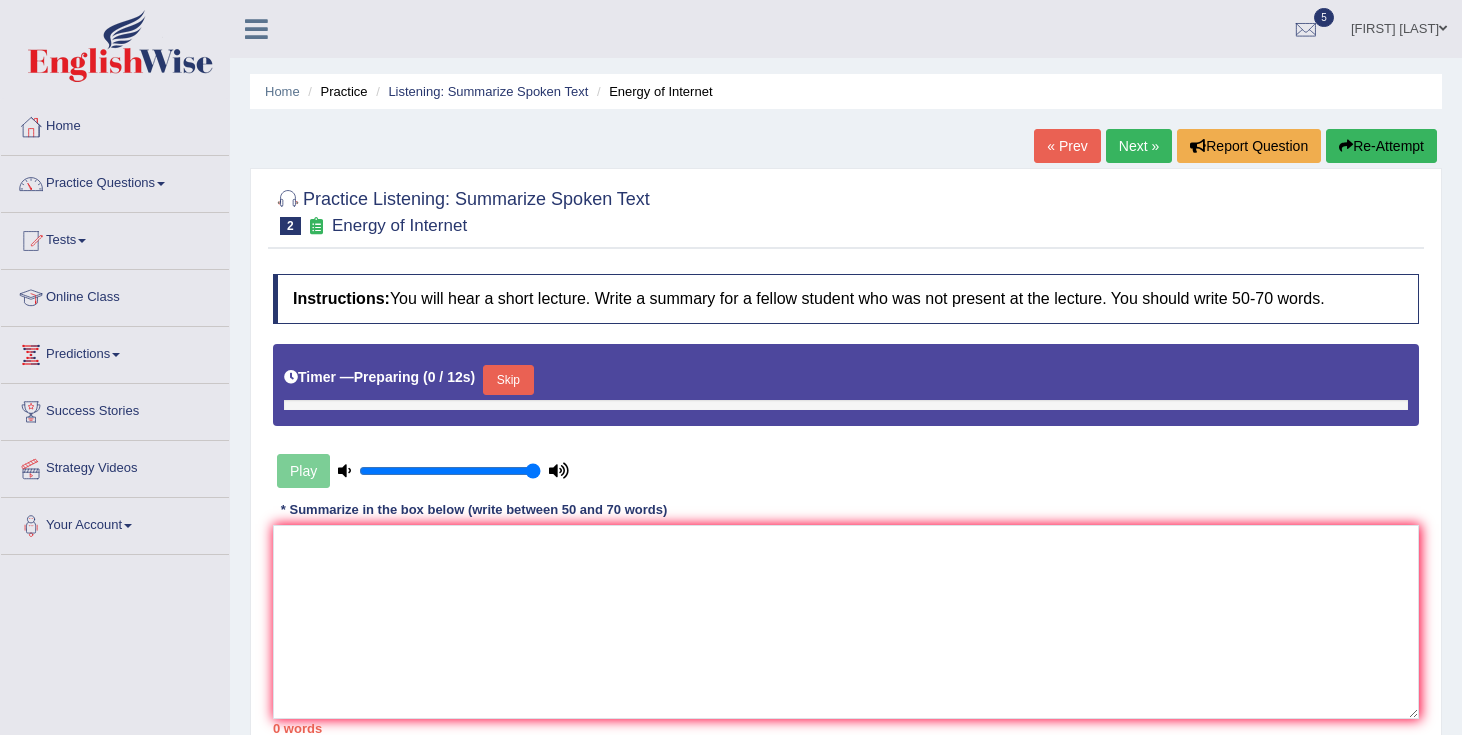 scroll, scrollTop: 0, scrollLeft: 0, axis: both 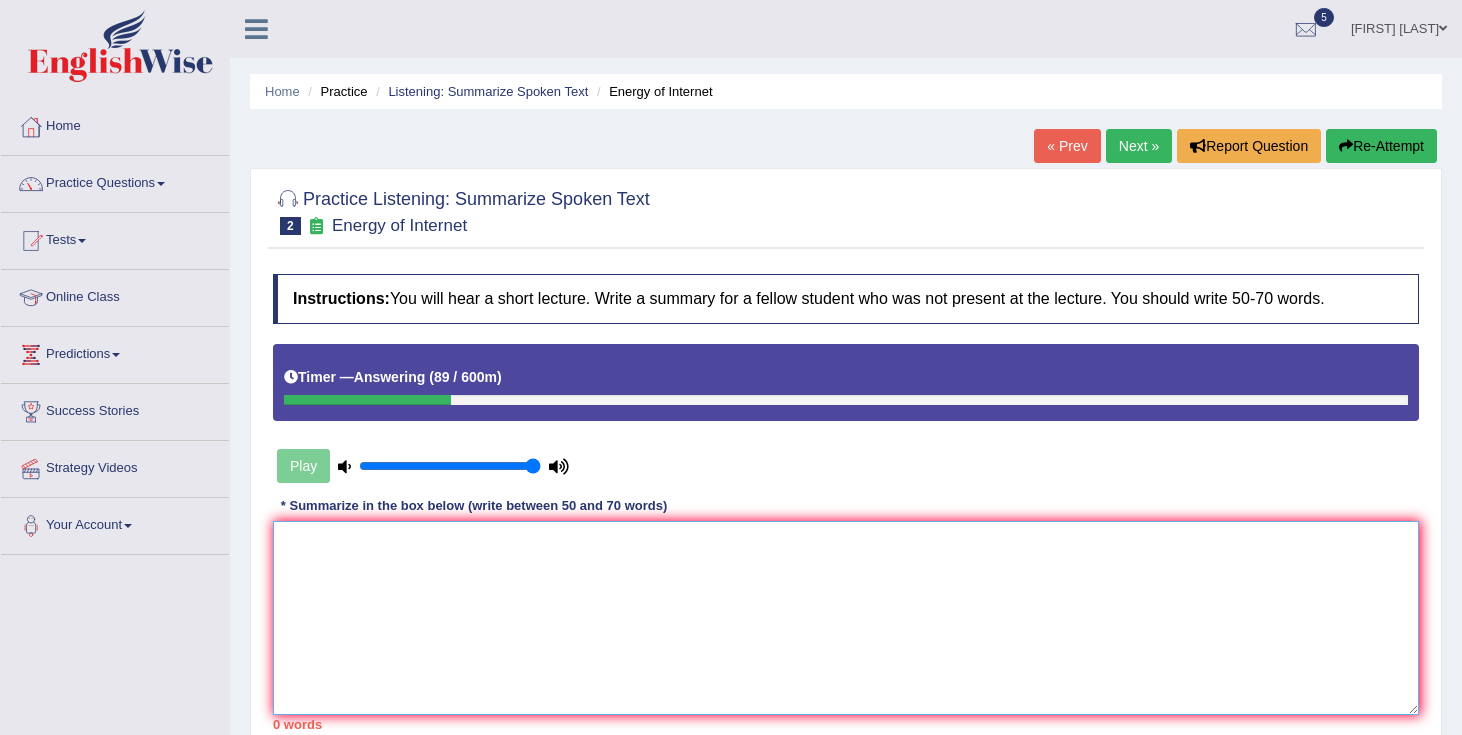 click at bounding box center [846, 618] 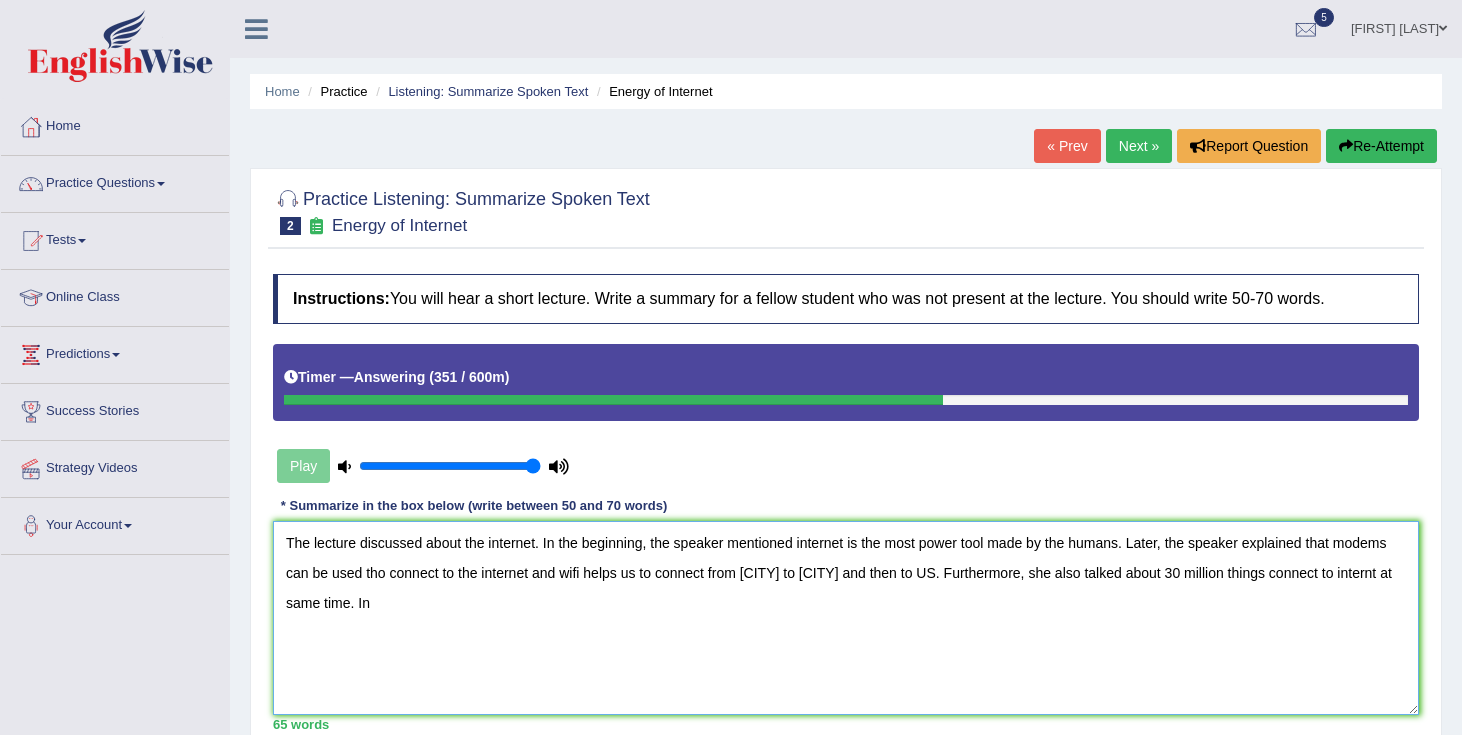 click on "The lecture discussed about the internet. In the beginning, the speaker mentioned internet is the most power tool made by the humans. Later, the speaker explained that modems can be used tho connect to the internet and wifi helps us to connect from Sydeney to Melbourne and then to US. Furthermore, she also talked about 30 million things connect to internt at same time. In" at bounding box center (846, 618) 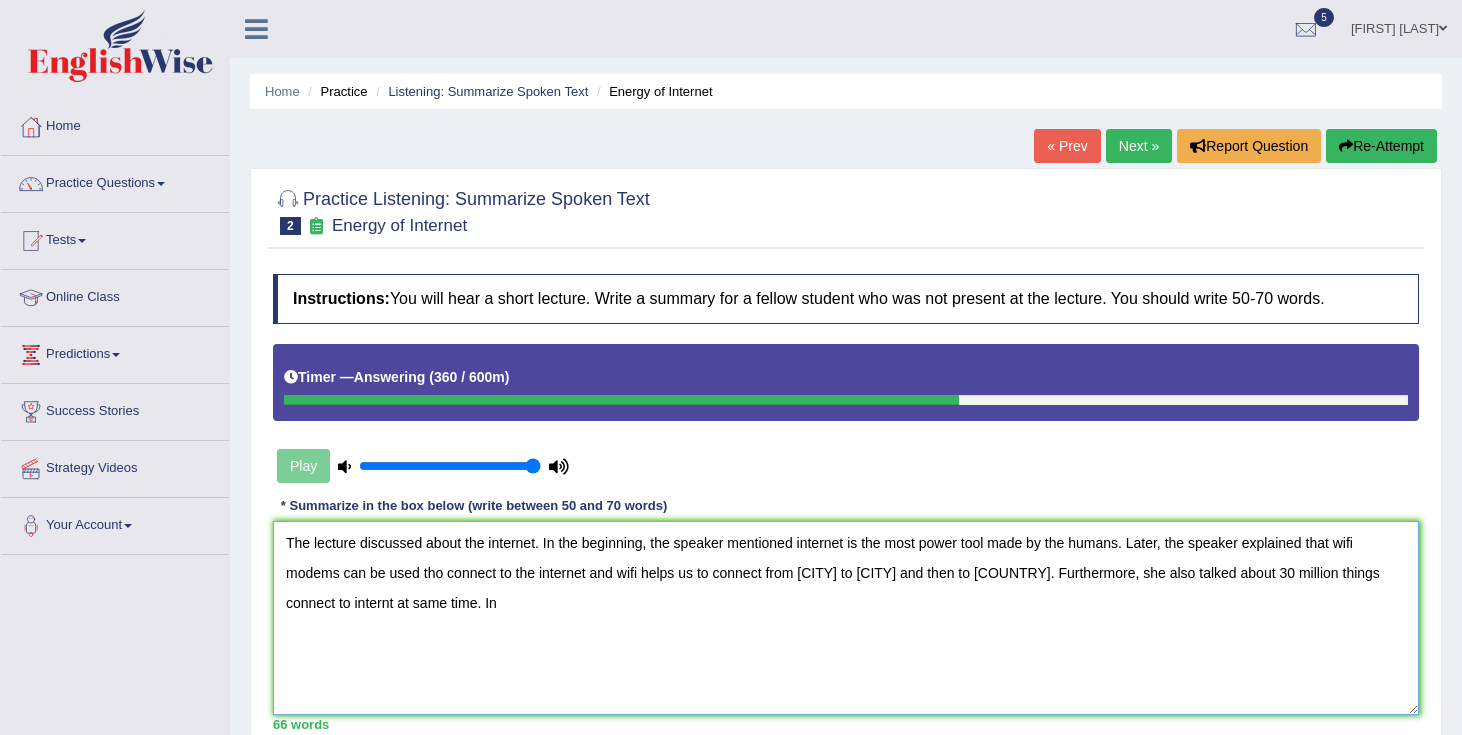 click on "The lecture discussed about the internet. In the beginning, the speaker mentioned internet is the most power tool made by the humans. Later, the speaker explained that wifi modems can be used tho connect to the internet and wifi helps us to connect from Sydeney to Melbourne and then to US. Furthermore, she also talked about 30 million things connect to internt at same time. In" at bounding box center (846, 618) 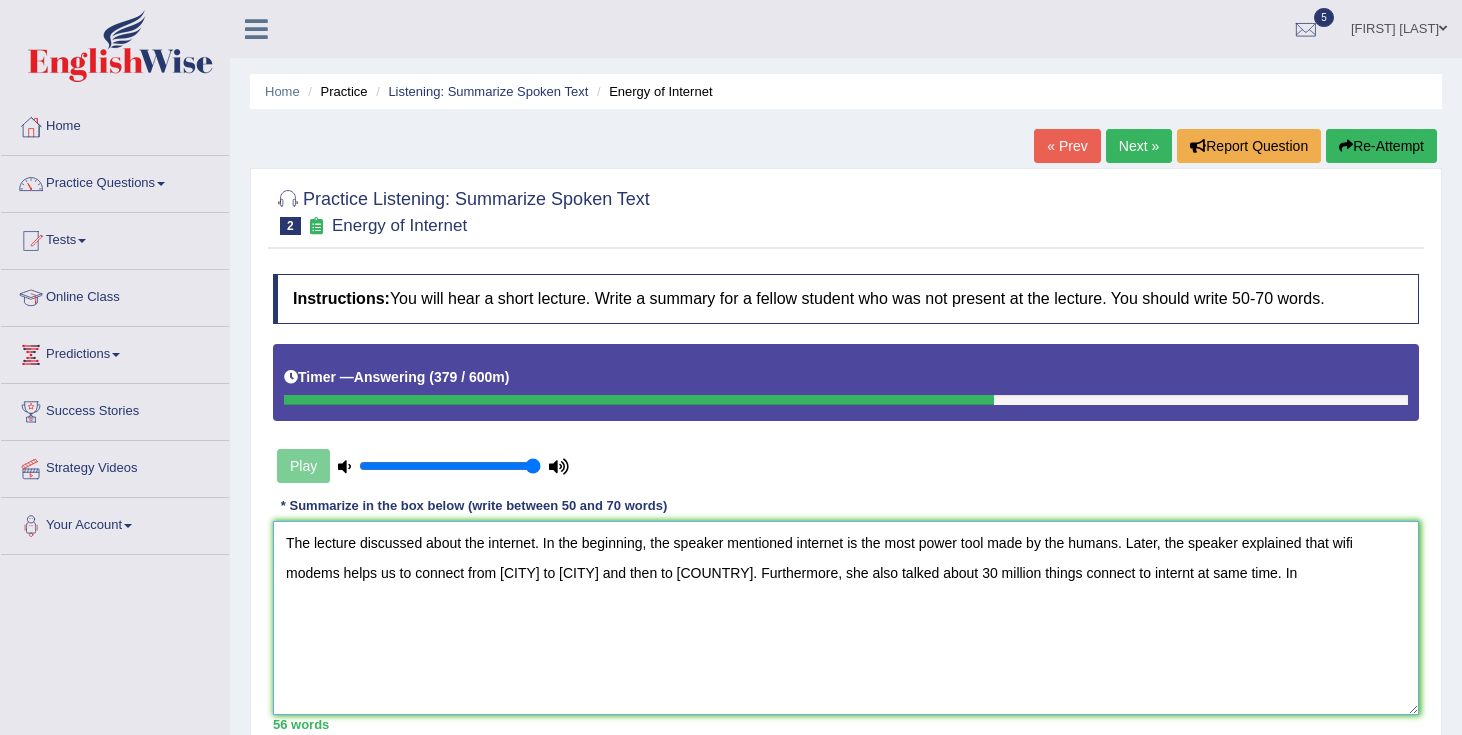 click on "The lecture discussed about the internet. In the beginning, the speaker mentioned internet is the most power tool made by the humans. Later, the speaker explained that wifi modems helps us to connect from Sydeney to Melbourne and then to US. Furthermore, she also talked about 30 million things connect to internt at same time. In" at bounding box center [846, 618] 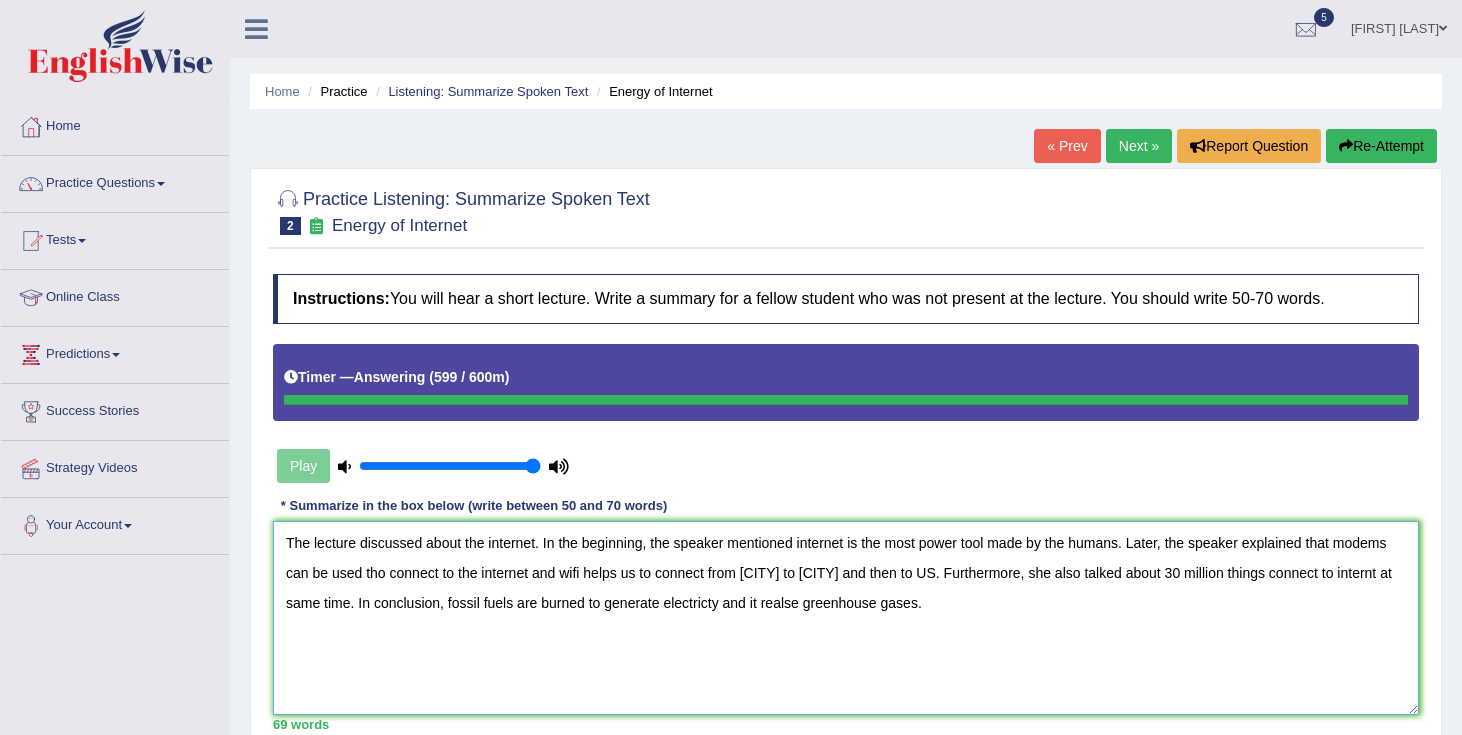 type on "The lecture discussed about the internet. In the beginning, the speaker mentioned internet is the most power tool made by the humans. Later, the speaker explained that wifi modems helps us to connect from Sydeney to Melbourne and then to US. Furthermore, she also talked about 30 million things connect to internt at same time. In conclusion, fossil fuels are burned to generate electricty and it realse greenhouse gases." 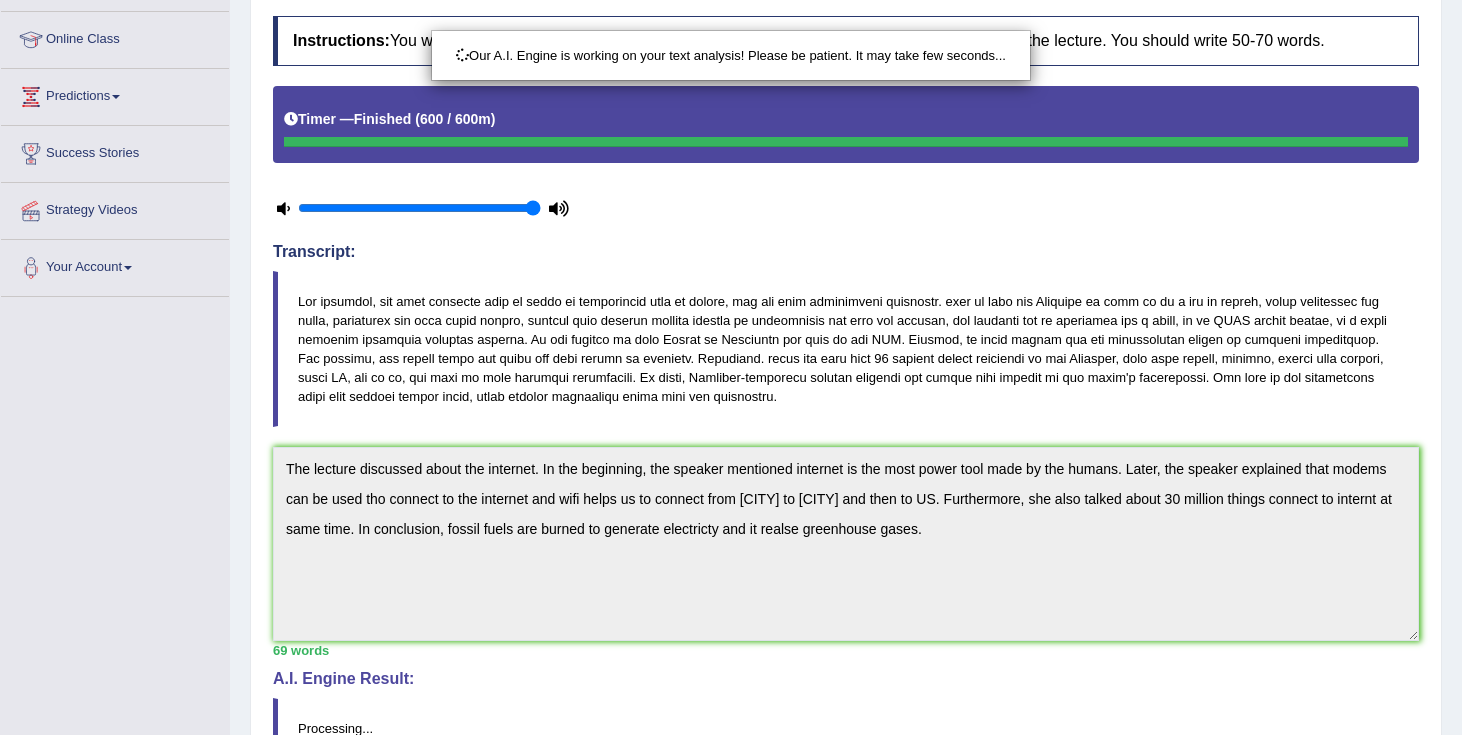 scroll, scrollTop: 277, scrollLeft: 0, axis: vertical 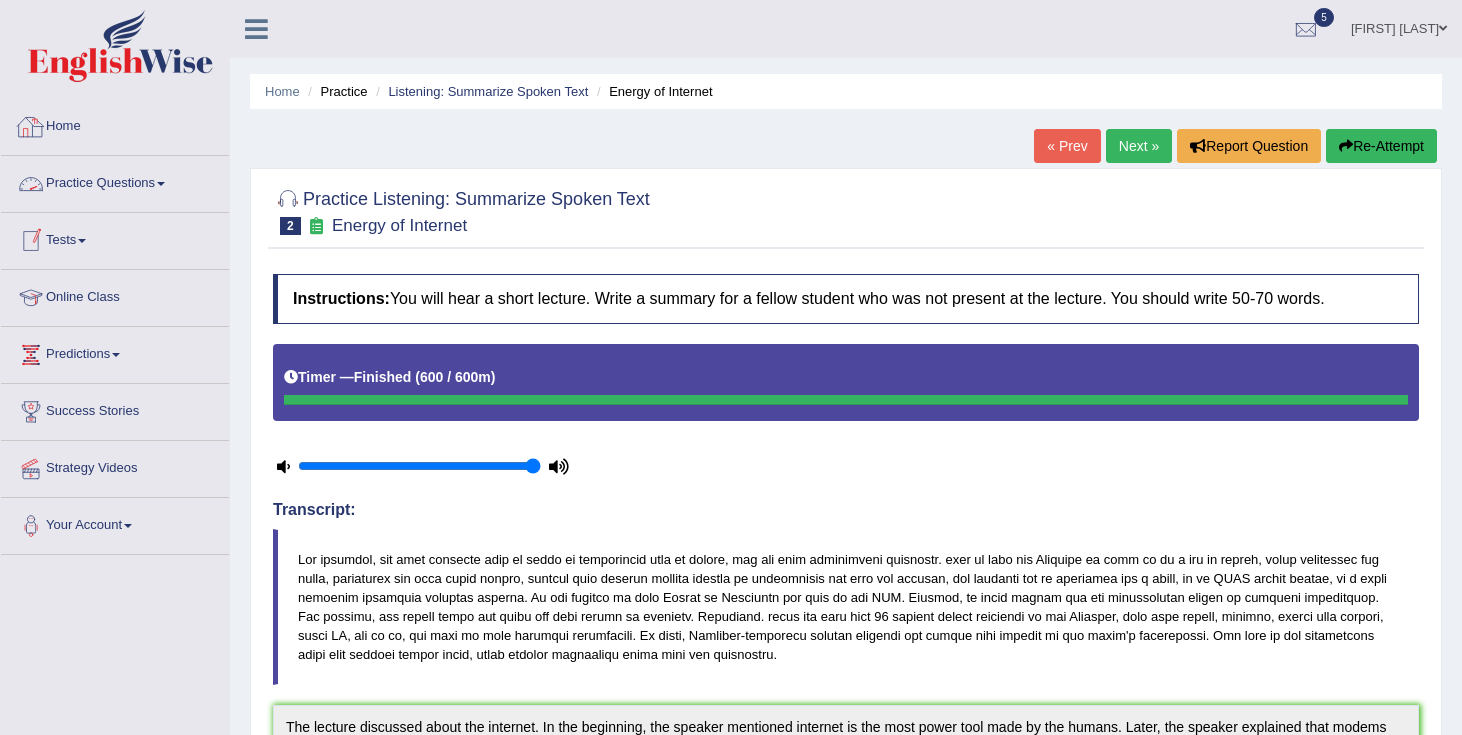 click on "Home" at bounding box center [115, 124] 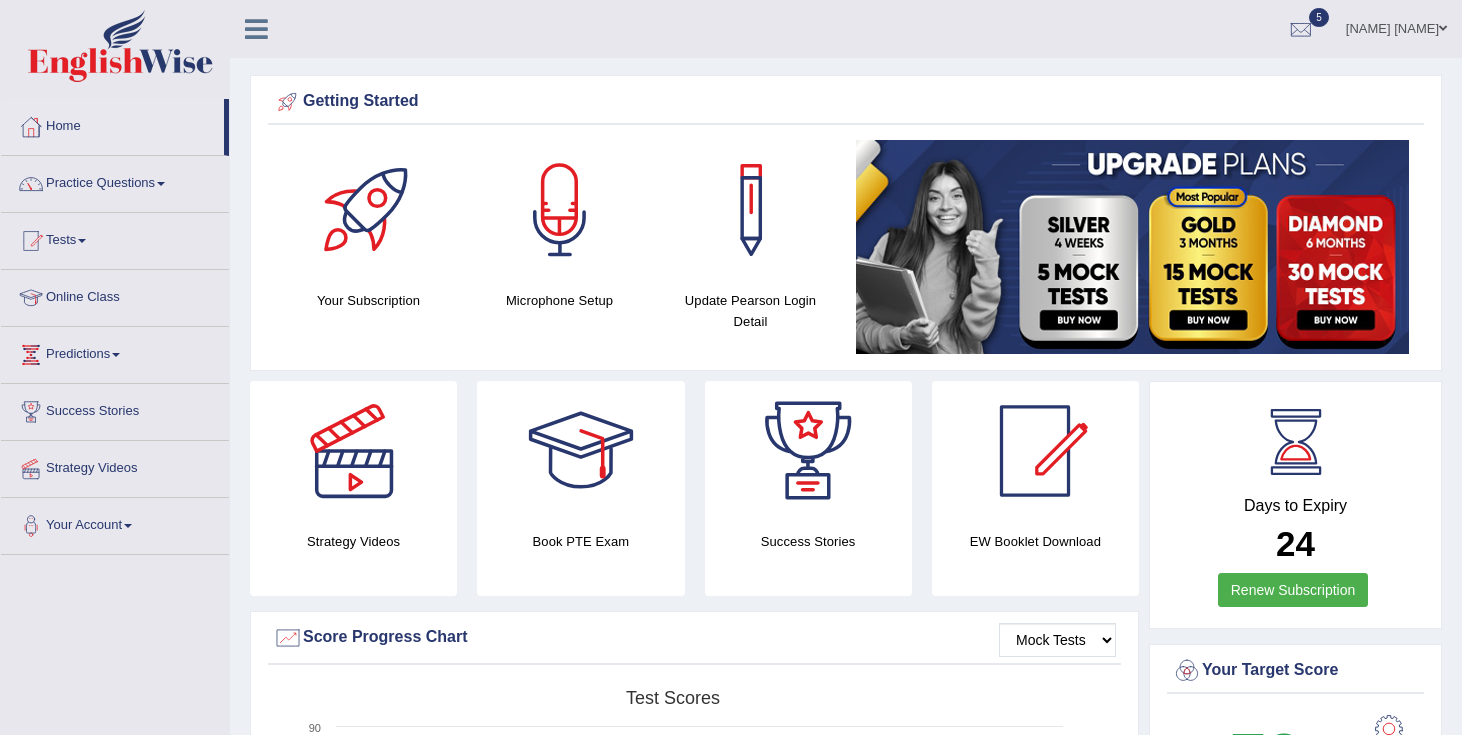 scroll, scrollTop: 0, scrollLeft: 0, axis: both 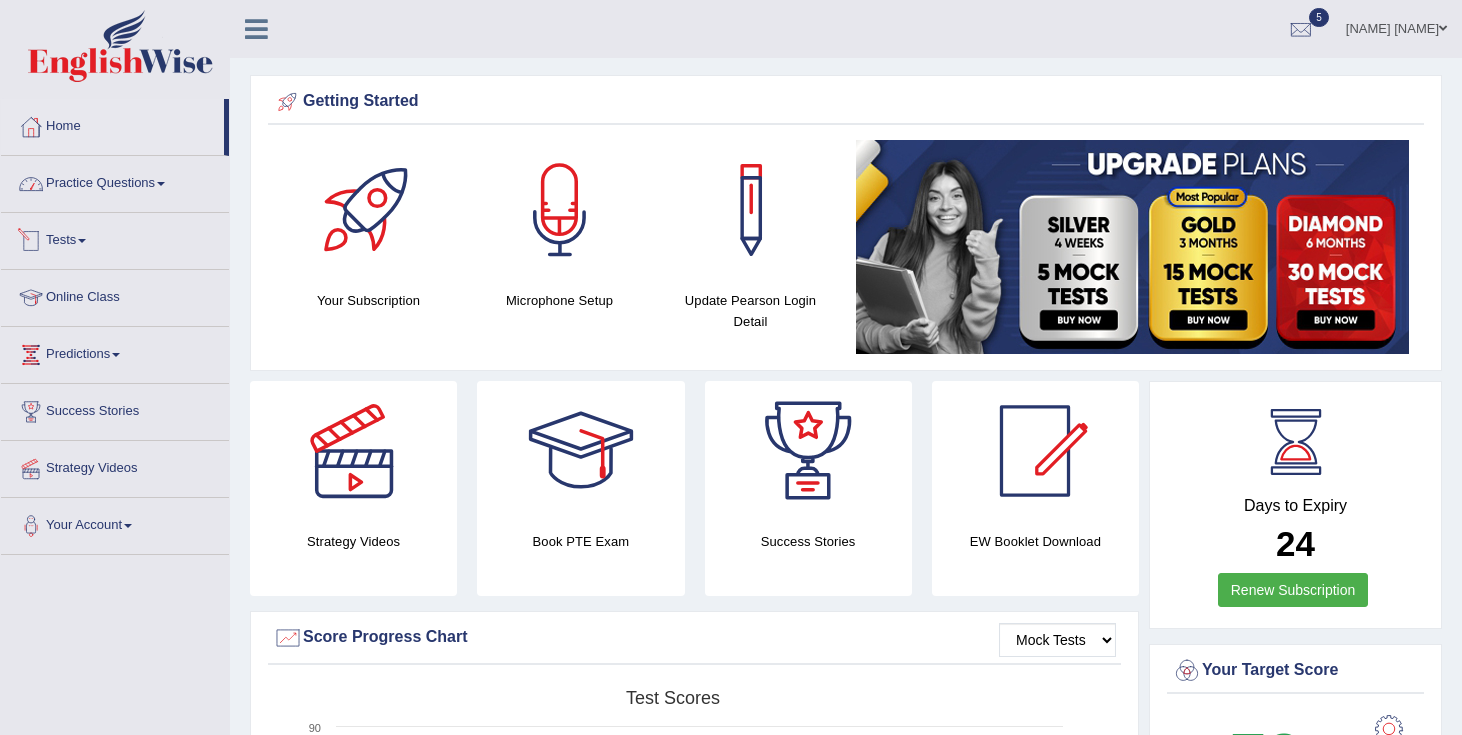 click on "Practice Questions" at bounding box center [115, 181] 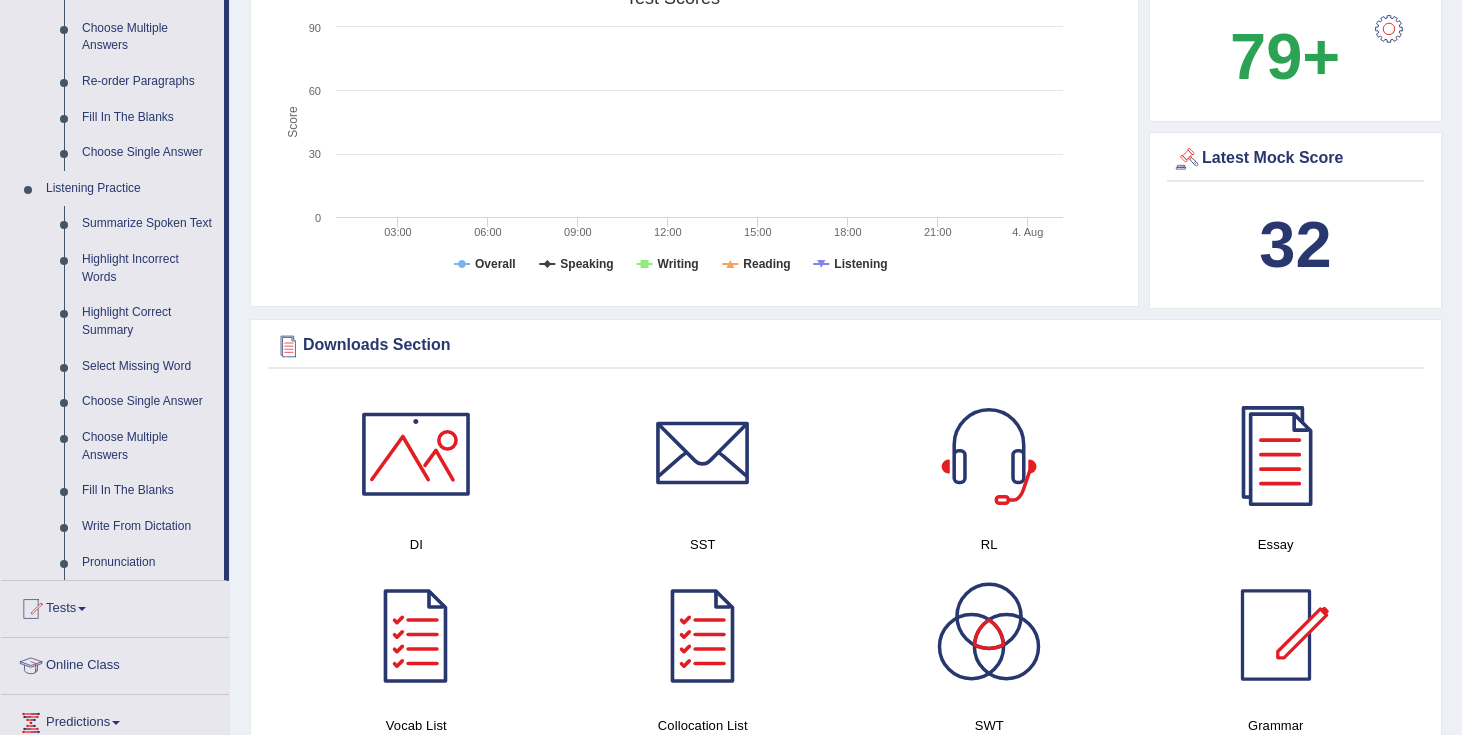 scroll, scrollTop: 729, scrollLeft: 0, axis: vertical 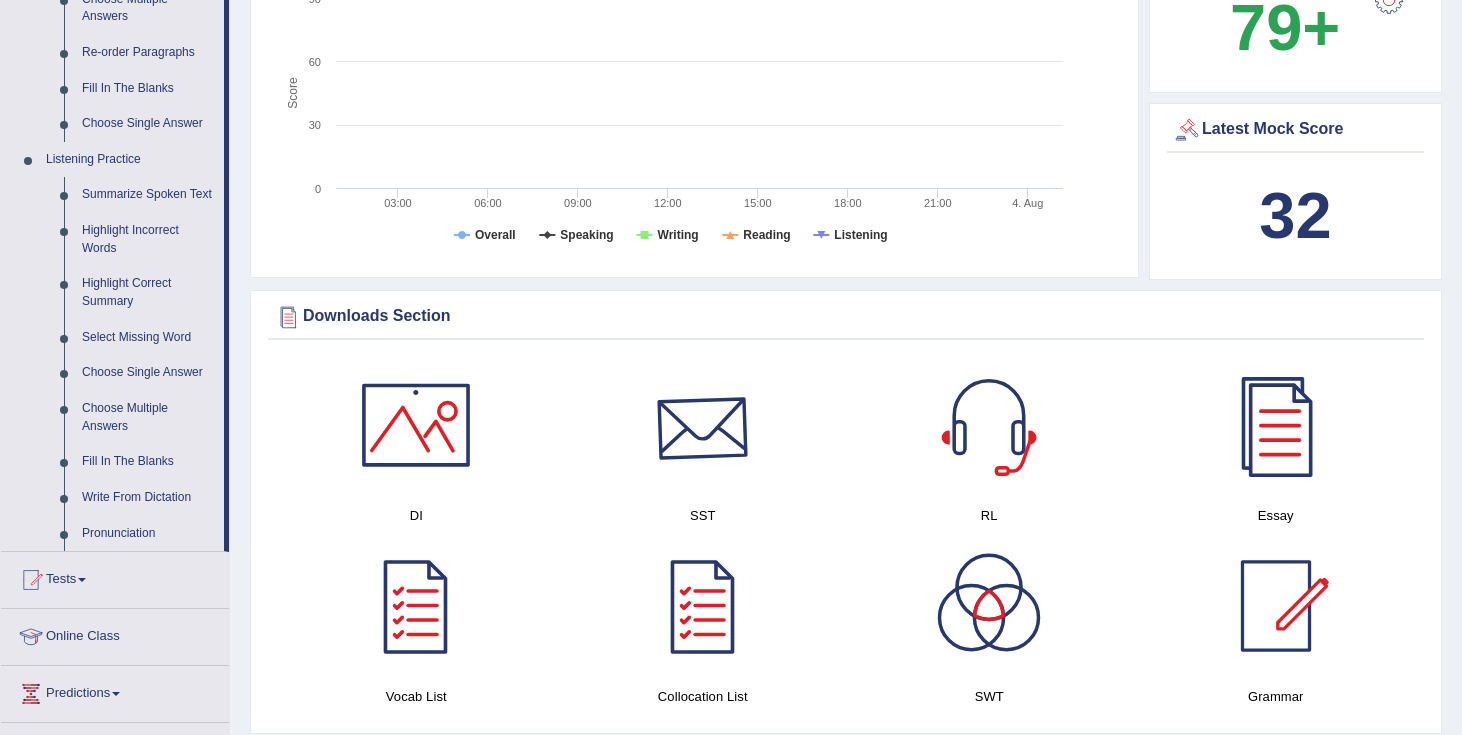 click at bounding box center (703, 425) 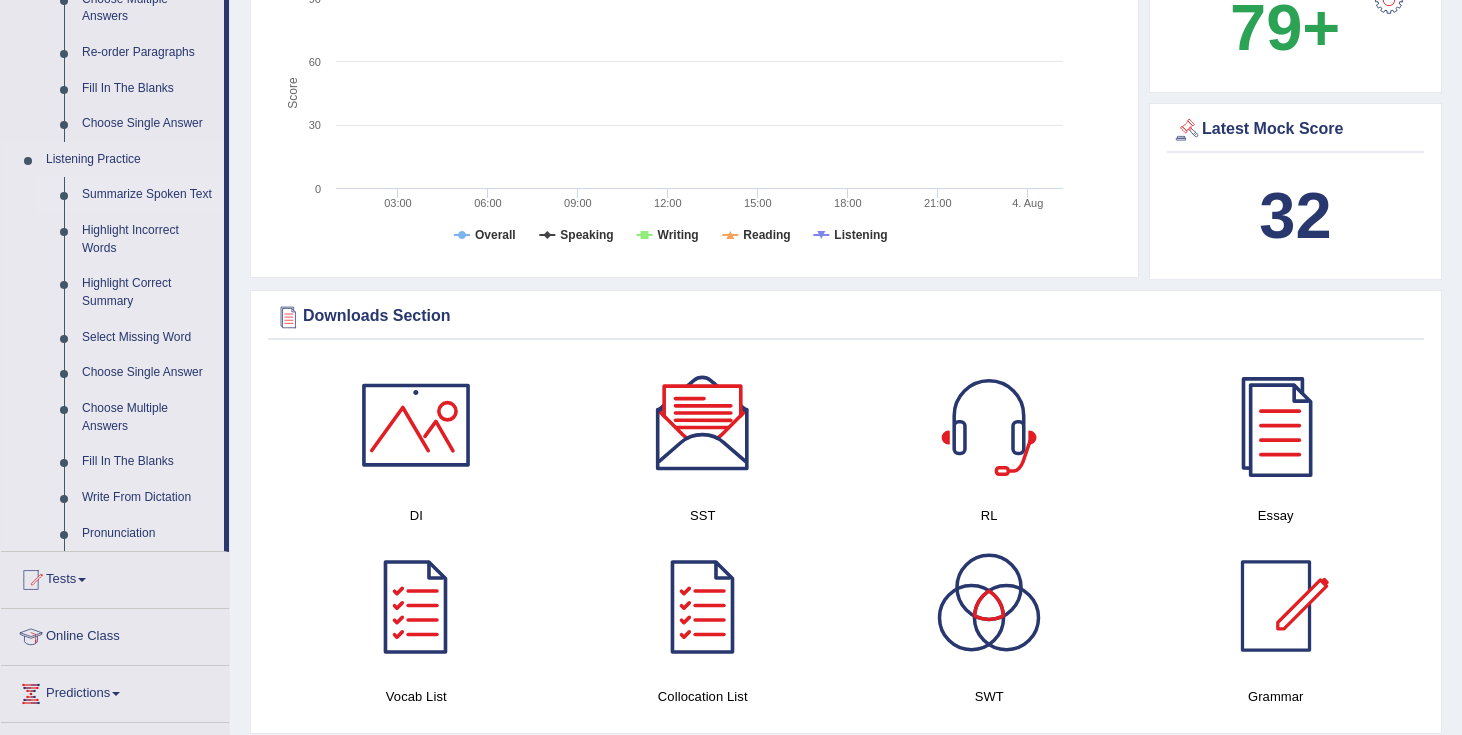 click on "Summarize Spoken Text" at bounding box center (148, 195) 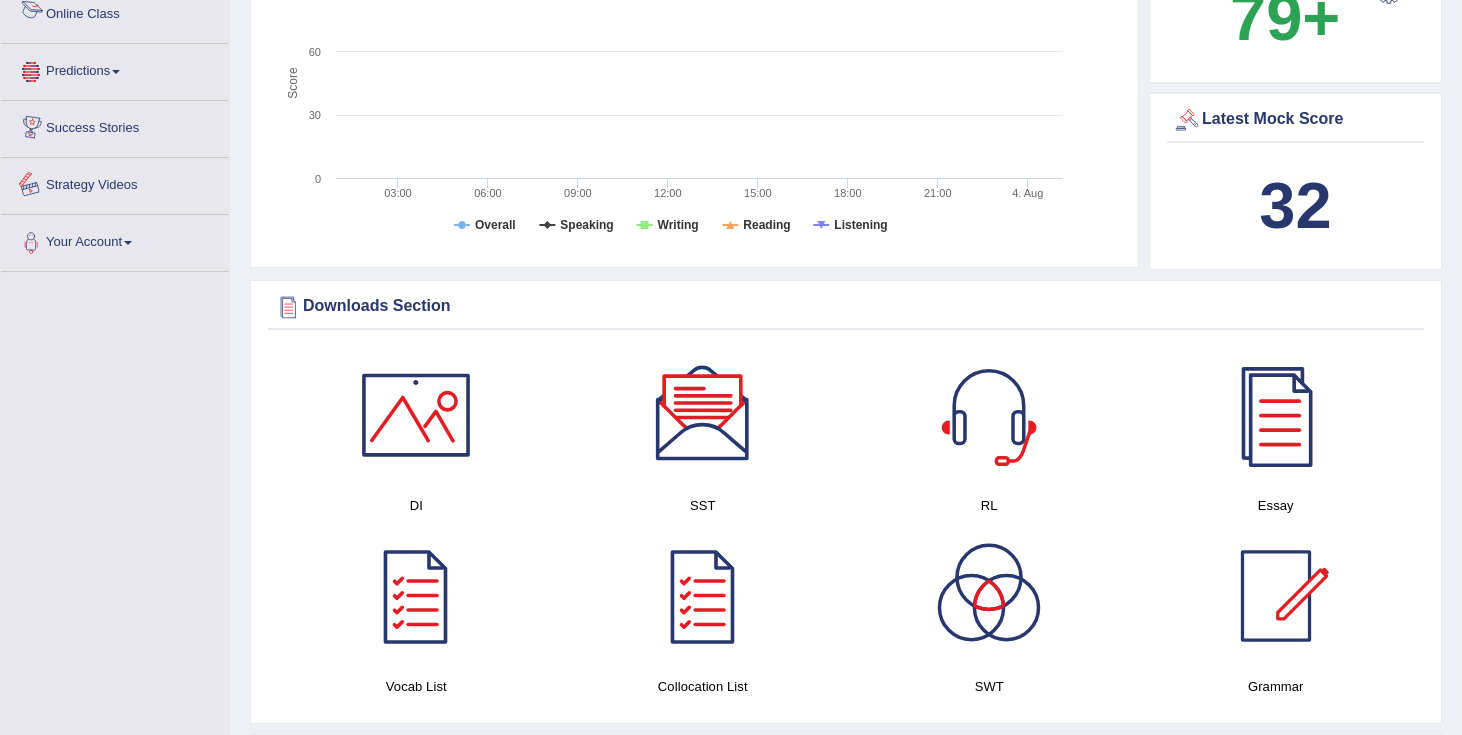 scroll, scrollTop: 797, scrollLeft: 0, axis: vertical 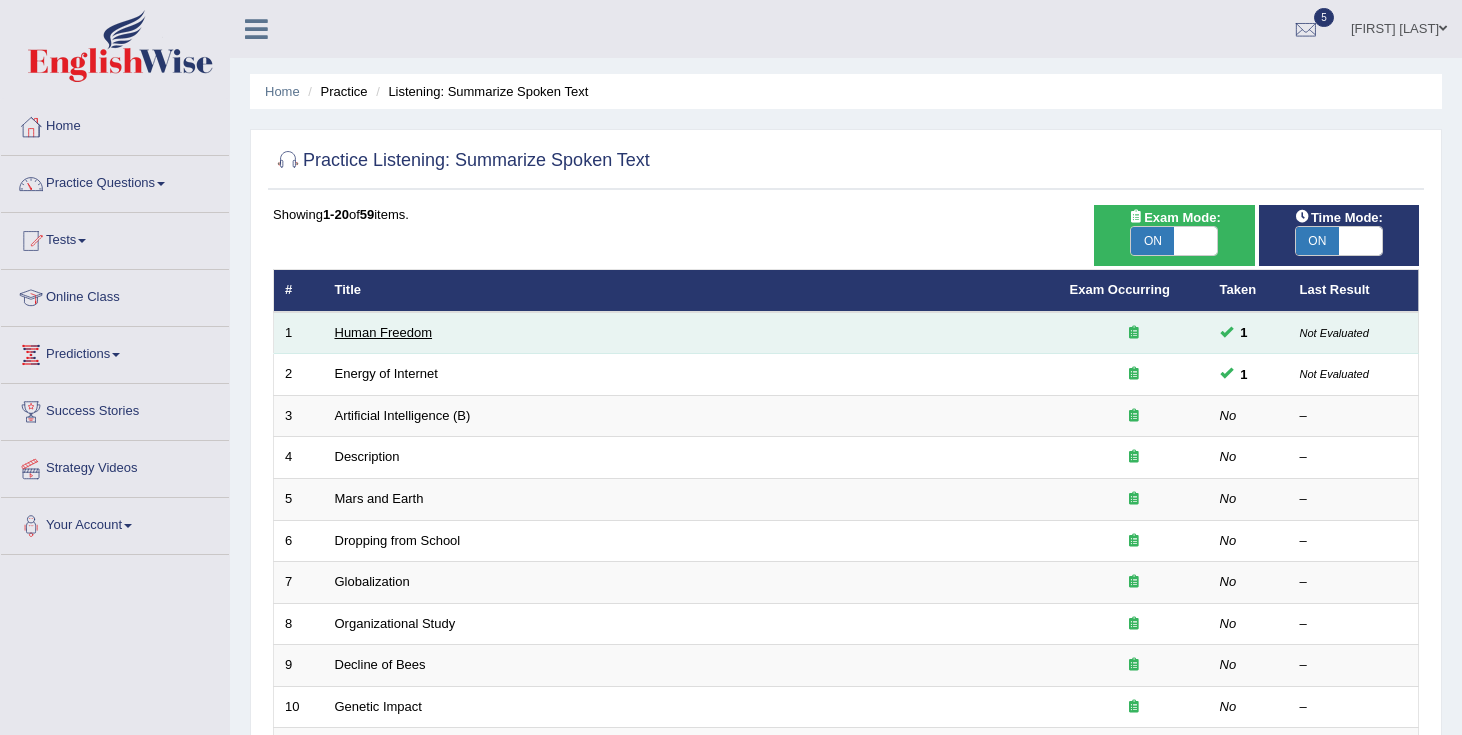click on "Human Freedom" at bounding box center [384, 332] 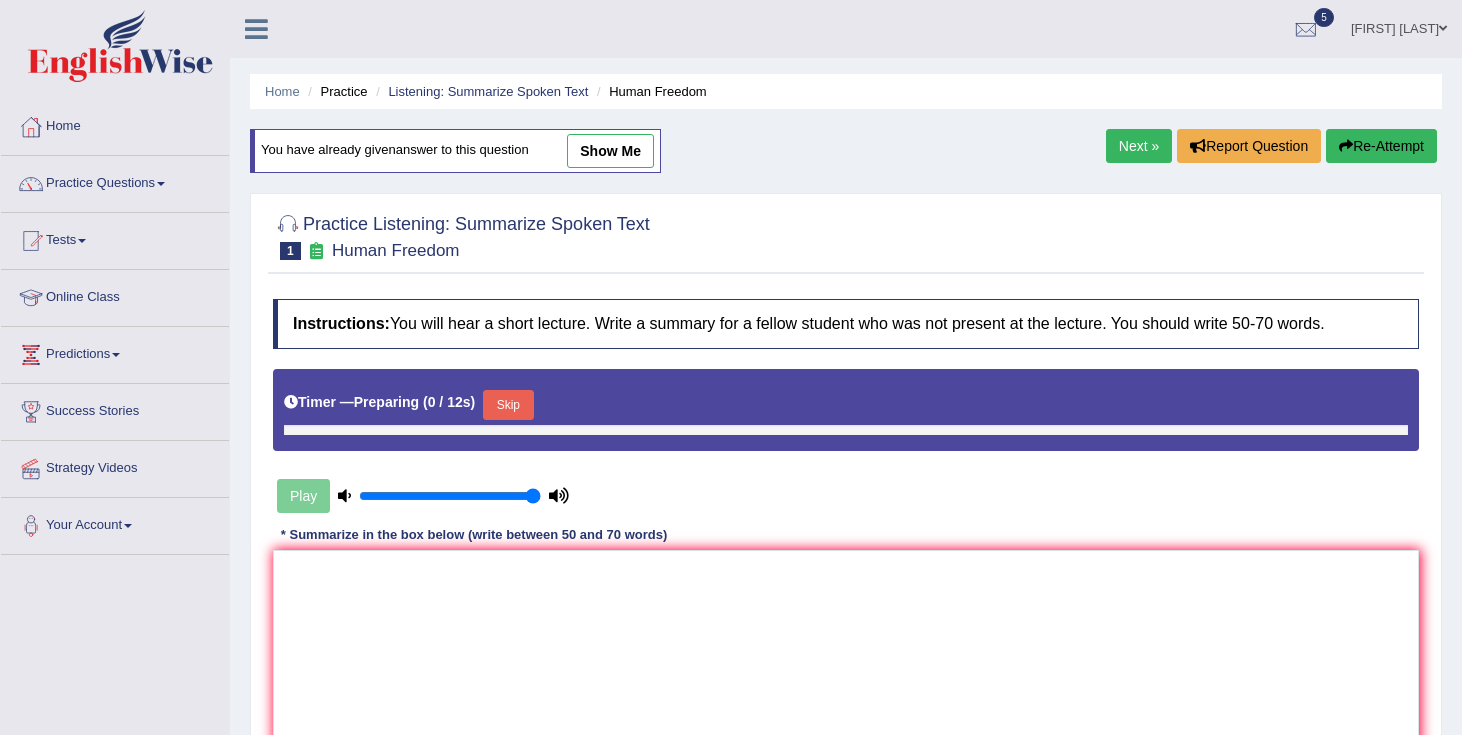 scroll, scrollTop: 0, scrollLeft: 0, axis: both 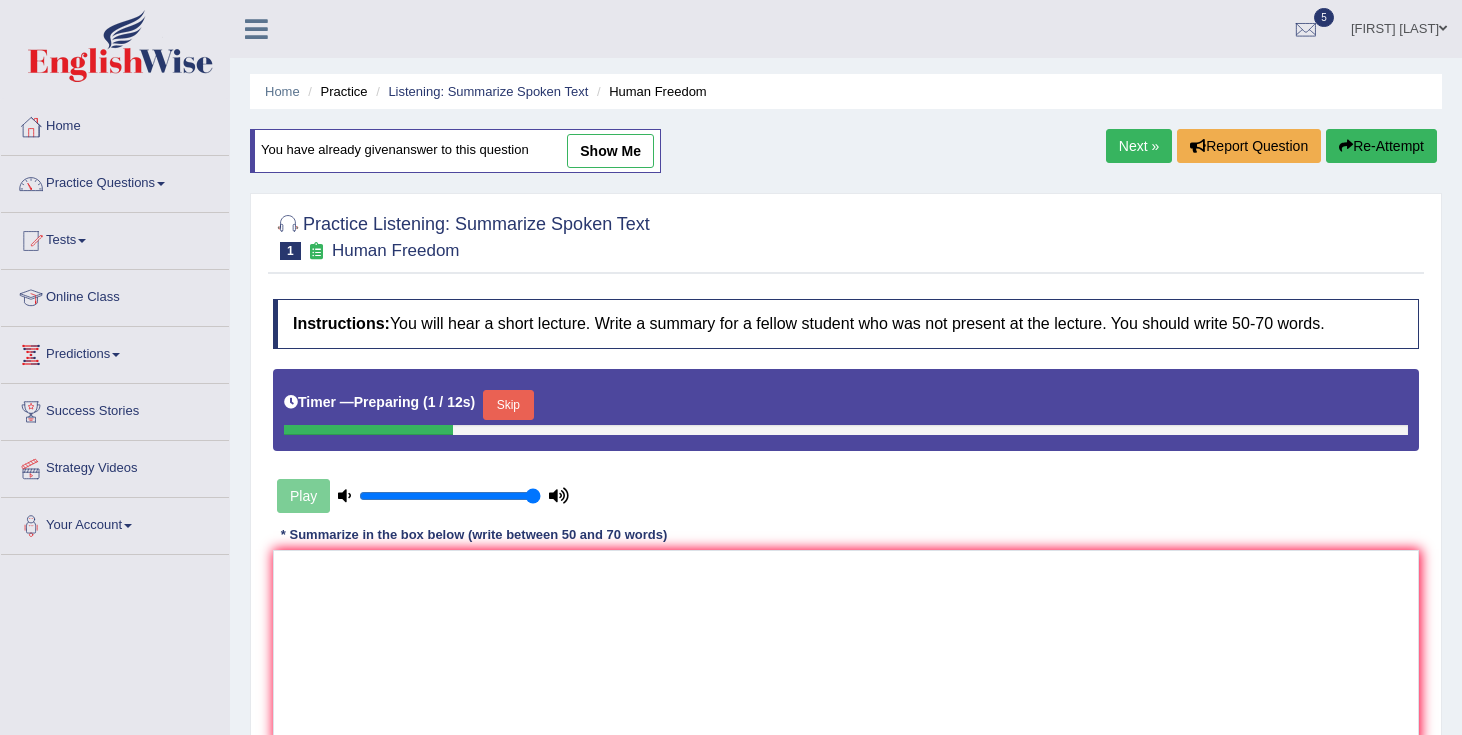 click on "show me" at bounding box center (610, 151) 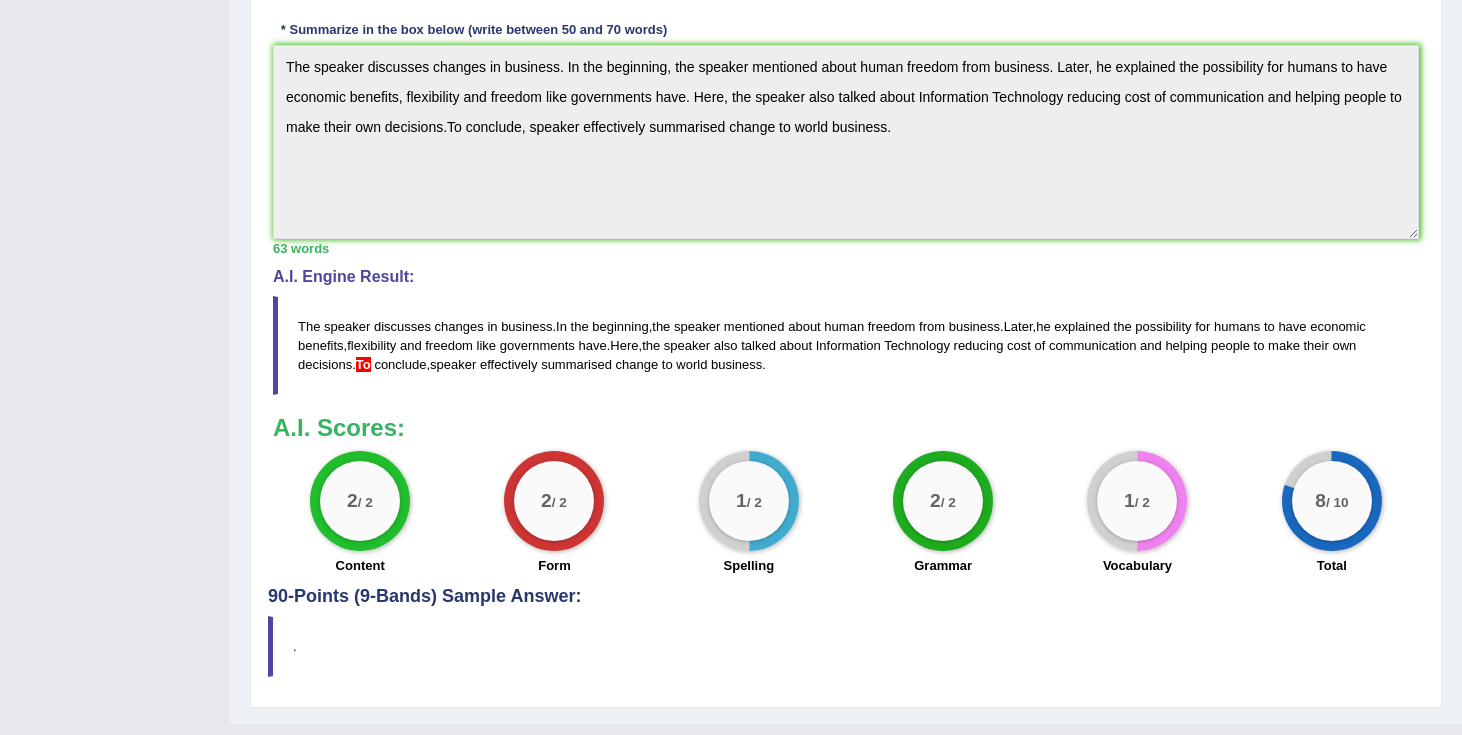 scroll, scrollTop: 0, scrollLeft: 0, axis: both 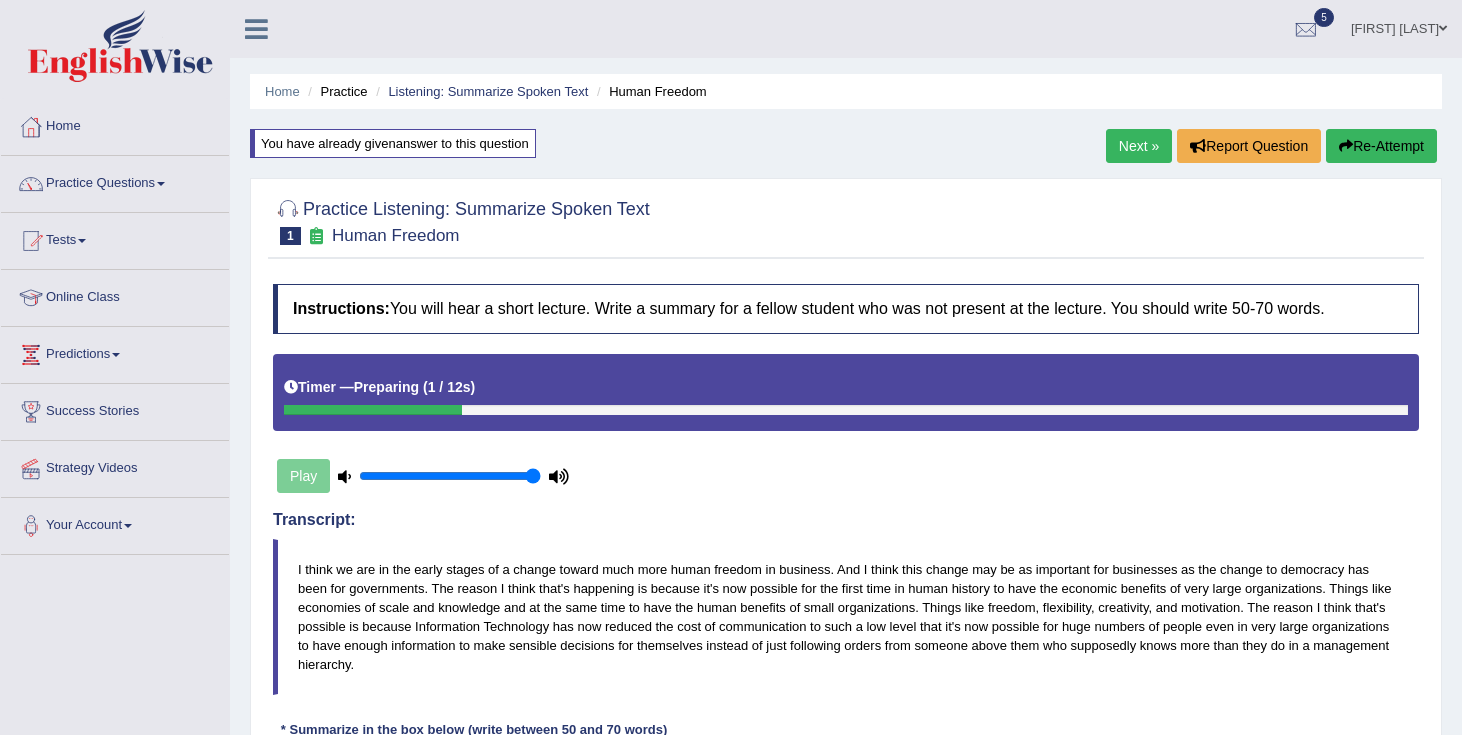 click on "Next »" at bounding box center (1139, 146) 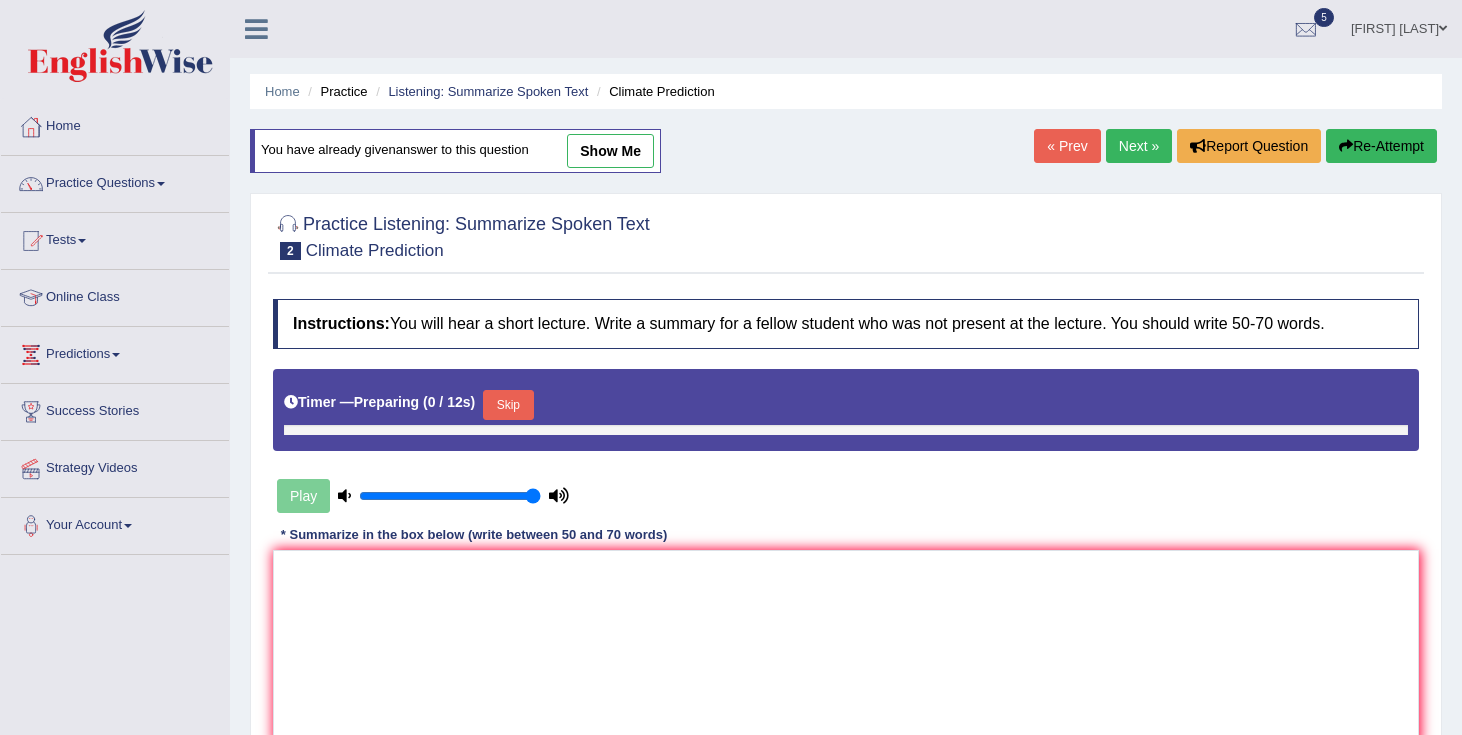 scroll, scrollTop: 0, scrollLeft: 0, axis: both 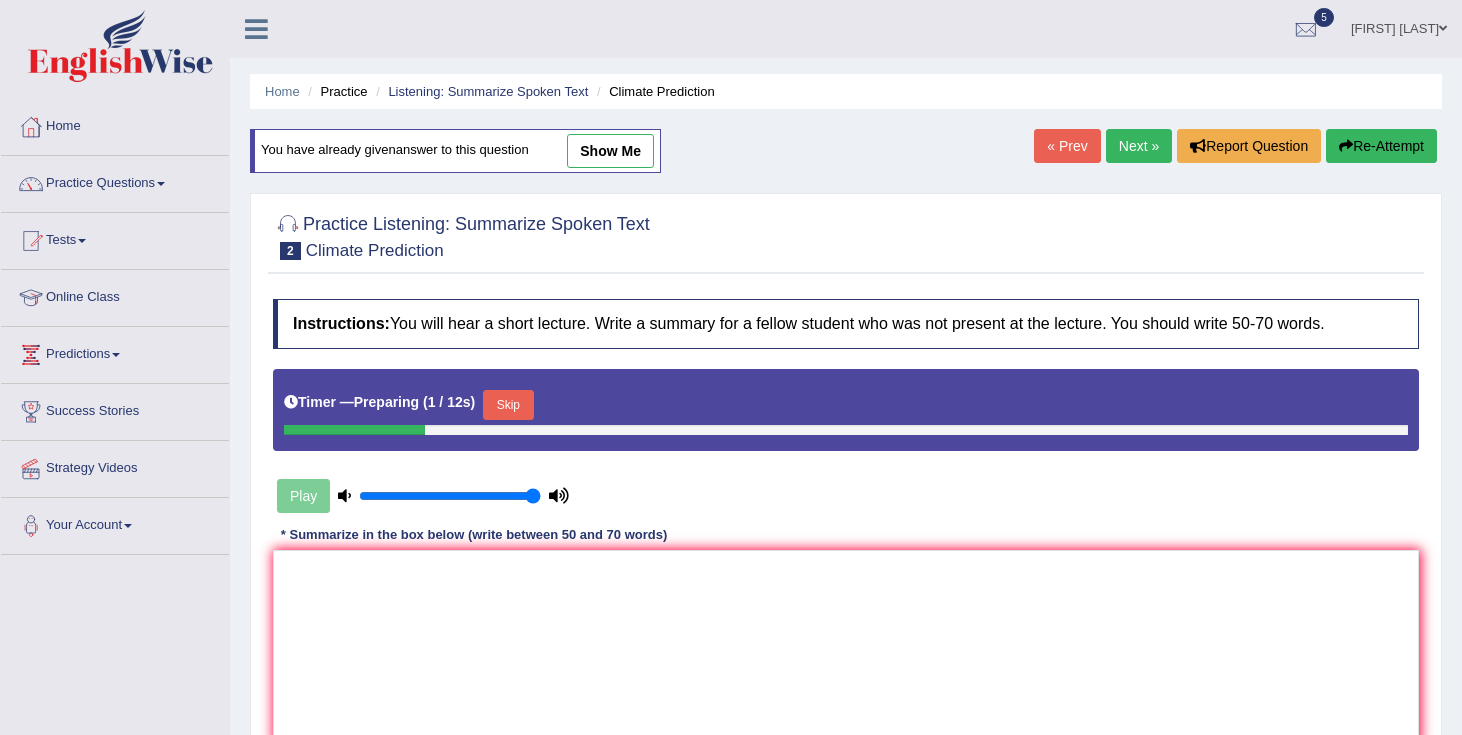 click on "show me" at bounding box center (610, 151) 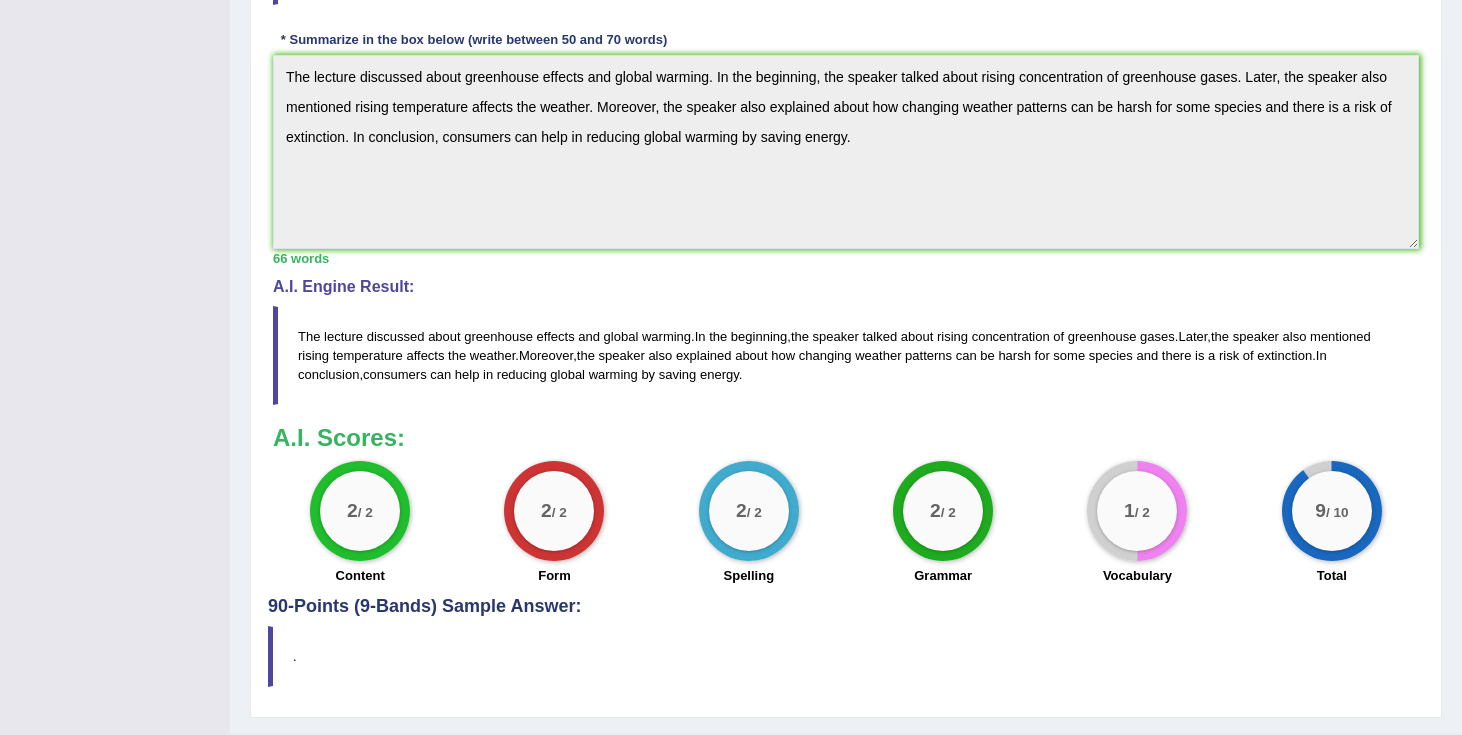 scroll, scrollTop: 0, scrollLeft: 0, axis: both 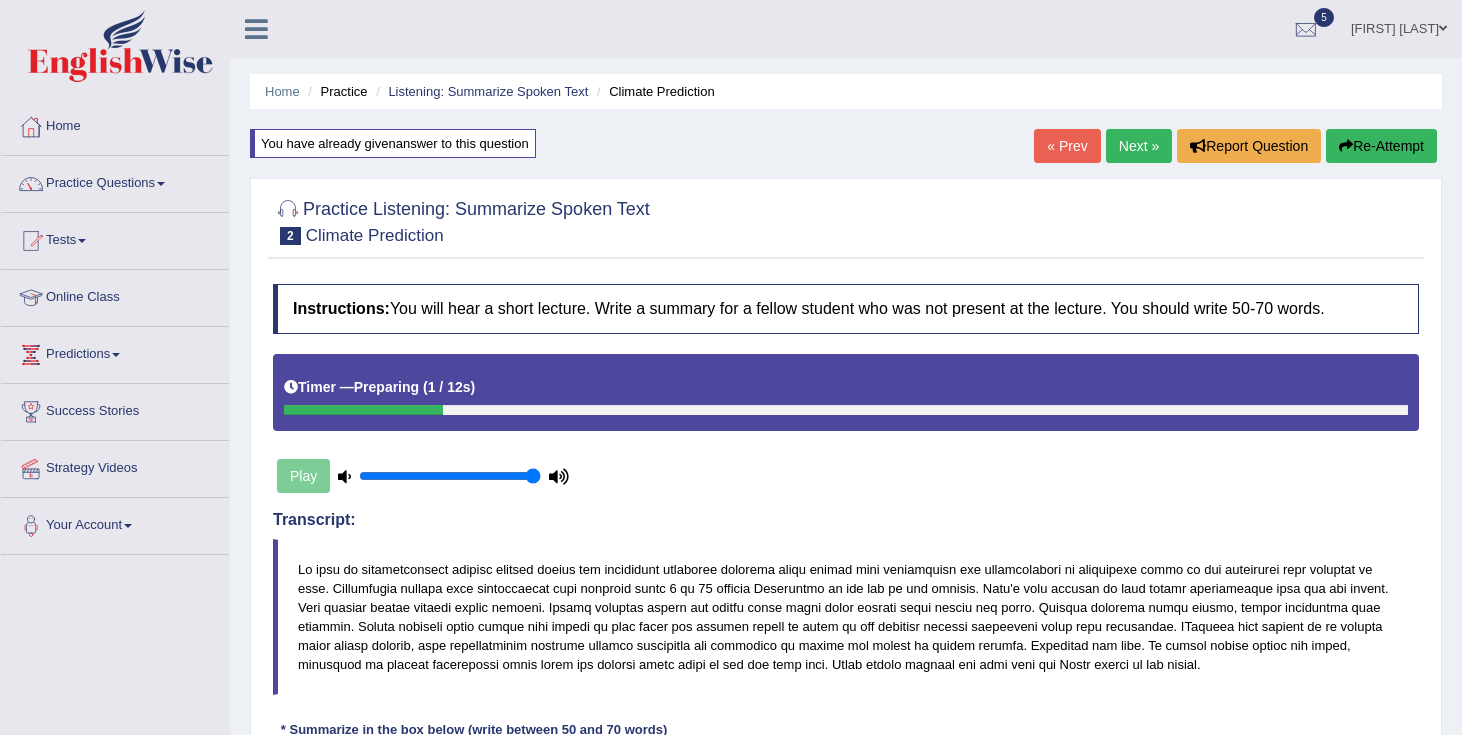 click on "Next »" at bounding box center (1139, 146) 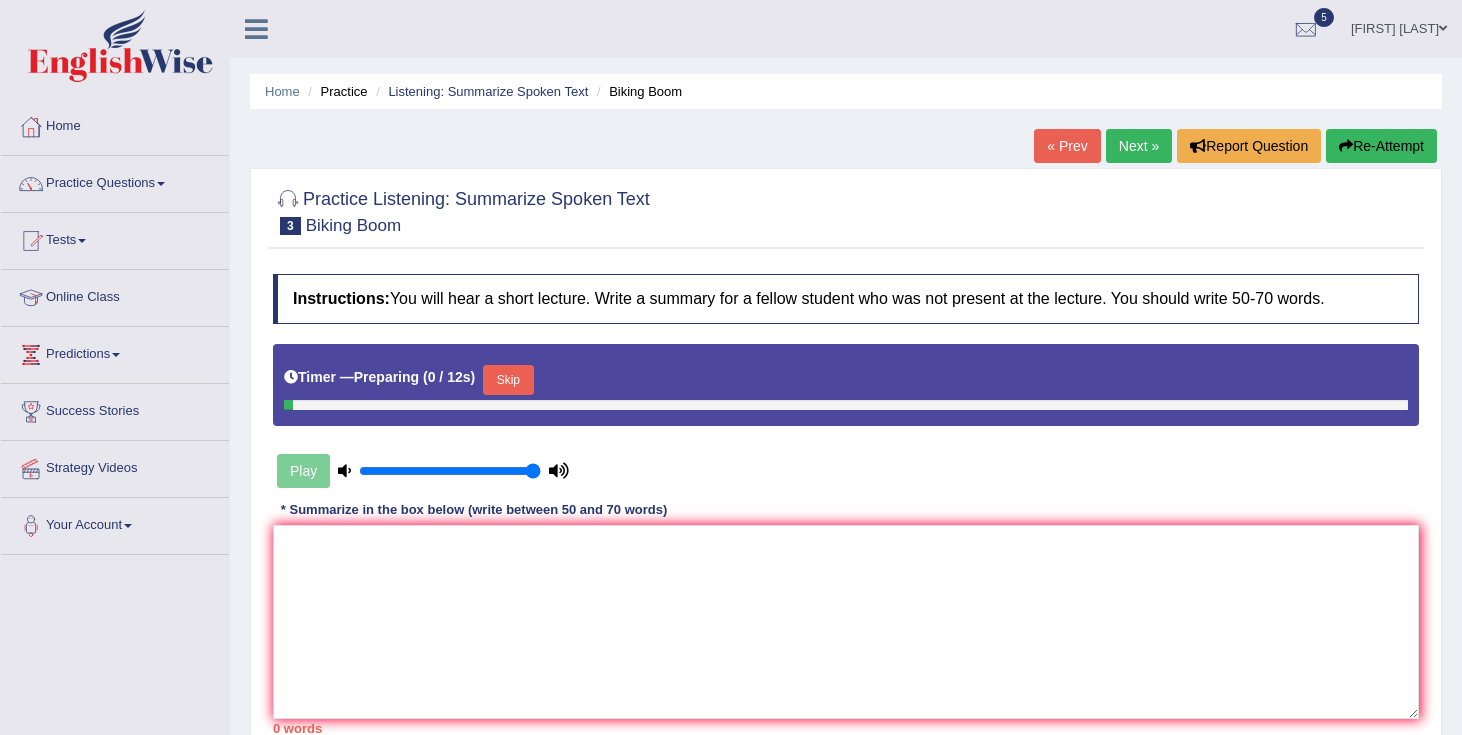 scroll, scrollTop: 0, scrollLeft: 0, axis: both 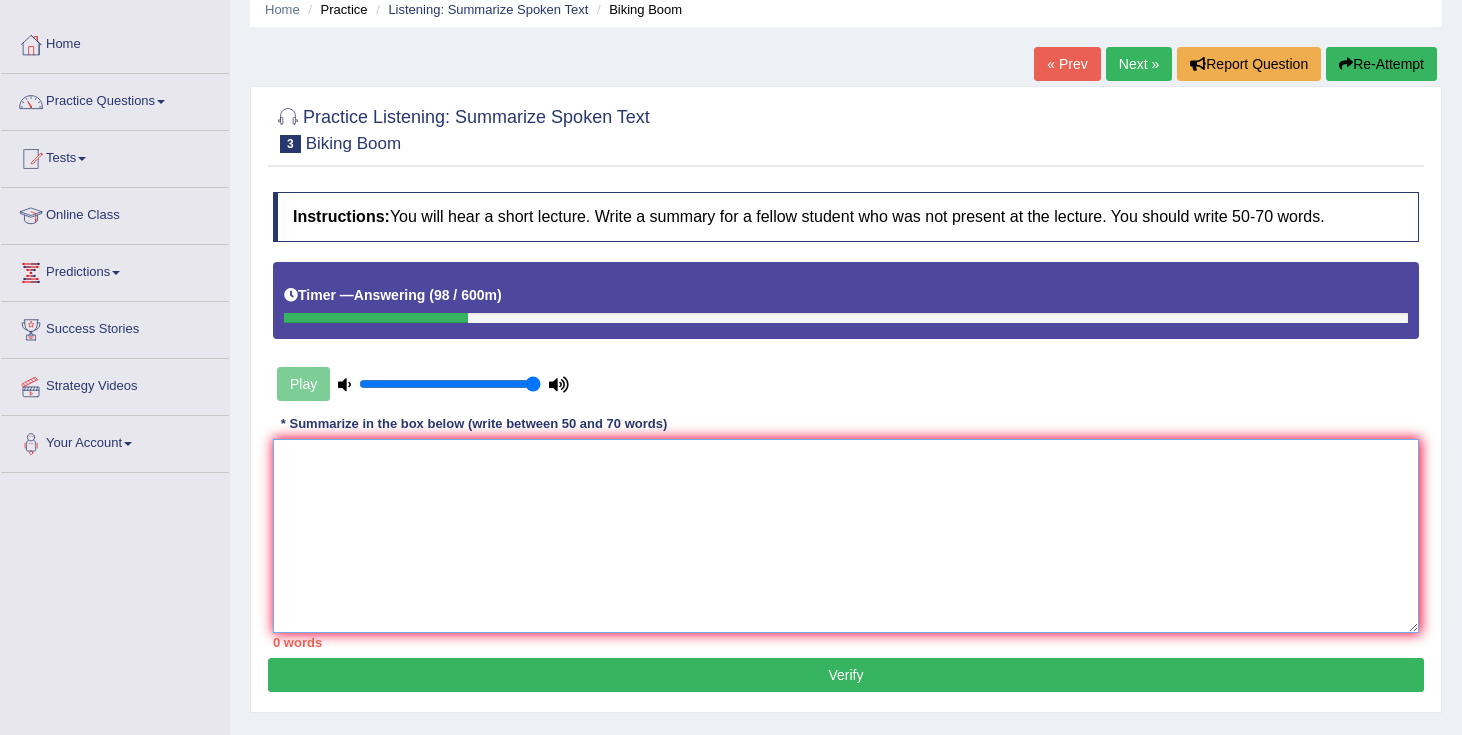 click at bounding box center (846, 536) 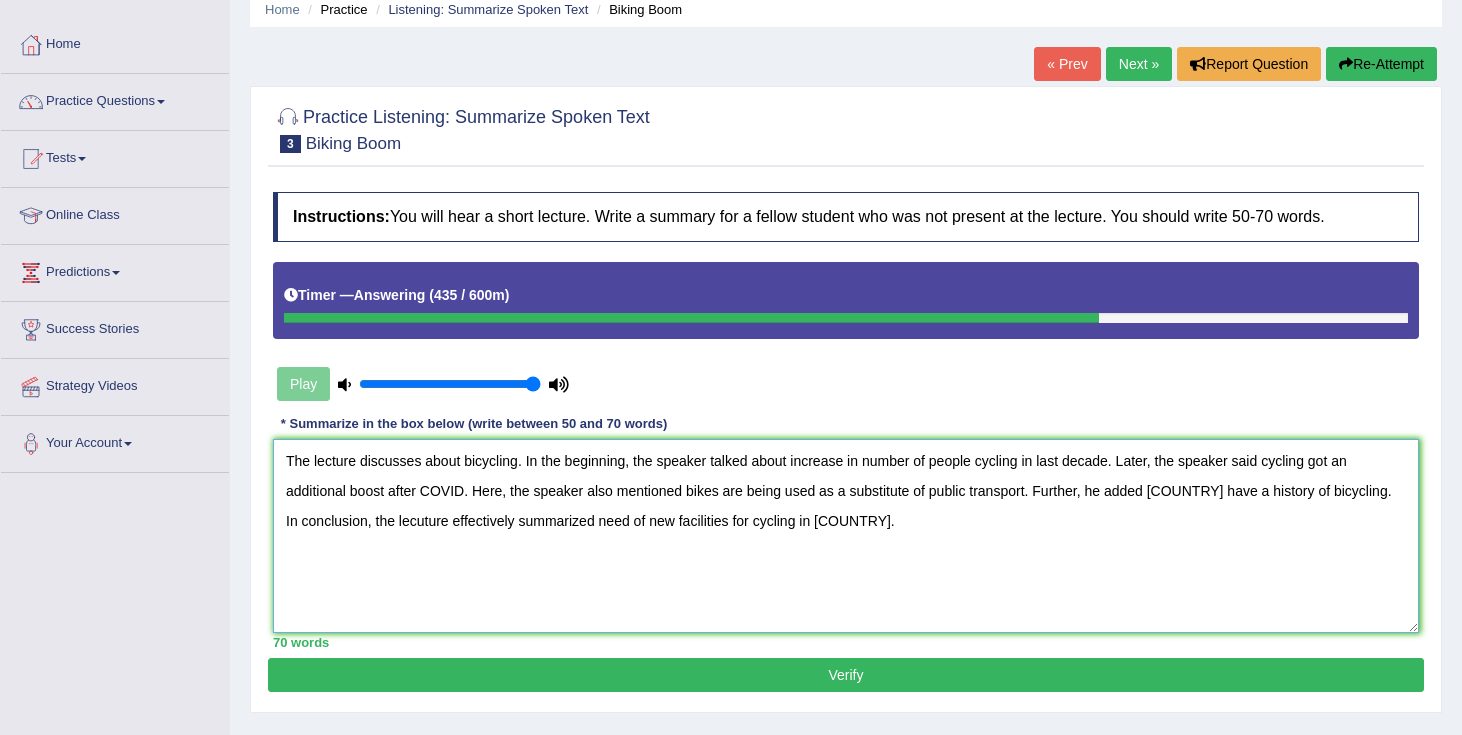 click on "The lecture discusses about bicycling. In the beginning, the speaker talked about increase in number of people cycling in last decade. Later, the speaker said cycling got an additional boost after COVID. Here, the speaker also mentioned bikes are being used as a substitute of public transport. Further, he added Europe have a history of bicycling. In conclusion, the lecuture effectively summarized need of new facilities for cycling in USA." at bounding box center (846, 536) 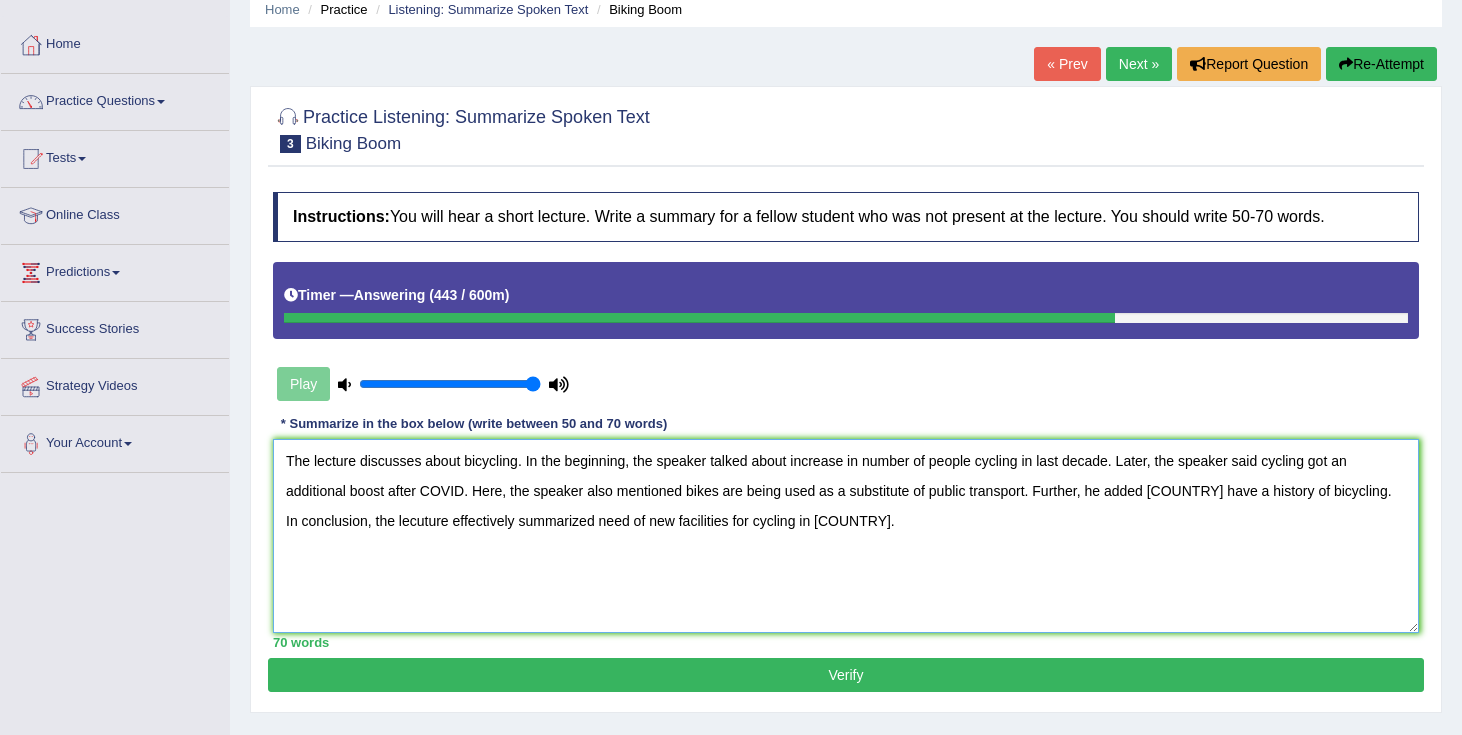 click on "The lecture discusses about bicycling. In the beginning, the speaker talked about increase in number of people cycling in last decade. Later, the speaker said cycling got an additional boost after COVID. Here, the speaker also mentioned bikes are being used as a substitute of public transport. Further, he added Europe have a history of bicycling. In conclusion, the lecuture effectively summarized need of new facilities for cycling in USA." at bounding box center [846, 536] 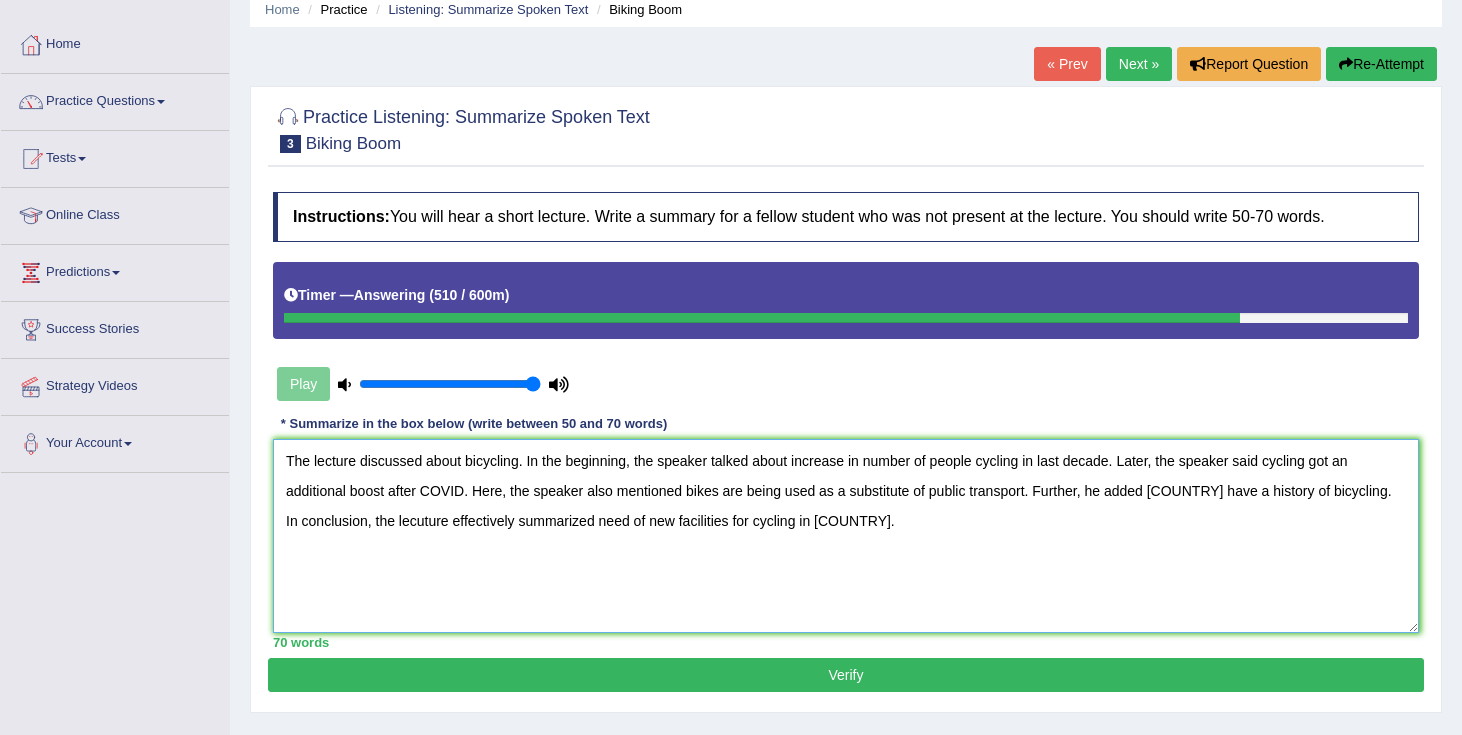 click on "The lecture discussed about bicycling. In the beginning, the speaker talked about increase in number of people cycling in last decade. Later, the speaker said cycling got an additional boost after COVID. Here, the speaker also mentioned bikes are being used as a substitute of public transport. Further, he added Europe have a history of bicycling. In conclusion, the lecuture effectively summarized need of new facilities for cycling in USA." at bounding box center [846, 536] 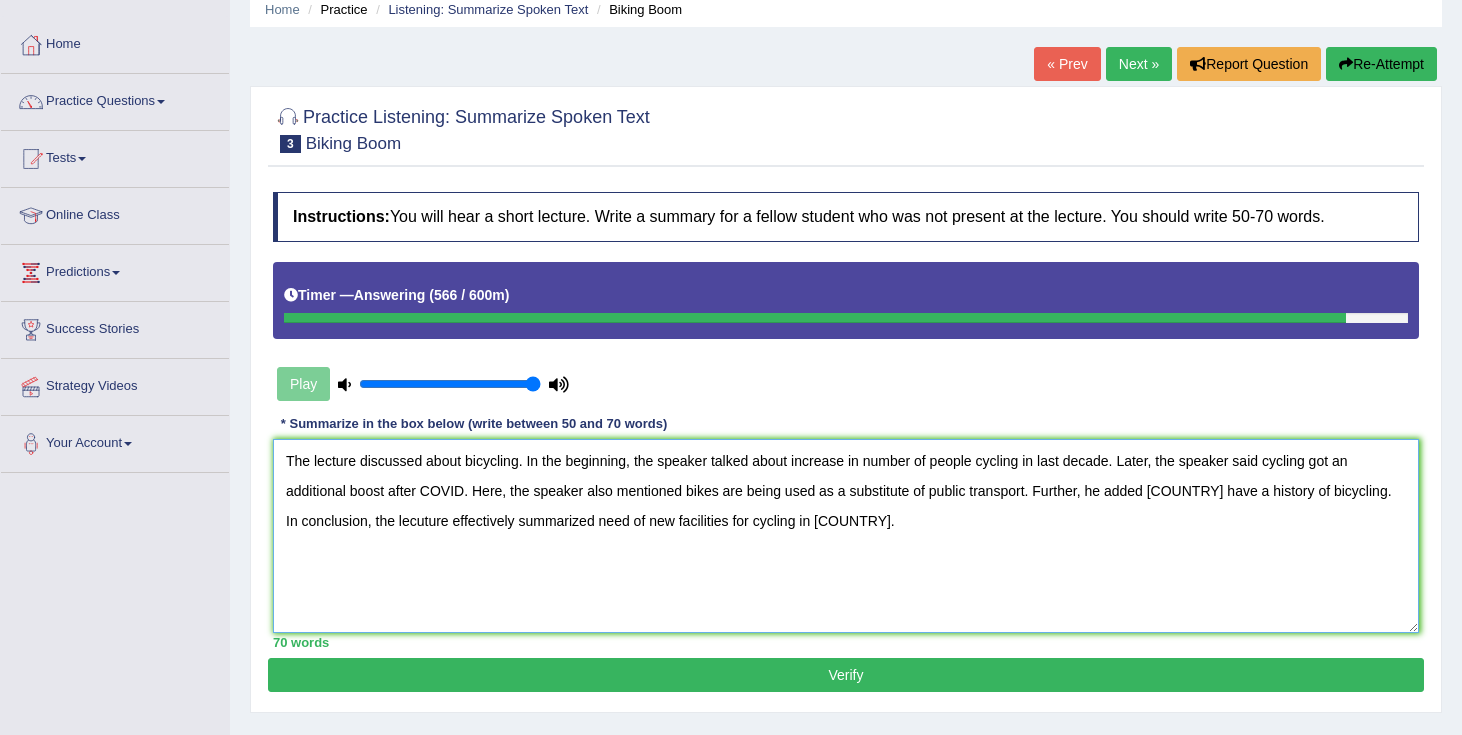 click on "The lecture discussed about bicycling. In the beginning, the speaker talked about increase in number of people cycling in last decade. Later, the speaker said cycling got an additional boost by COVID. Here, the speaker also mentioned bikes are being used as a substitute of public transport. Further, he added Europe have a history of bicycling. In conclusion, the lecuture effectively summarized need of new facilities for cycling in USA." at bounding box center [846, 536] 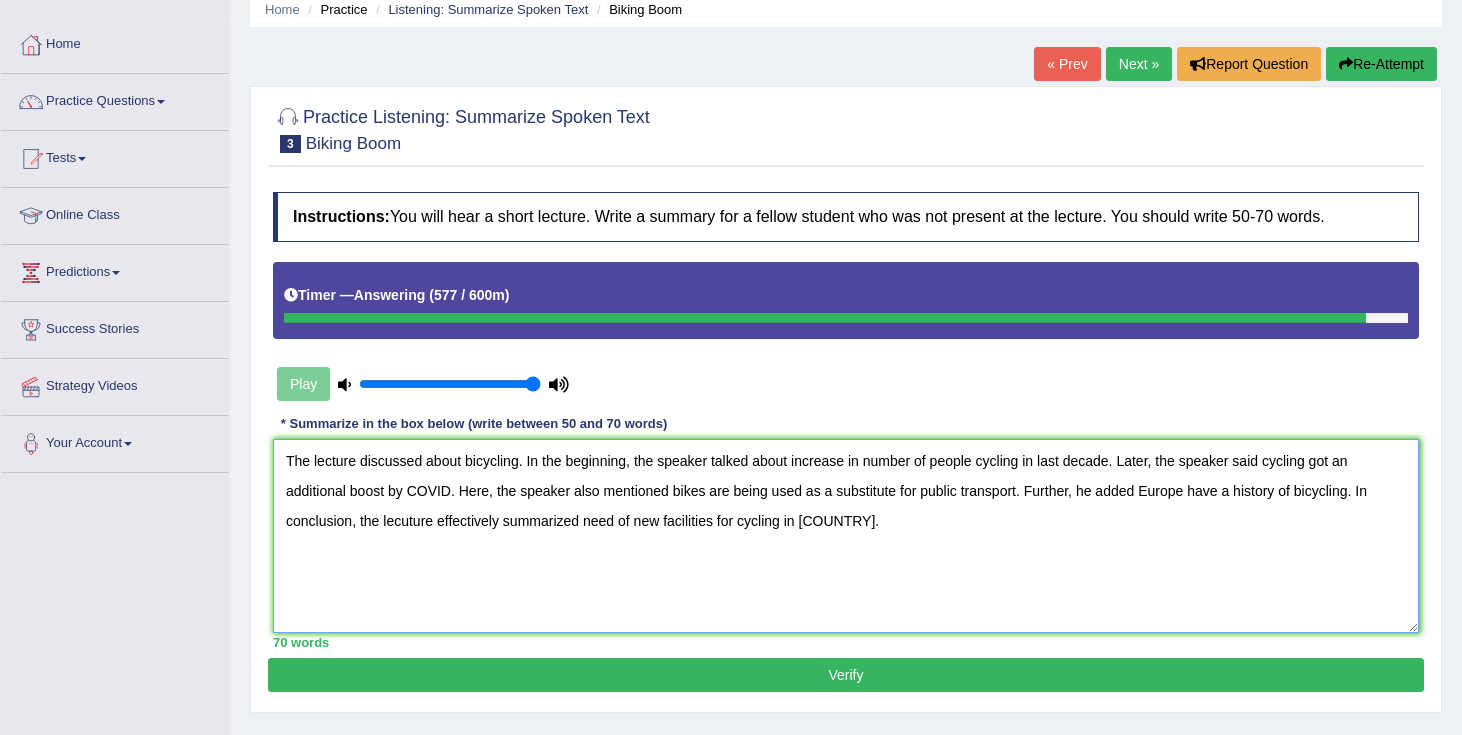 click on "The lecture discussed about bicycling. In the beginning, the speaker talked about increase in number of people cycling in last decade. Later, the speaker said cycling got an additional boost by COVID. Here, the speaker also mentioned bikes are being used as a substitute for public transport. Further, he added Europe have a history of bicycling. In conclusion, the lecuture effectively summarized need of new facilities for cycling in USA." at bounding box center (846, 536) 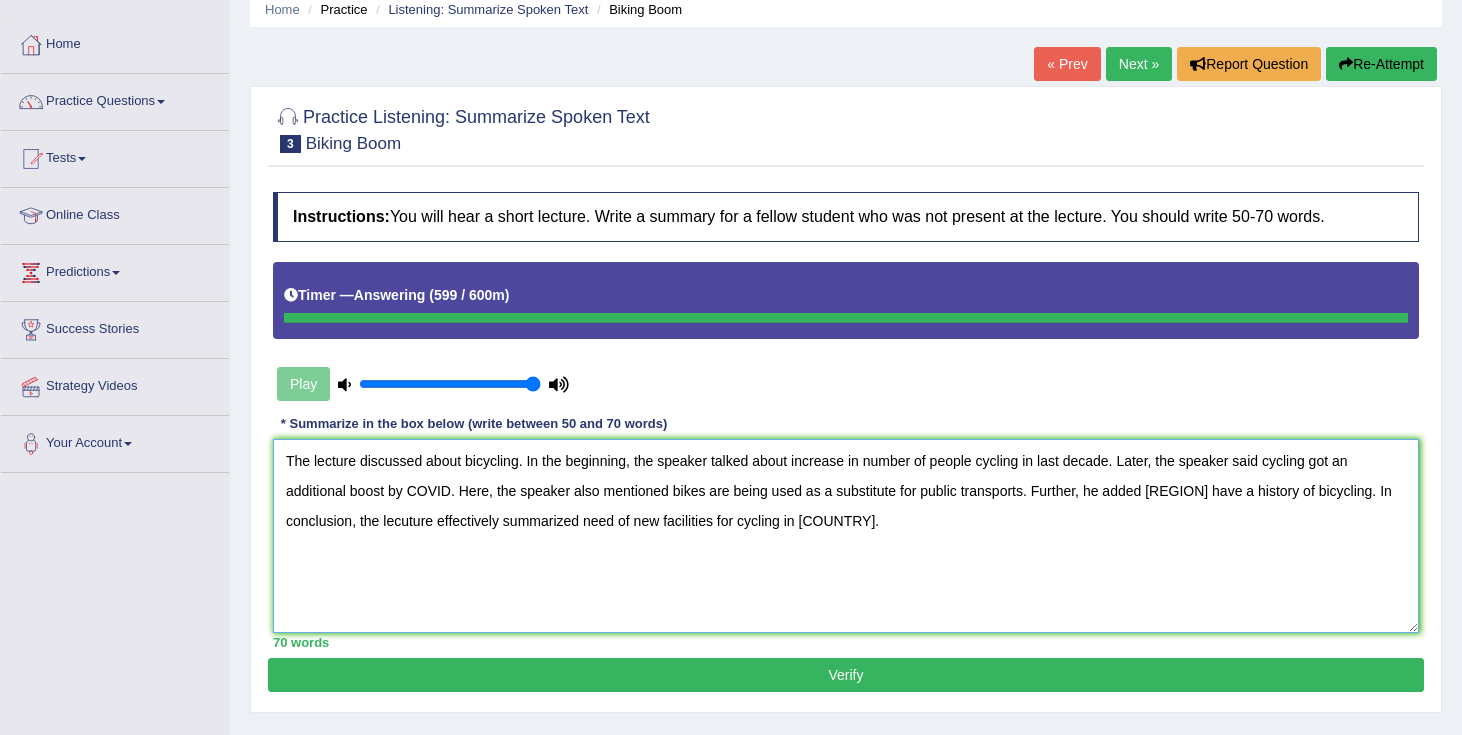 type on "The lecture discussed about bicycling. In the beginning, the speaker talked about increase in number of people cycling in last decade. Later, the speaker said cycling got an additional boost by COVID. Here, the speaker also mentioned bikes are being used as a substitute for public transports. Further, he added Europe have a history of bicycling. In conclusion, the lecuture effectively summarized need of new facilities for cycling in USA." 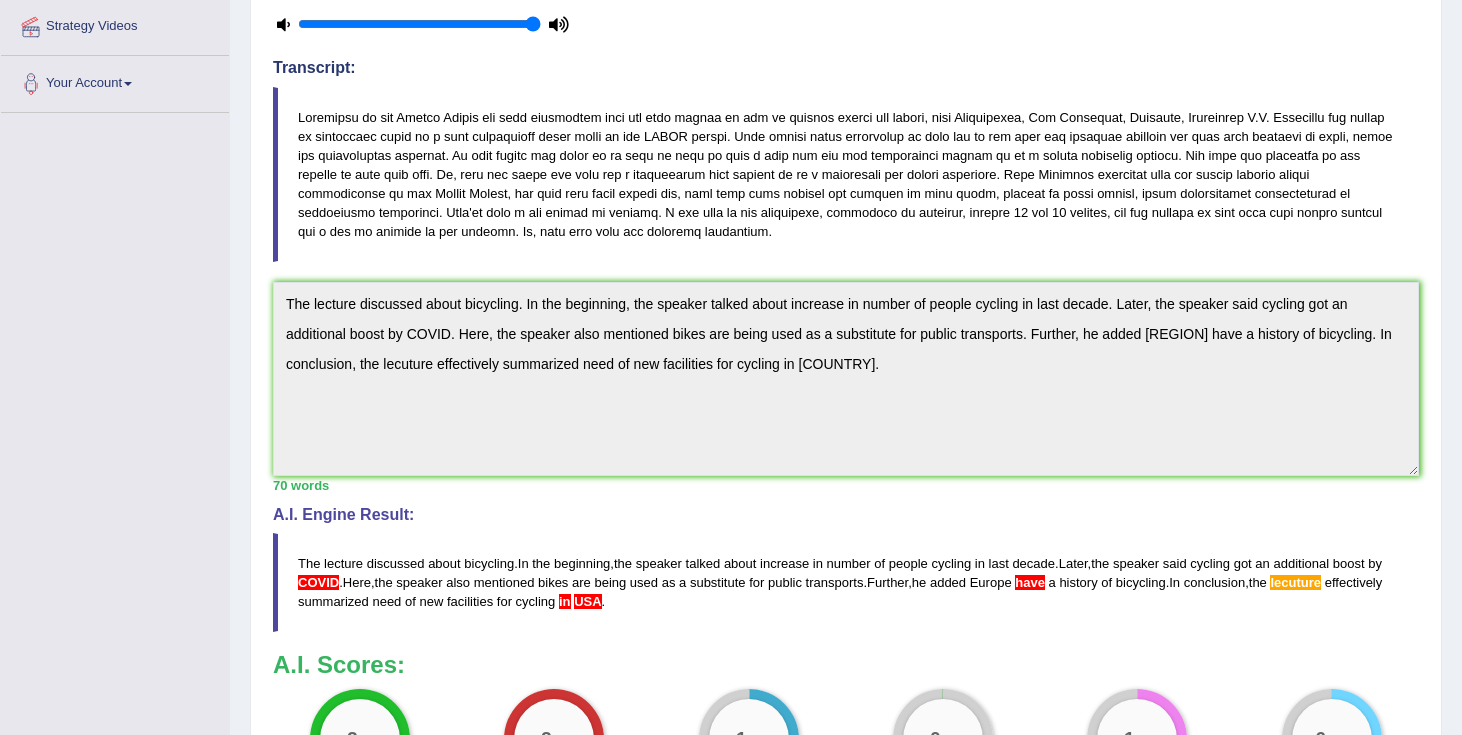 scroll, scrollTop: 0, scrollLeft: 0, axis: both 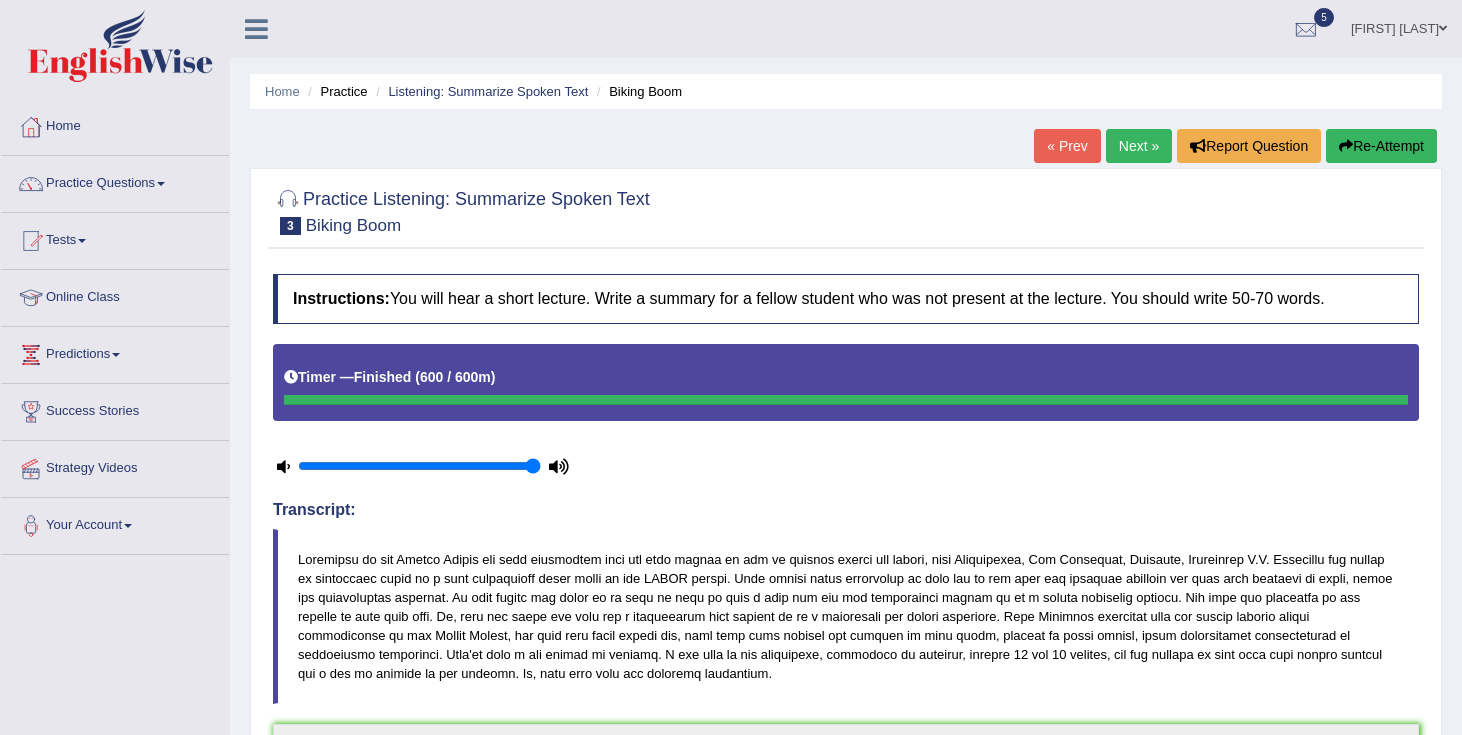 click on "Re-Attempt" at bounding box center (1381, 146) 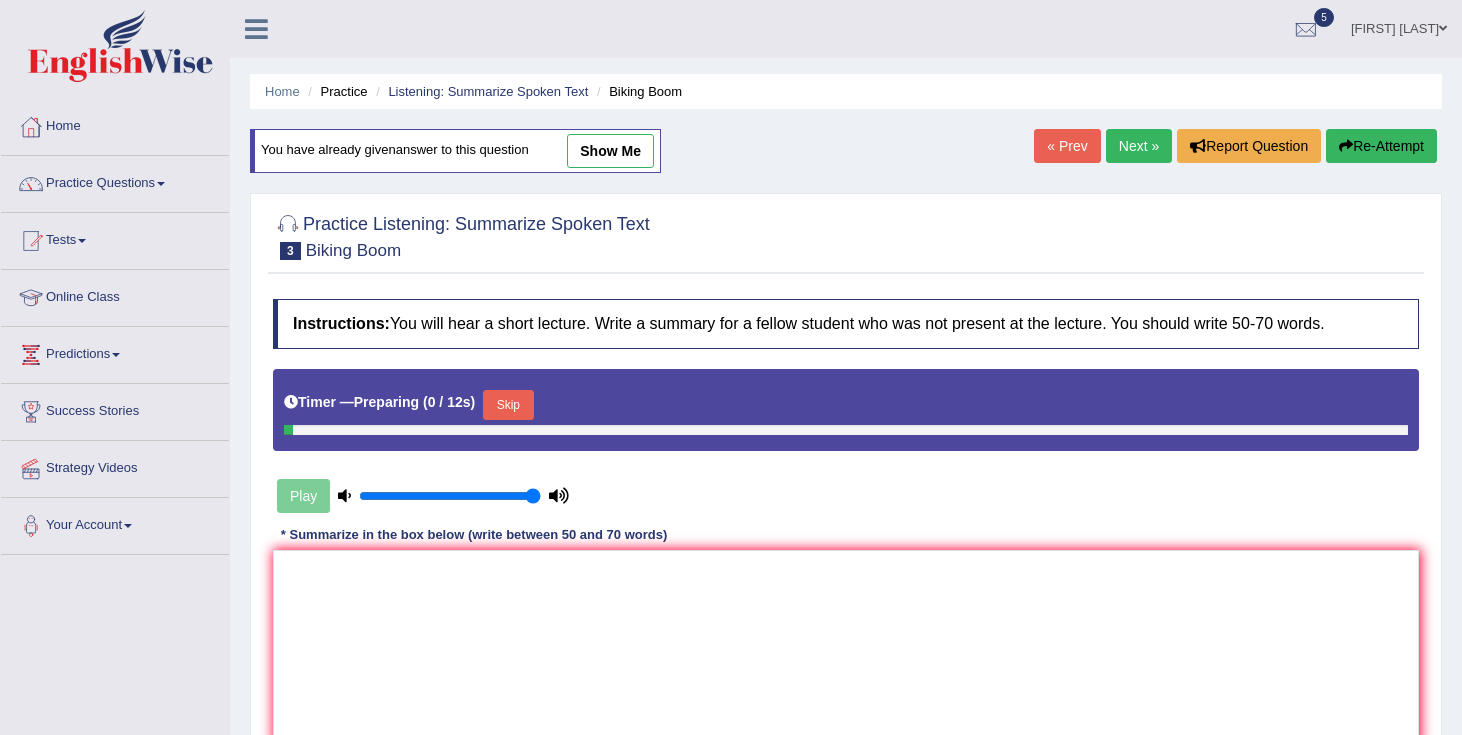 scroll, scrollTop: 0, scrollLeft: 0, axis: both 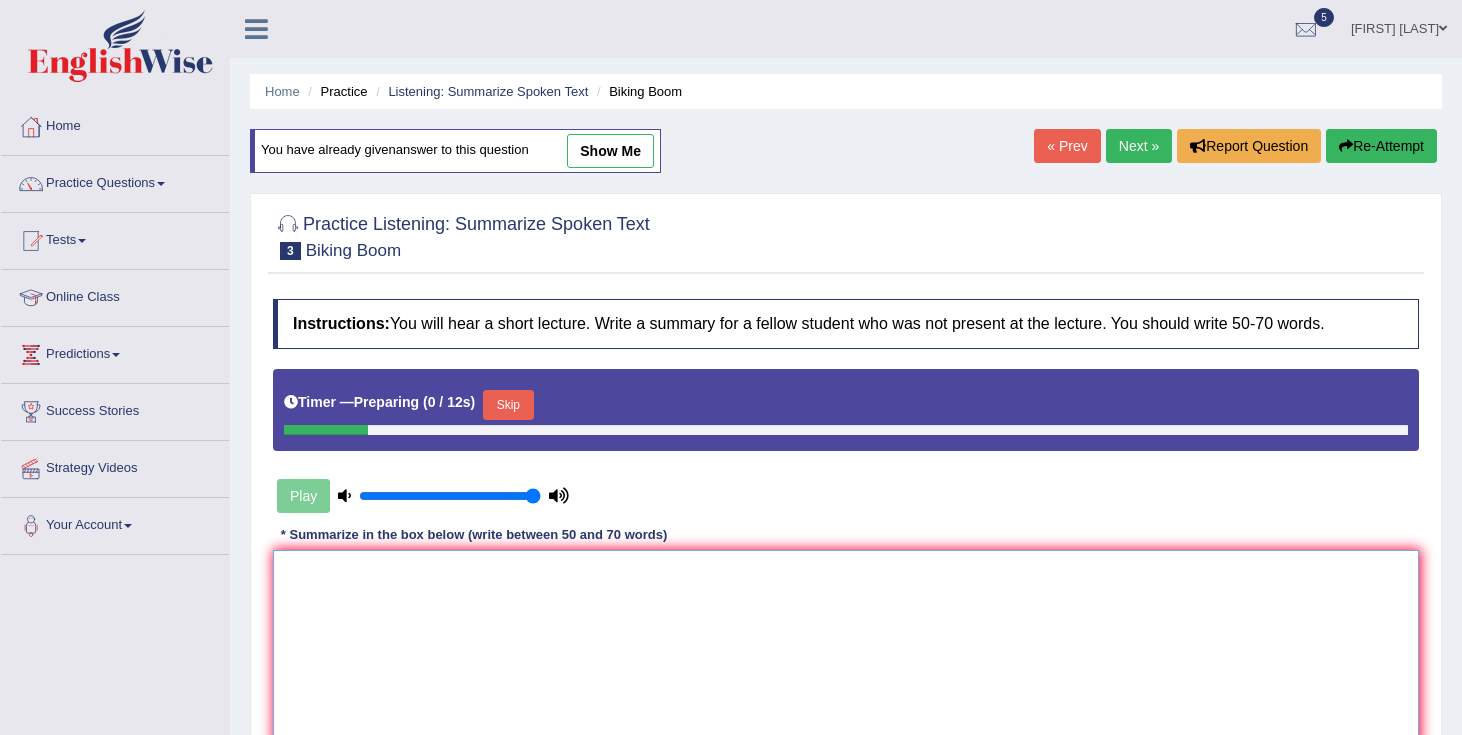 click at bounding box center [846, 647] 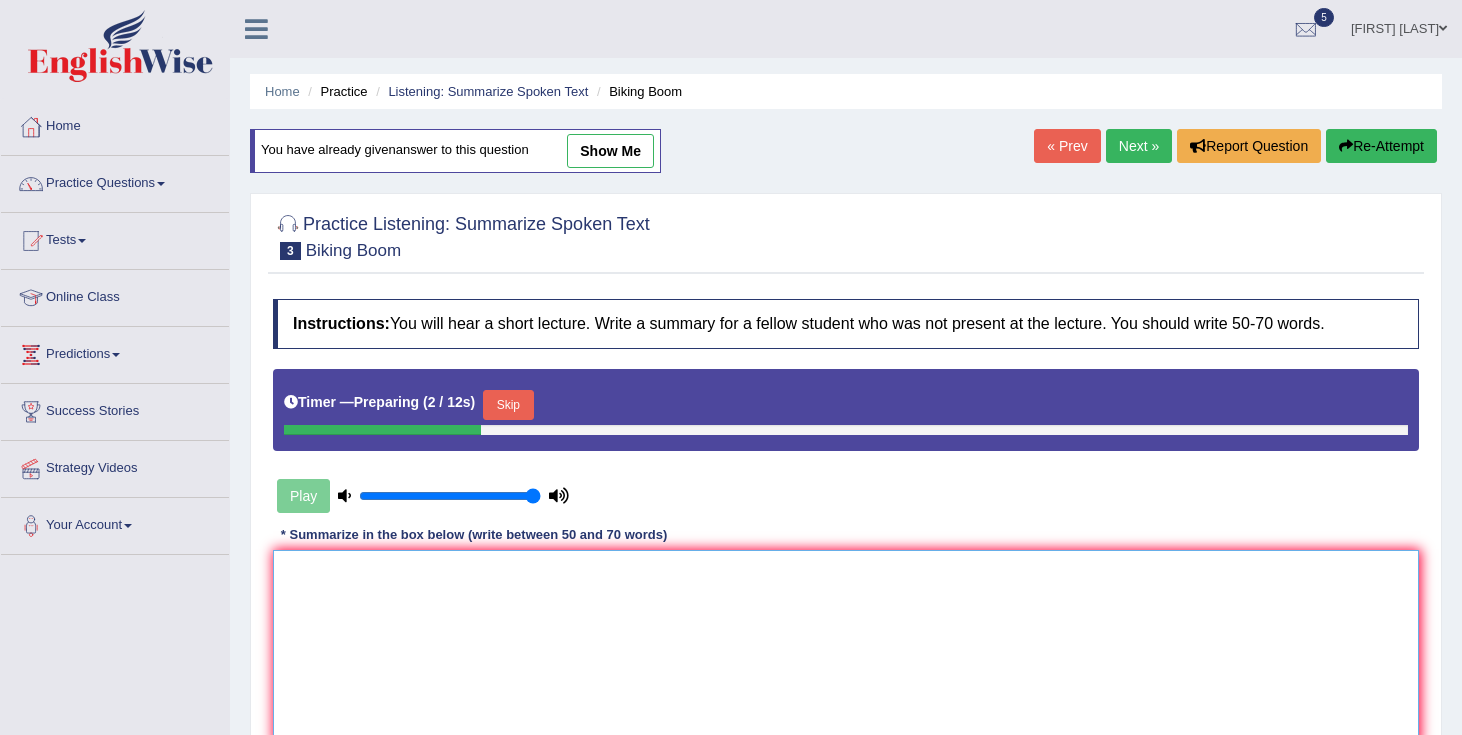 drag, startPoint x: 693, startPoint y: 604, endPoint x: 713, endPoint y: 603, distance: 20.024984 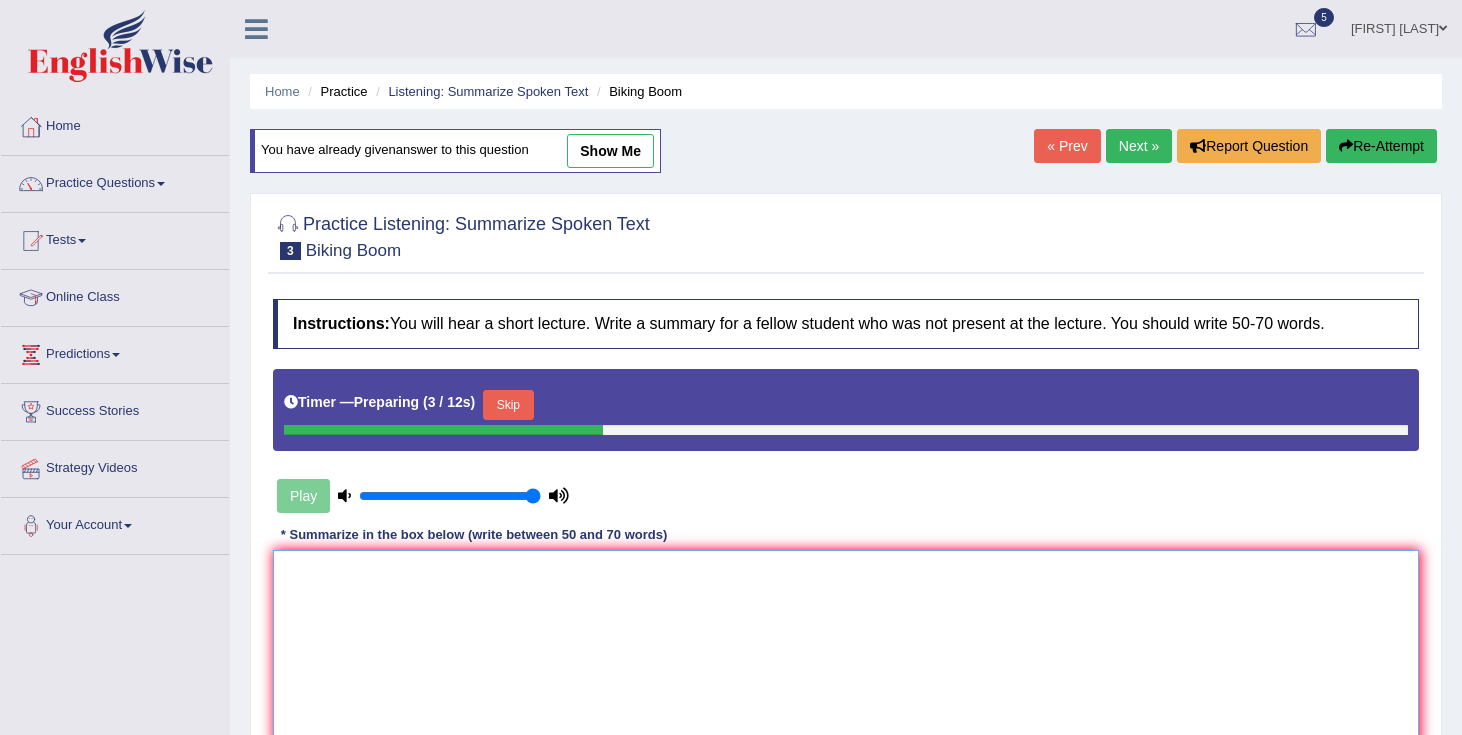 click at bounding box center (846, 647) 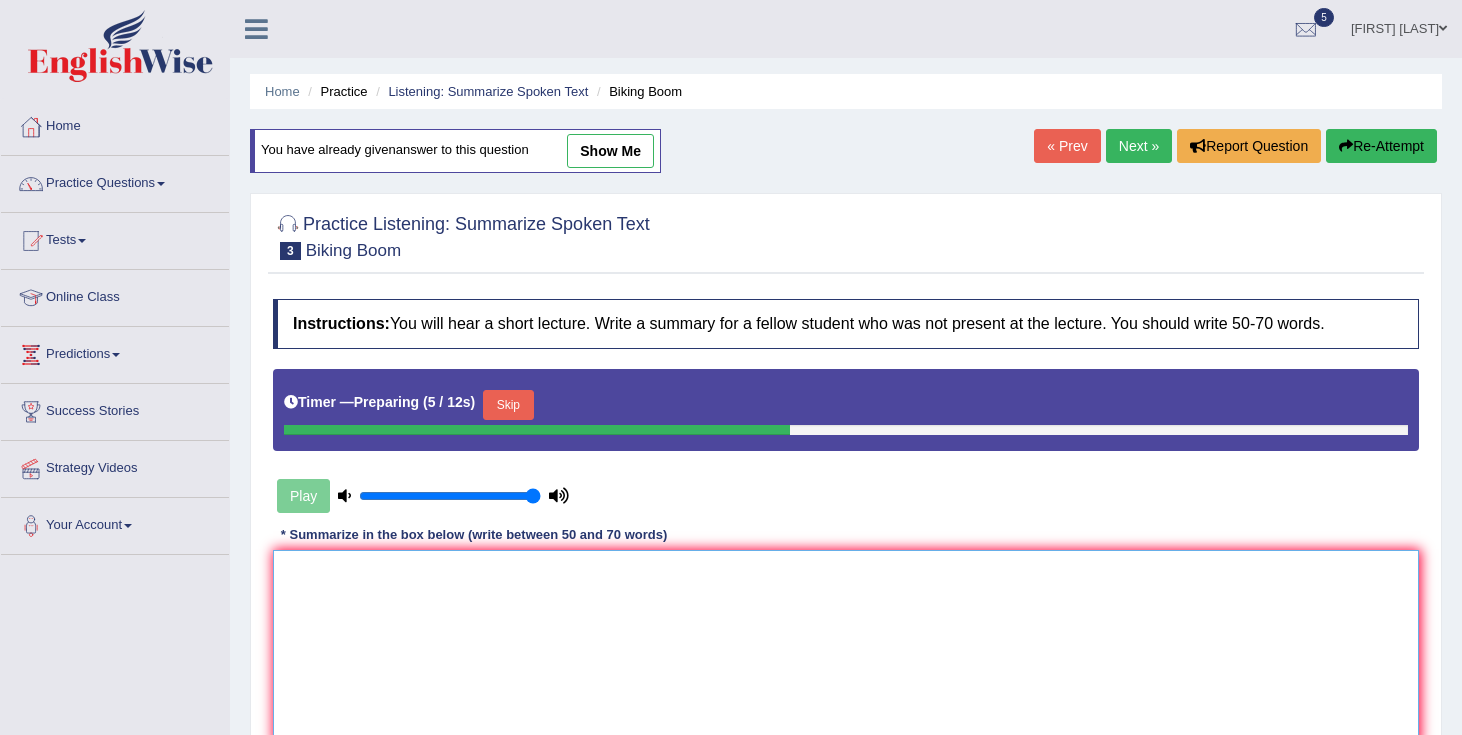 paste on "The lecture discussed about bicycling. In the beginning, the speaker talked about increase in number of people cycling in last decade. Later, the speaker said cycling got an additional boost by COVID. Here, the speaker also mentioned bikes are being used as a substitute for public transports. Further, he added Europe have a history of bicycling. In conclusion, the lecuture effectively summarized need of new facilities for cycling in USA." 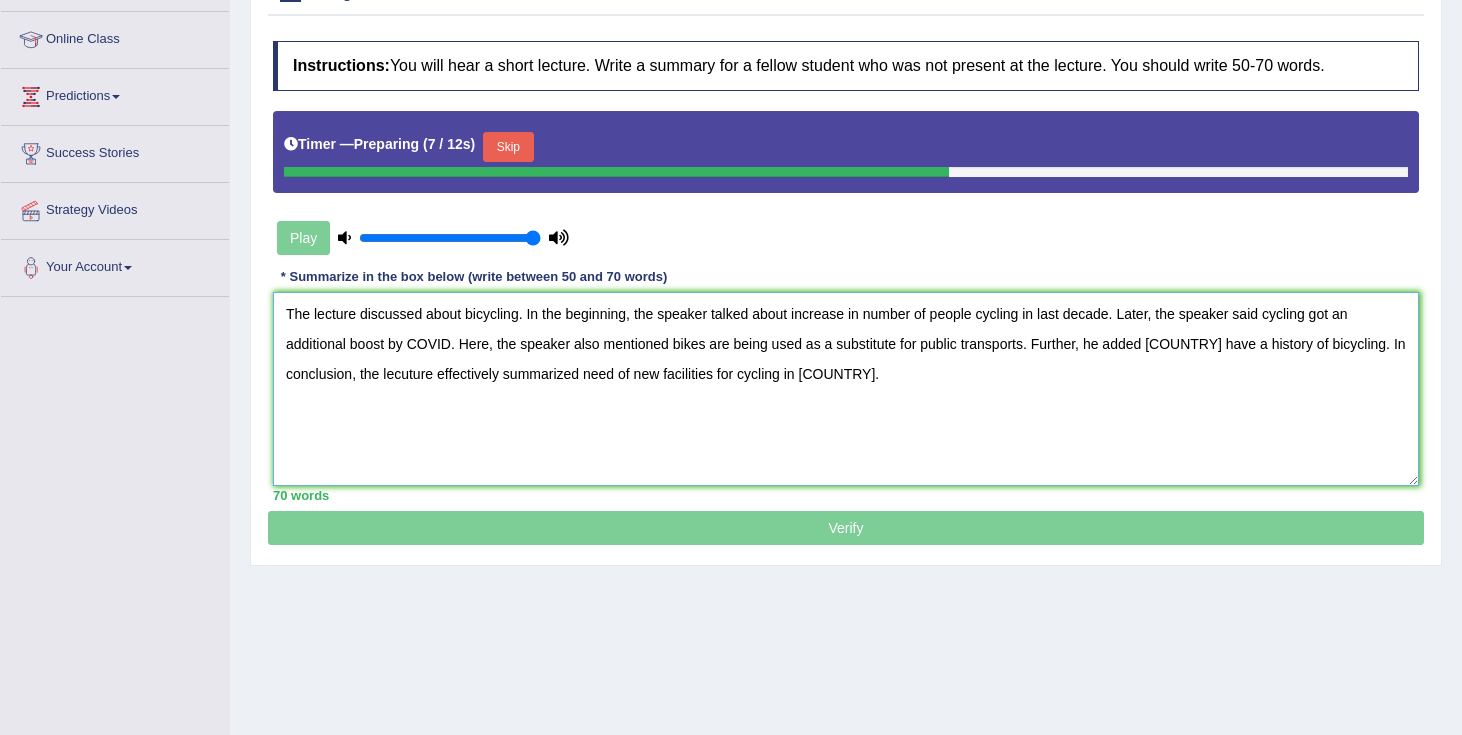 scroll, scrollTop: 259, scrollLeft: 0, axis: vertical 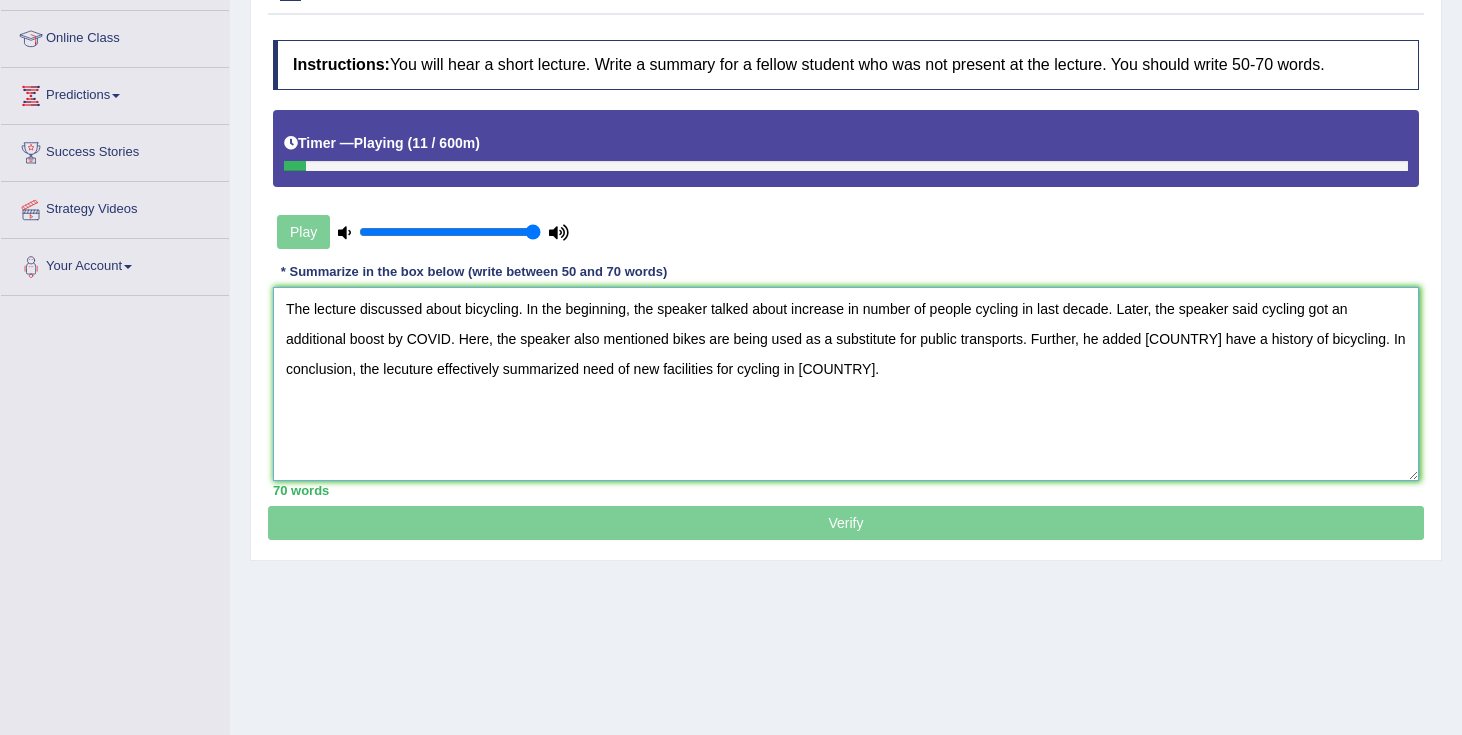 click on "The lecture discussed about bicycling. In the beginning, the speaker talked about increase in number of people cycling in last decade. Later, the speaker said cycling got an additional boost by COVID. Here, the speaker also mentioned bikes are being used as a substitute for public transports. Further, he added Europe have a history of bicycling. In conclusion, the lecuture effectively summarized need of new facilities for cycling in USA." at bounding box center [846, 384] 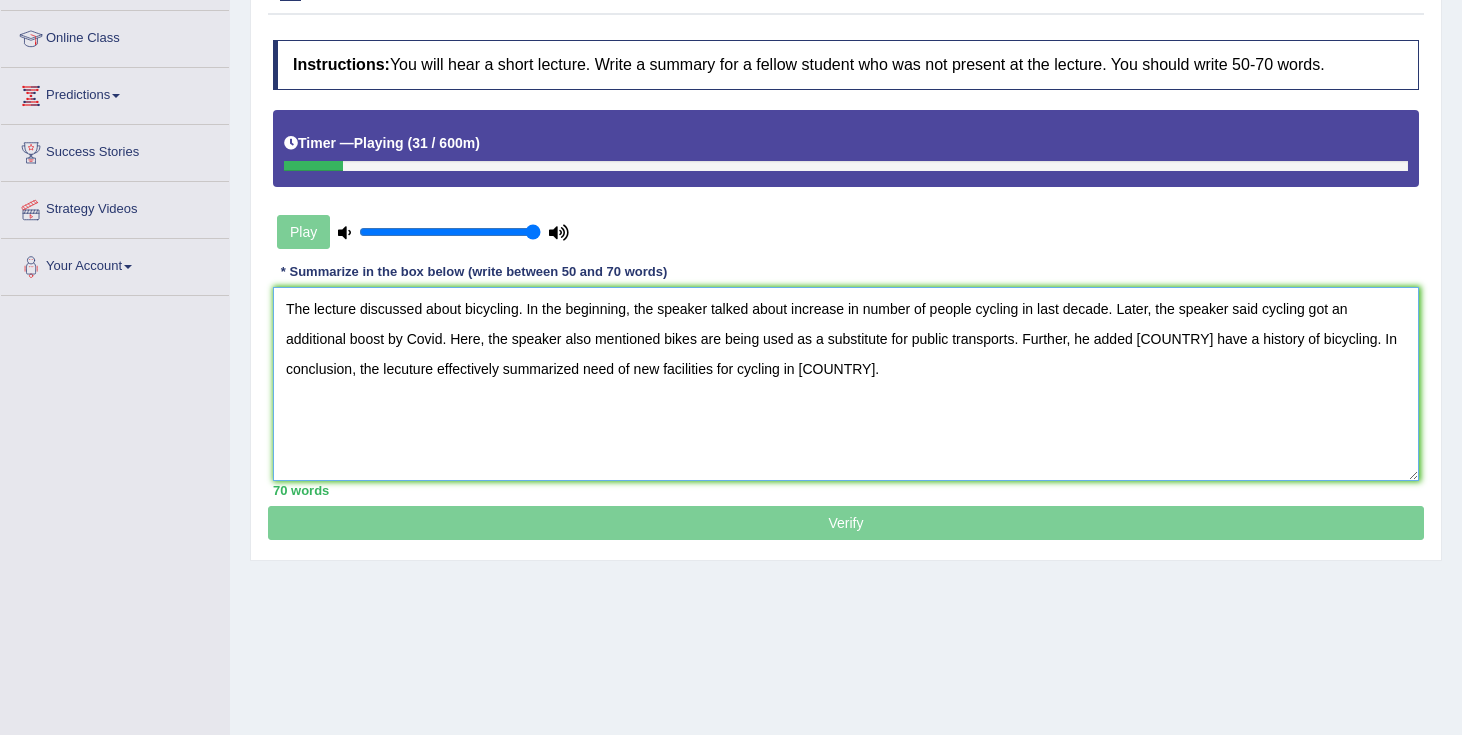 click on "The lecture discussed about bicycling. In the beginning, the speaker talked about increase in number of people cycling in last decade. Later, the speaker said cycling got an additional boost by Covid. Here, the speaker also mentioned bikes are being used as a substitute for public transports. Further, he added Europe have a history of bicycling. In conclusion, the lecuture effectively summarized need of new facilities for cycling in USA." at bounding box center (846, 384) 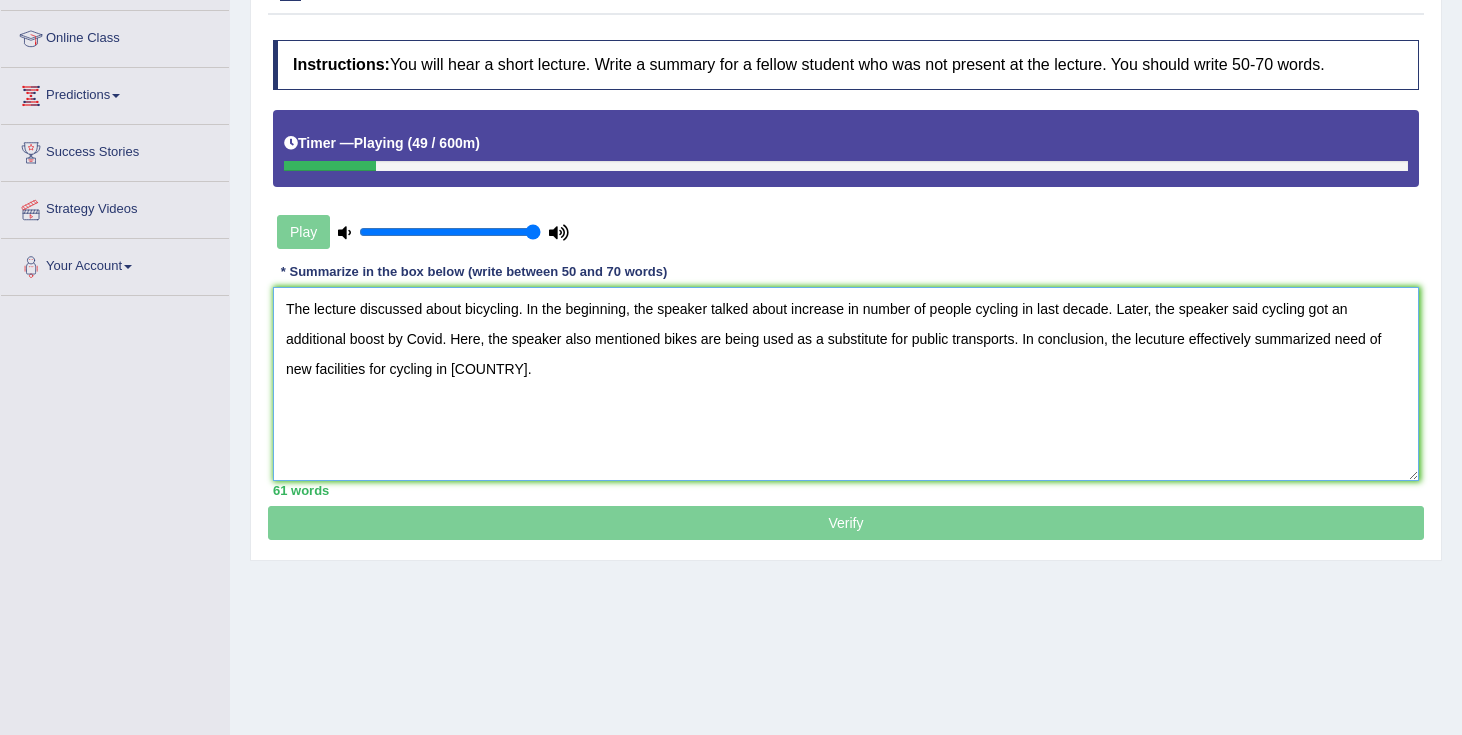 click on "The lecture discussed about bicycling. In the beginning, the speaker talked about increase in number of people cycling in last decade. Later, the speaker said cycling got an additional boost by Covid. Here, the speaker also mentioned bikes are being used as a substitute for public transports. In conclusion, the lecuture effectively summarized need of new facilities for cycling in USA." at bounding box center (846, 384) 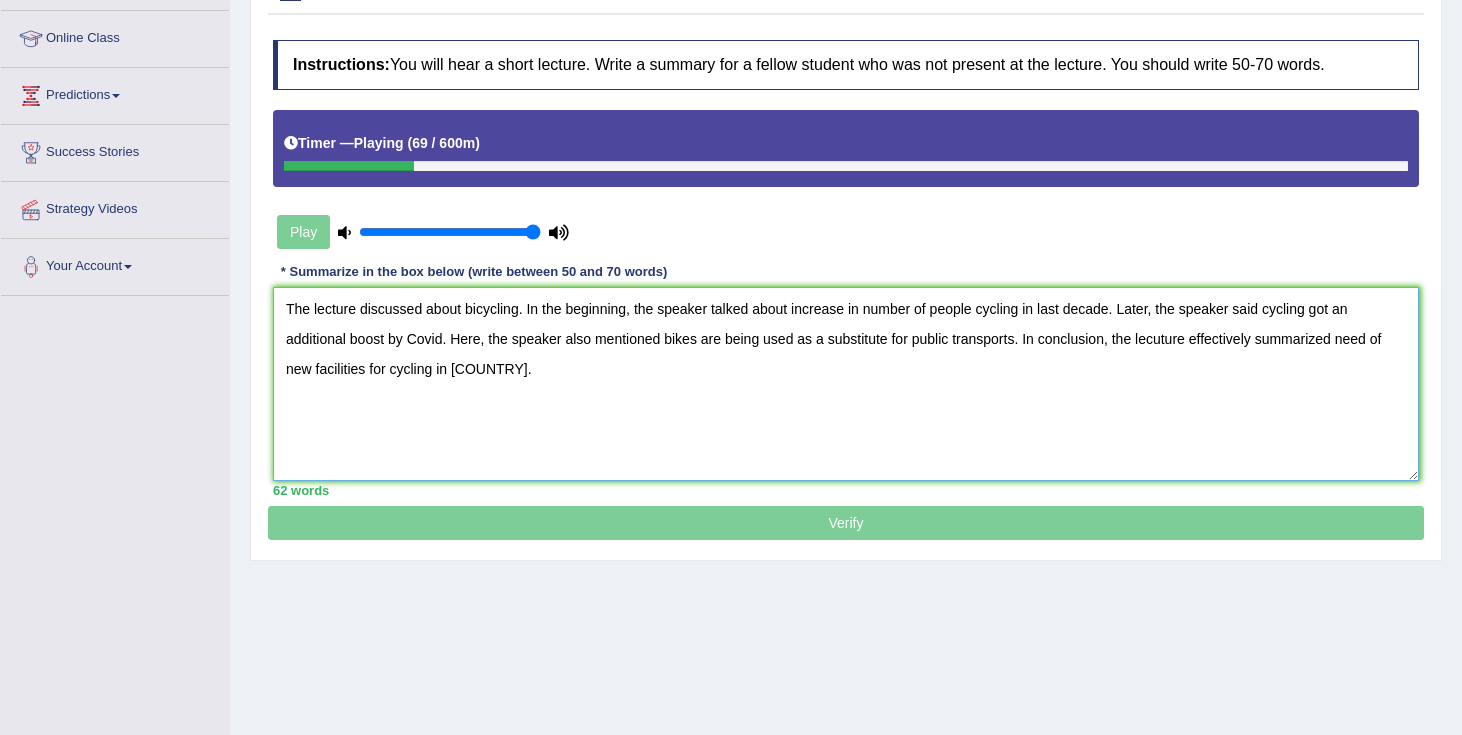 click on "The lecture discussed about bicycling. In the beginning, the speaker talked about increase in number of people cycling in last decade. Later, the speaker said cycling got an additional boost by Covid. Here, the speaker also mentioned bikes are being used as a substitute for public transports. In conclusion, the lecuture effectively summarized need of new facilities for cycling in the USA." at bounding box center (846, 384) 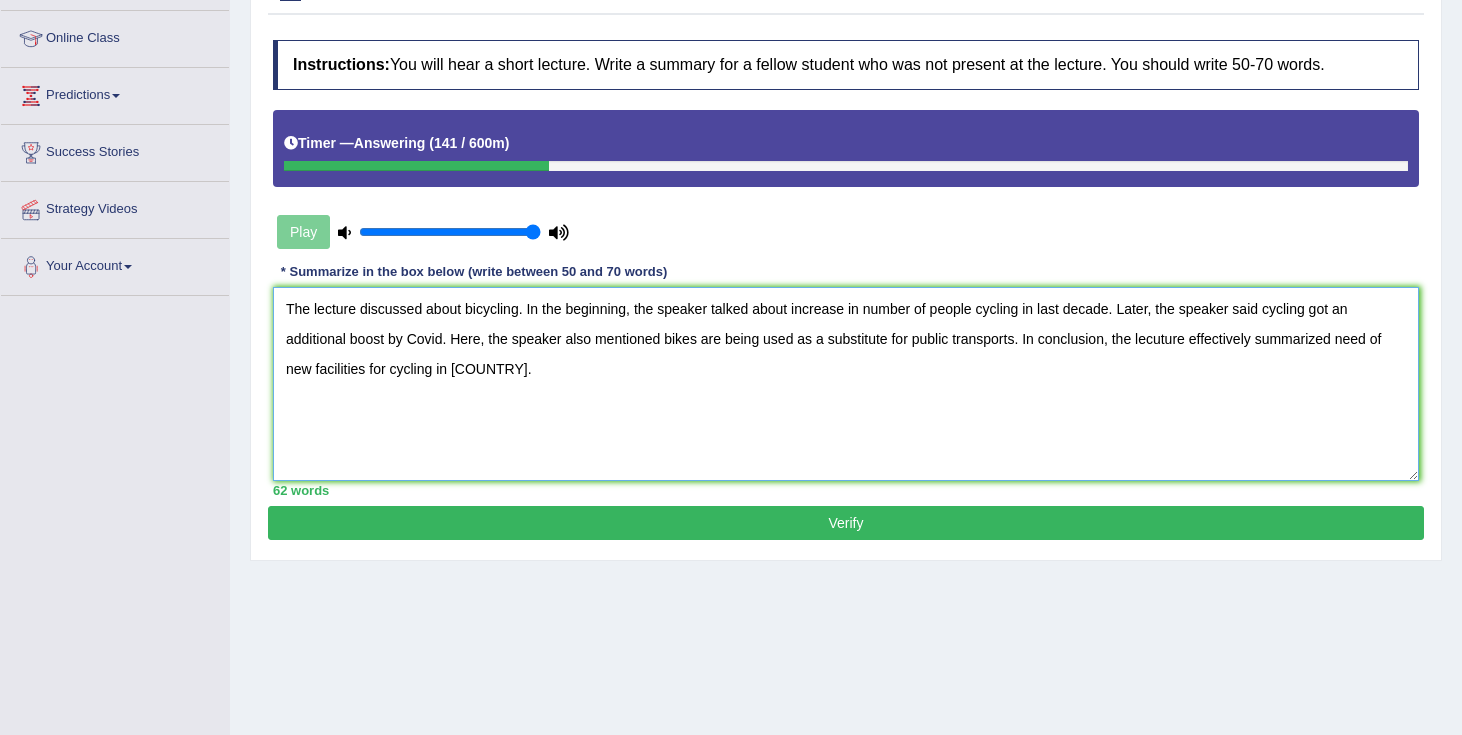 click on "The lecture discussed about bicycling. In the beginning, the speaker talked about increase in number of people cycling in last decade. Later, the speaker said cycling got an additional boost by Covid. Here, the speaker also mentioned bikes are being used as a substitute for public transports. In conclusion, the lecuture effectively summarized need of new facilities for cycling in the USA." at bounding box center [846, 384] 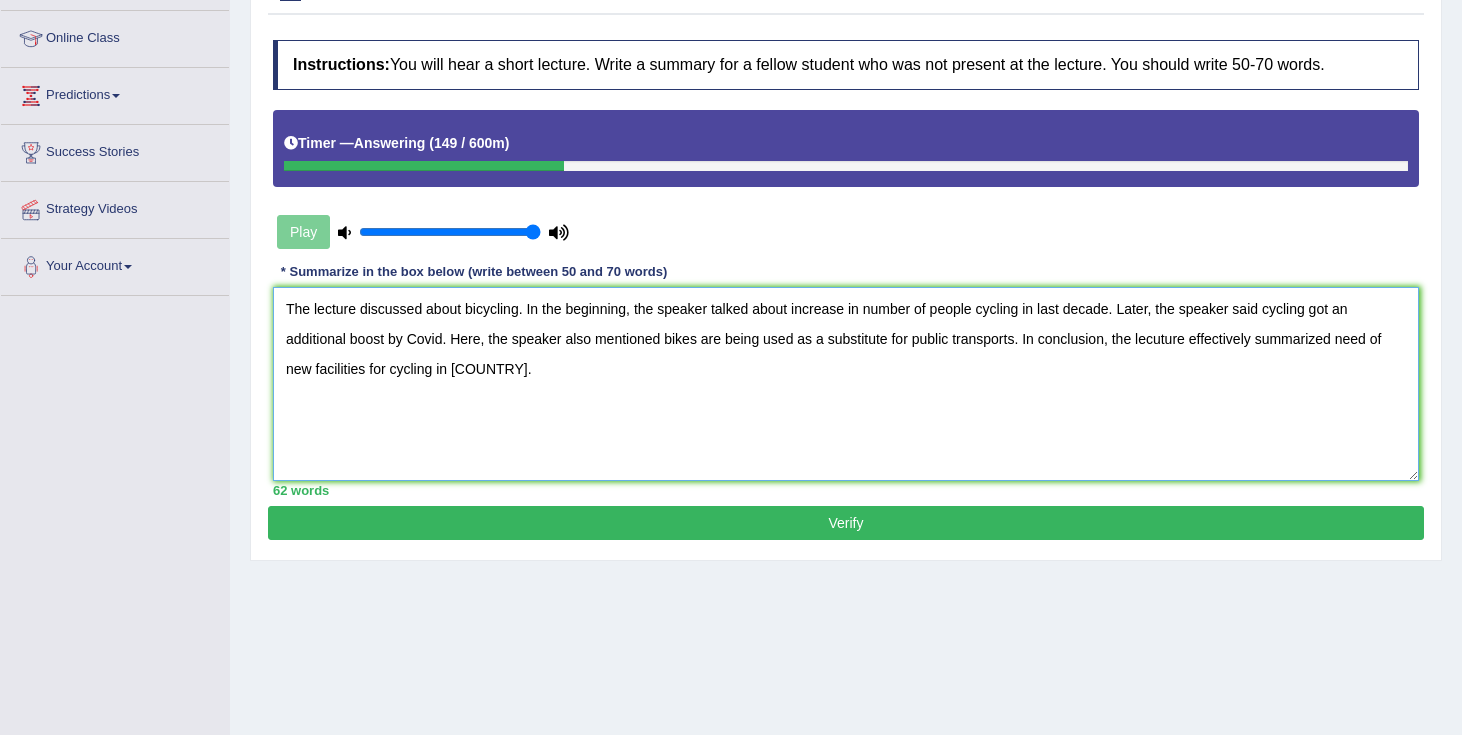 type on "The lecture discussed about bicycling. In the beginning, the speaker talked about increase in number of people cycling in last decade. Later, the speaker said cycling got an additional boost by Covid. Here, the speaker also mentioned bikes are being used as a substitute for public transports. In conclusion, the lecuture effectively summarized need of new facilities for cycling in the USA." 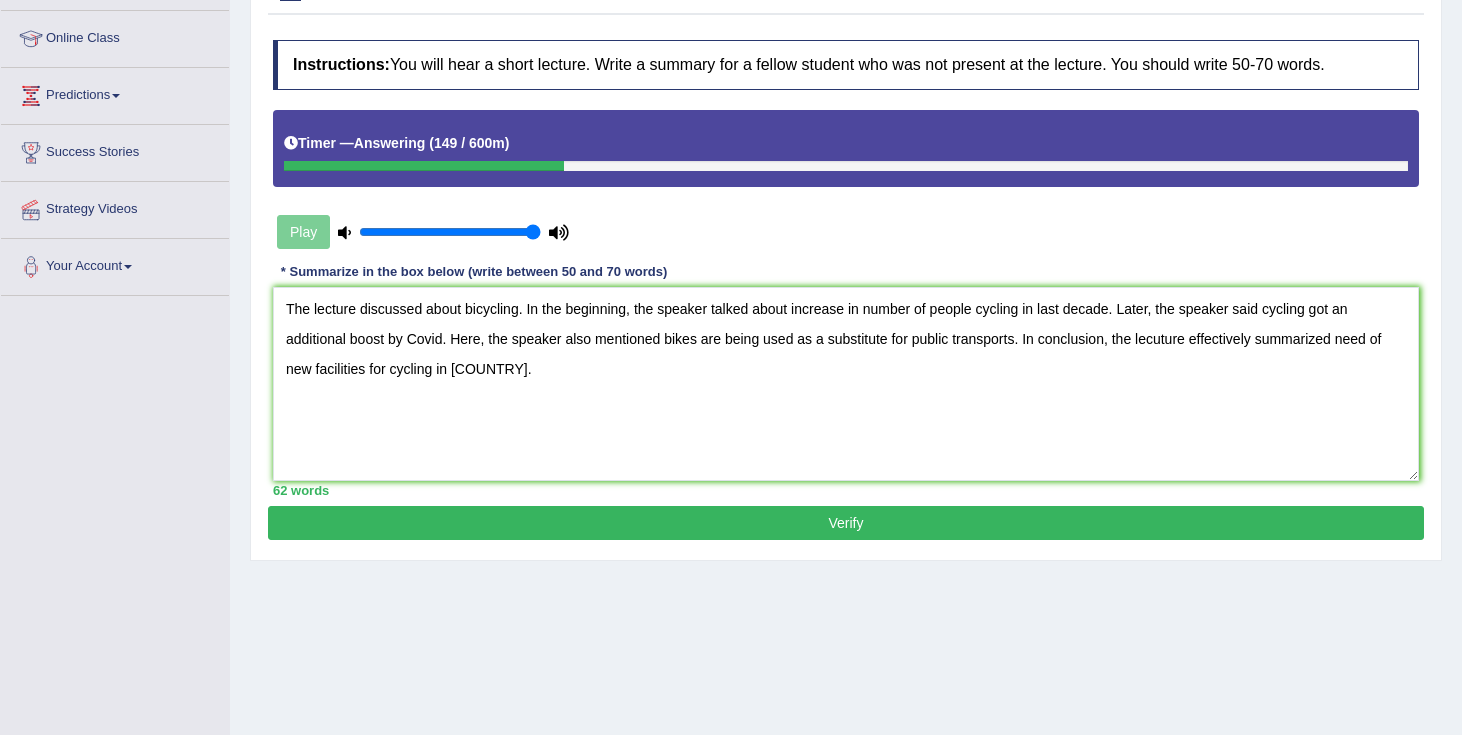 click on "Verify" at bounding box center [846, 523] 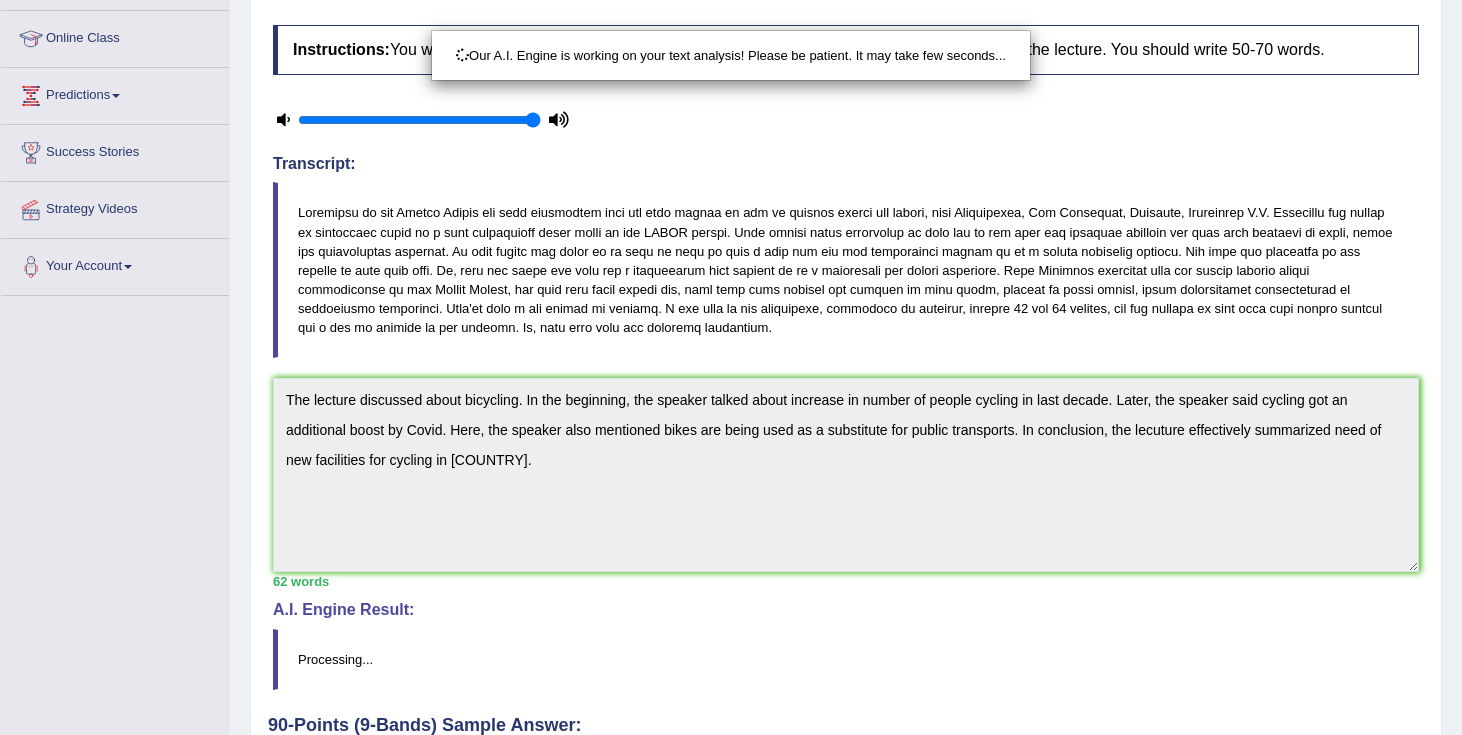 scroll, scrollTop: 264, scrollLeft: 0, axis: vertical 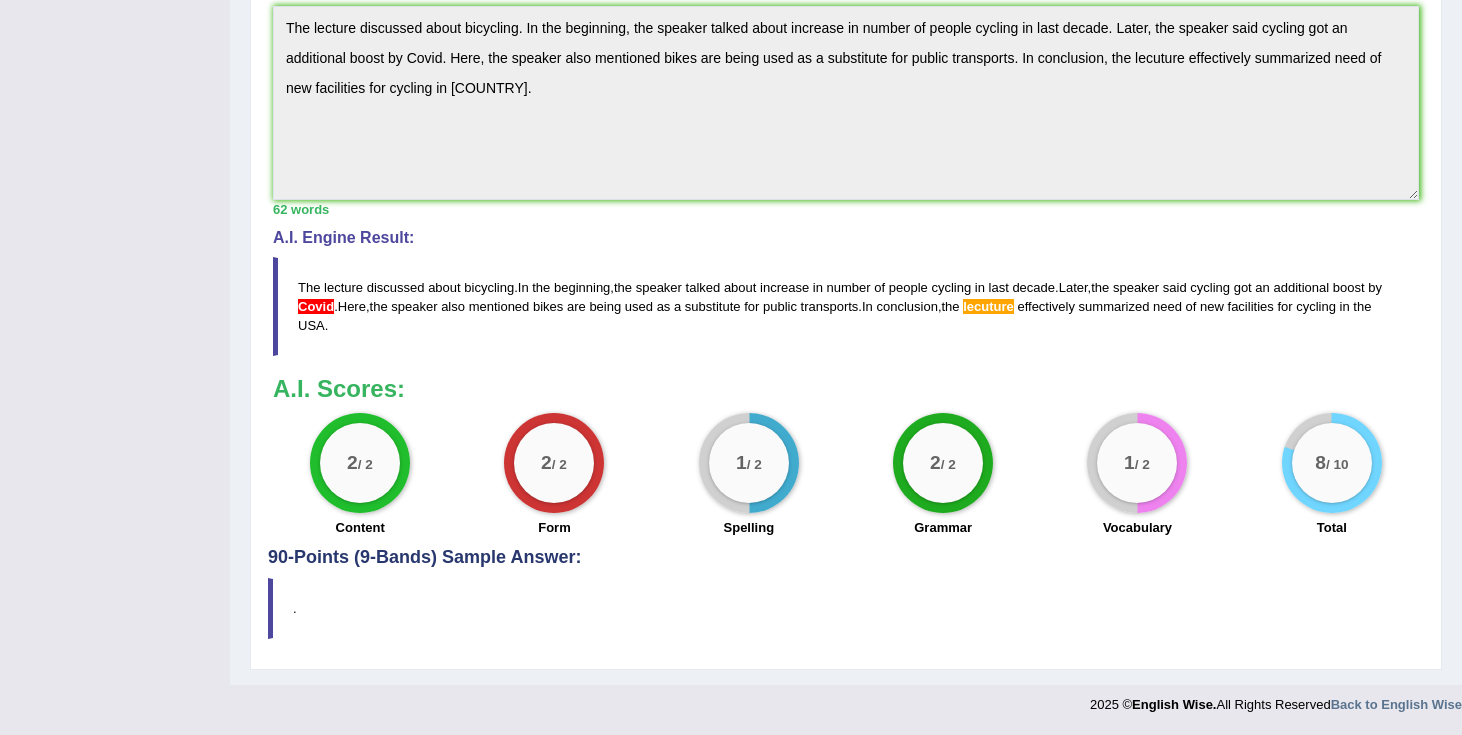 click on "." at bounding box center (846, 608) 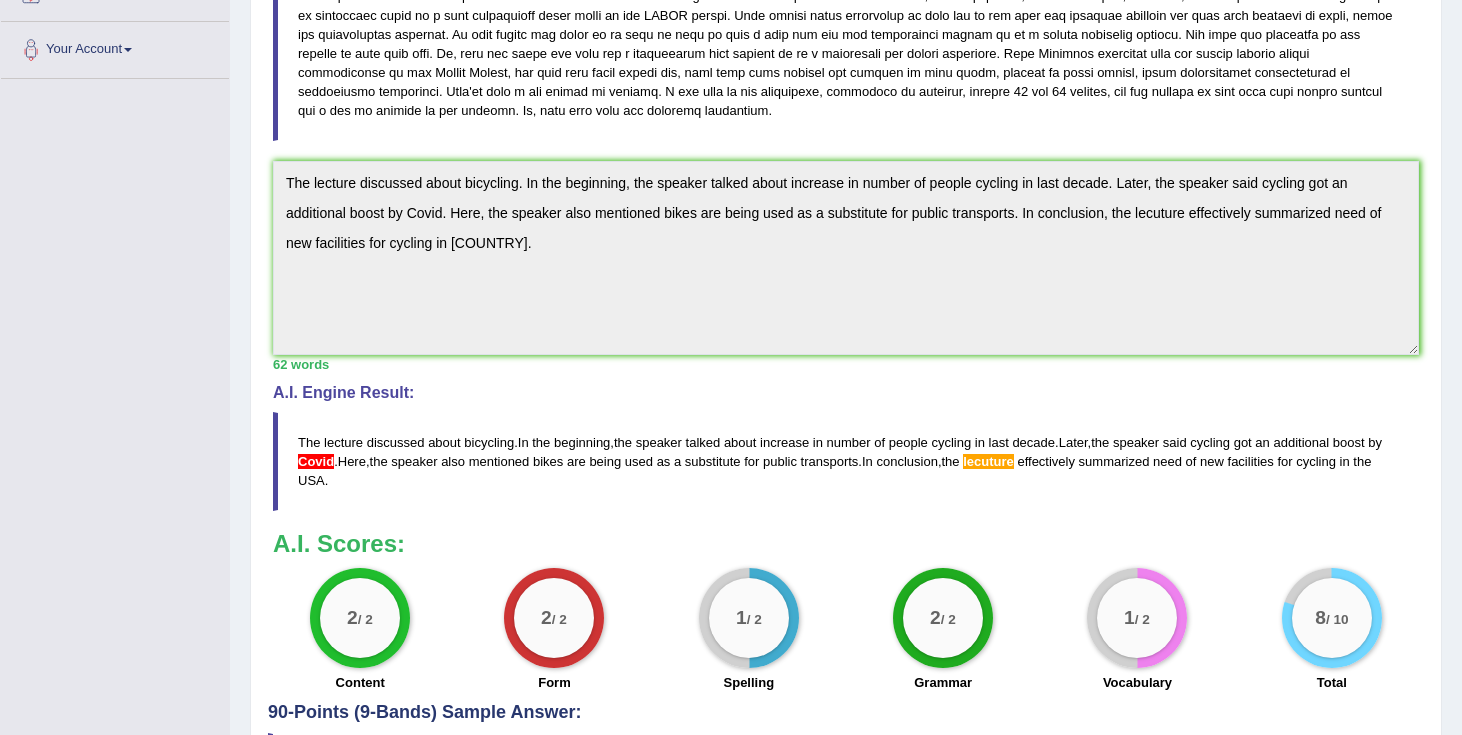 scroll, scrollTop: 477, scrollLeft: 0, axis: vertical 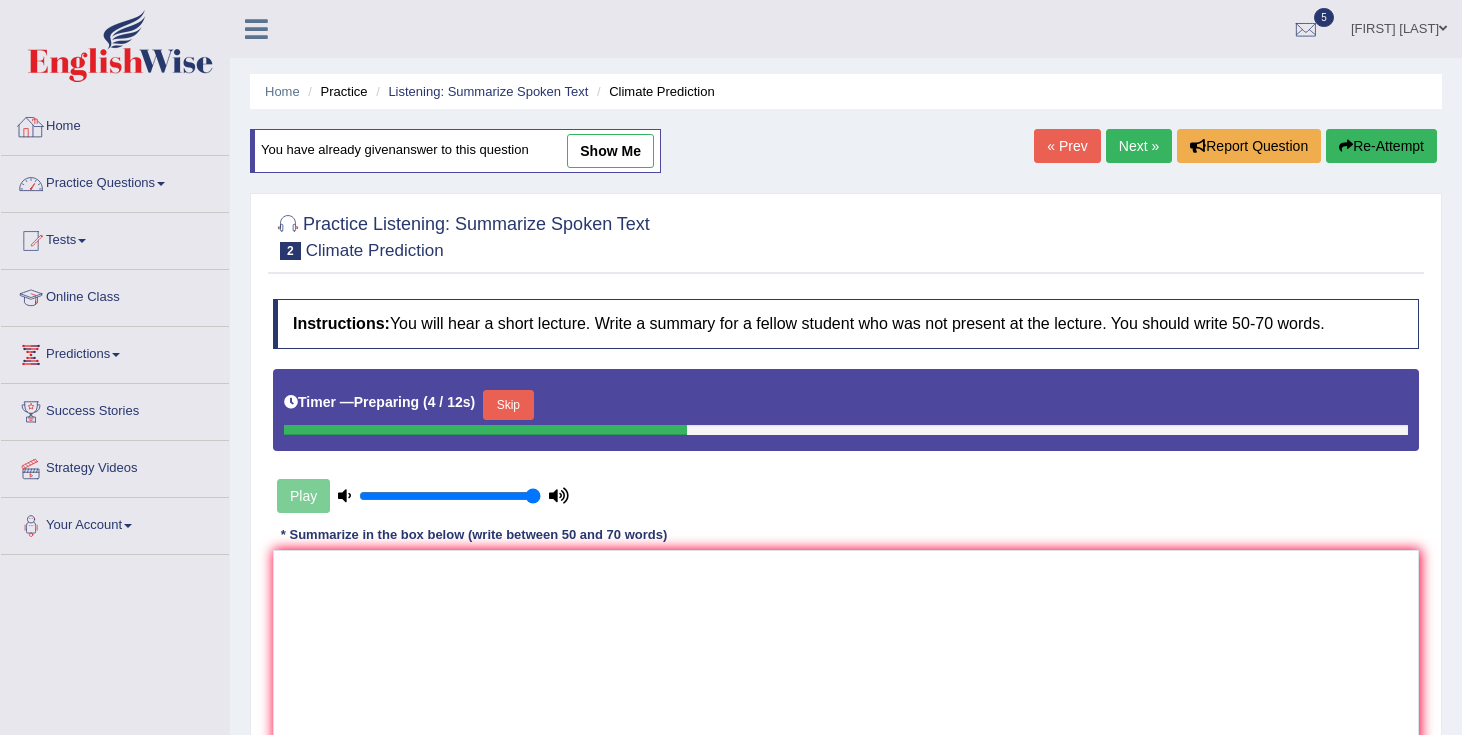 click on "Home" at bounding box center [115, 124] 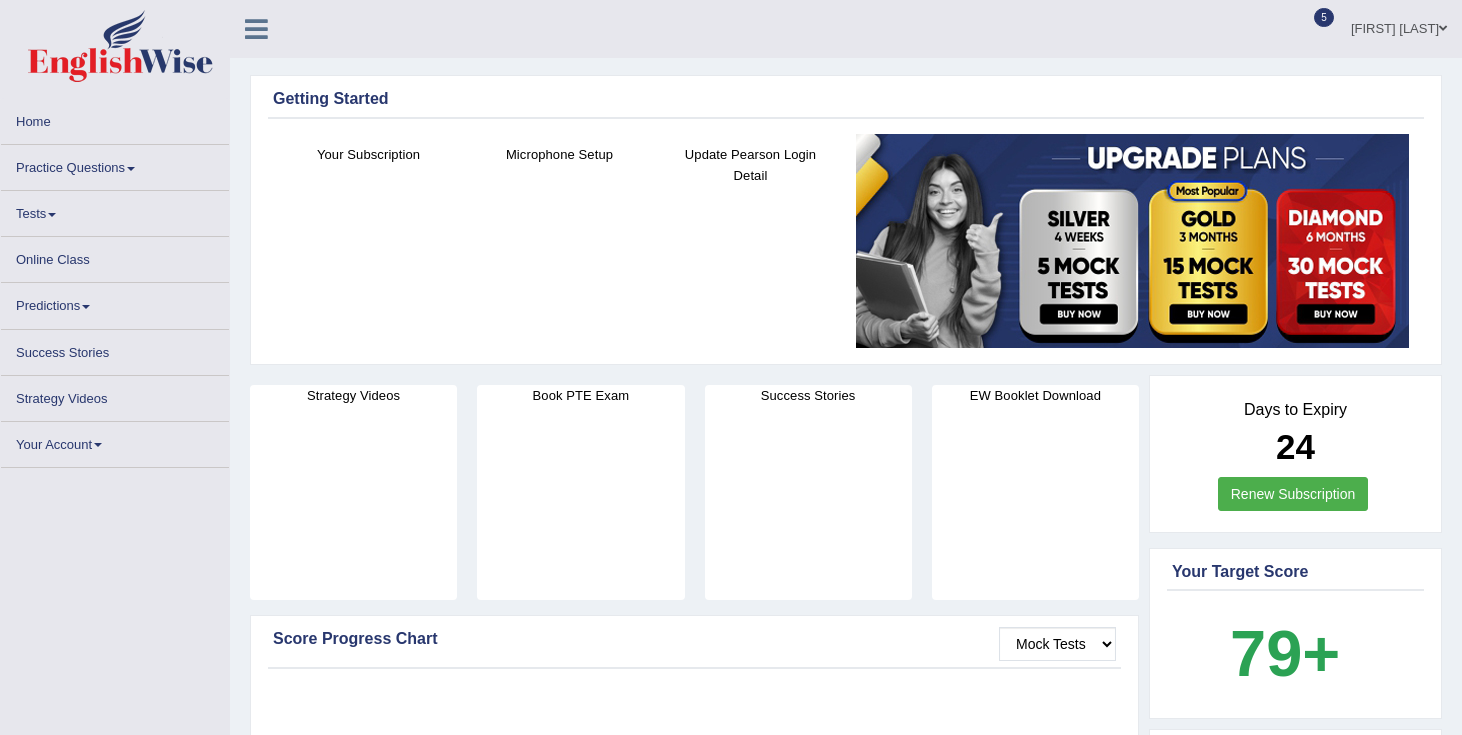 scroll, scrollTop: 0, scrollLeft: 0, axis: both 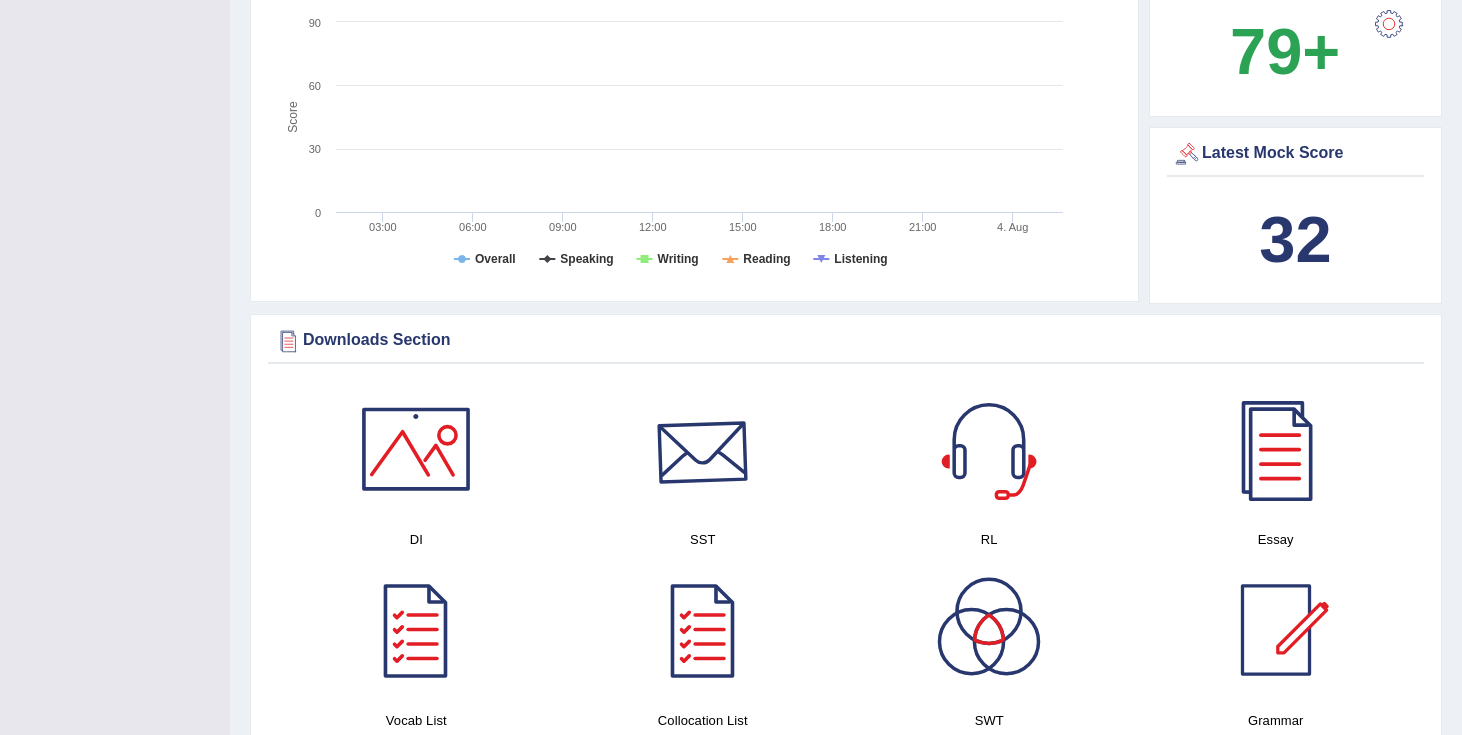 click at bounding box center (703, 449) 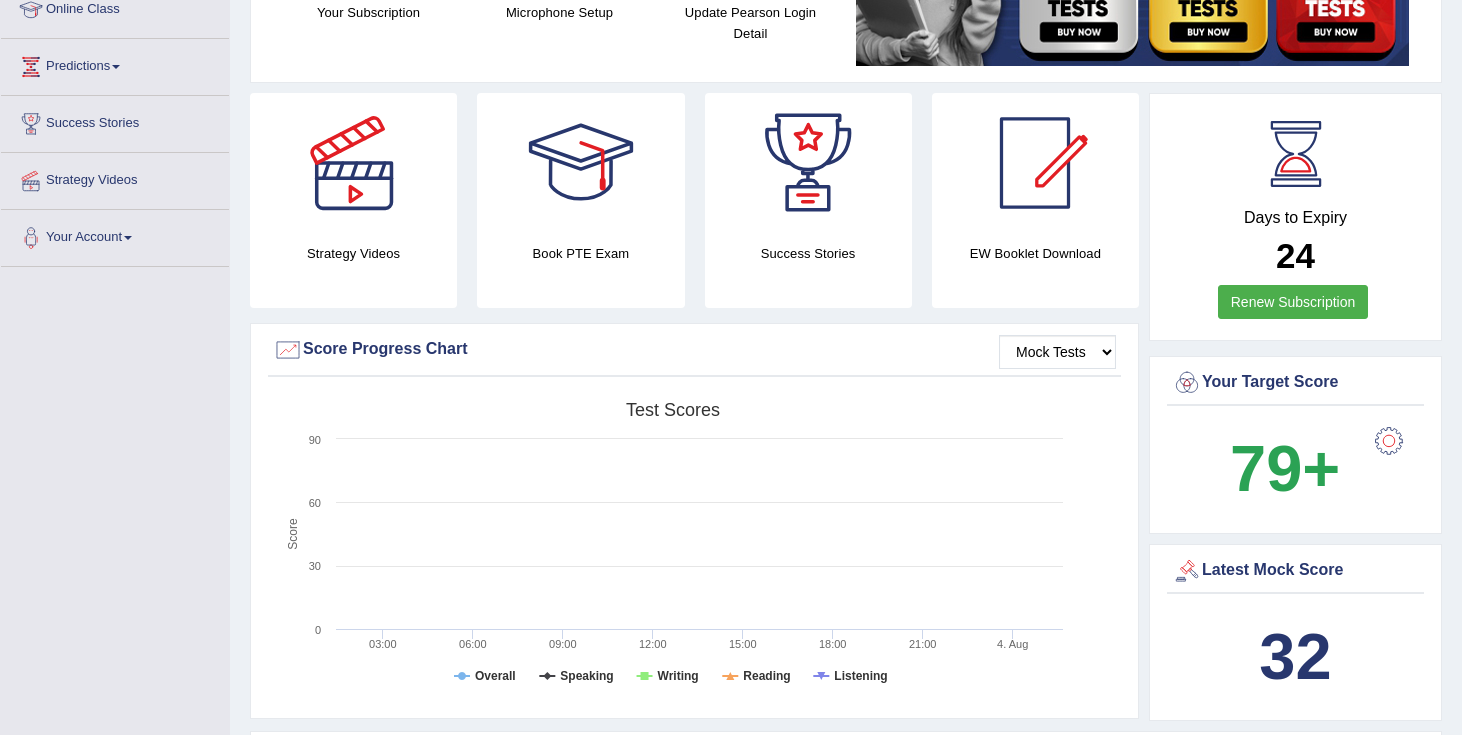scroll, scrollTop: 0, scrollLeft: 0, axis: both 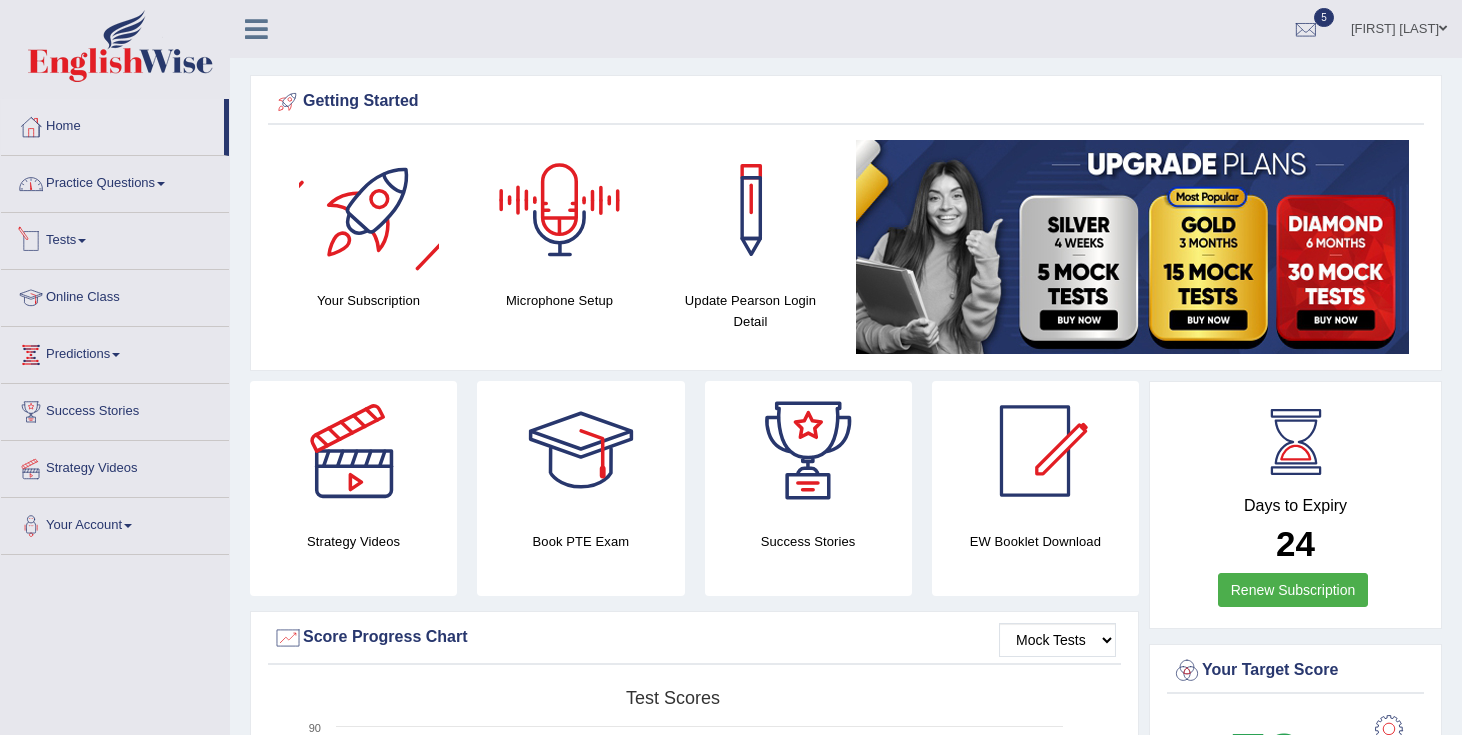 click on "Practice Questions" at bounding box center (115, 181) 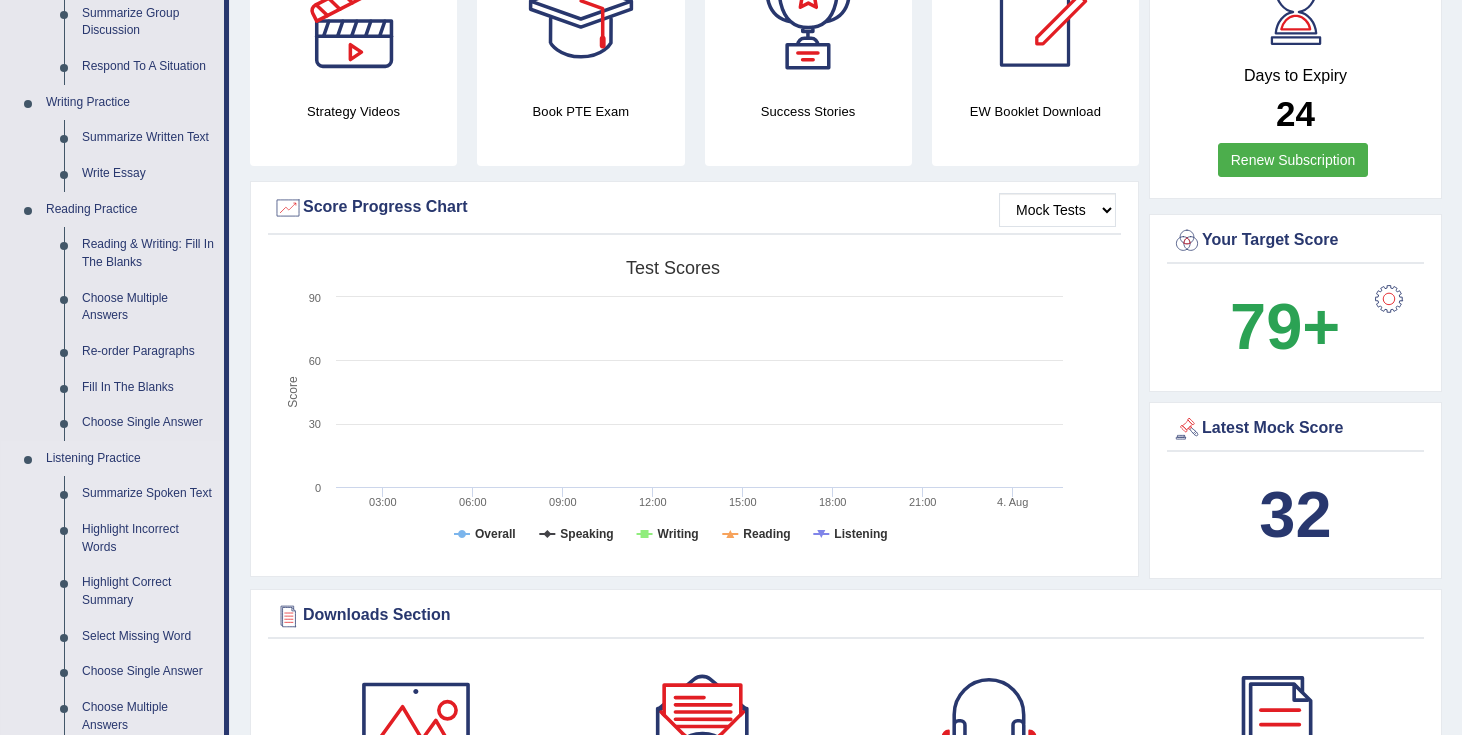 scroll, scrollTop: 439, scrollLeft: 0, axis: vertical 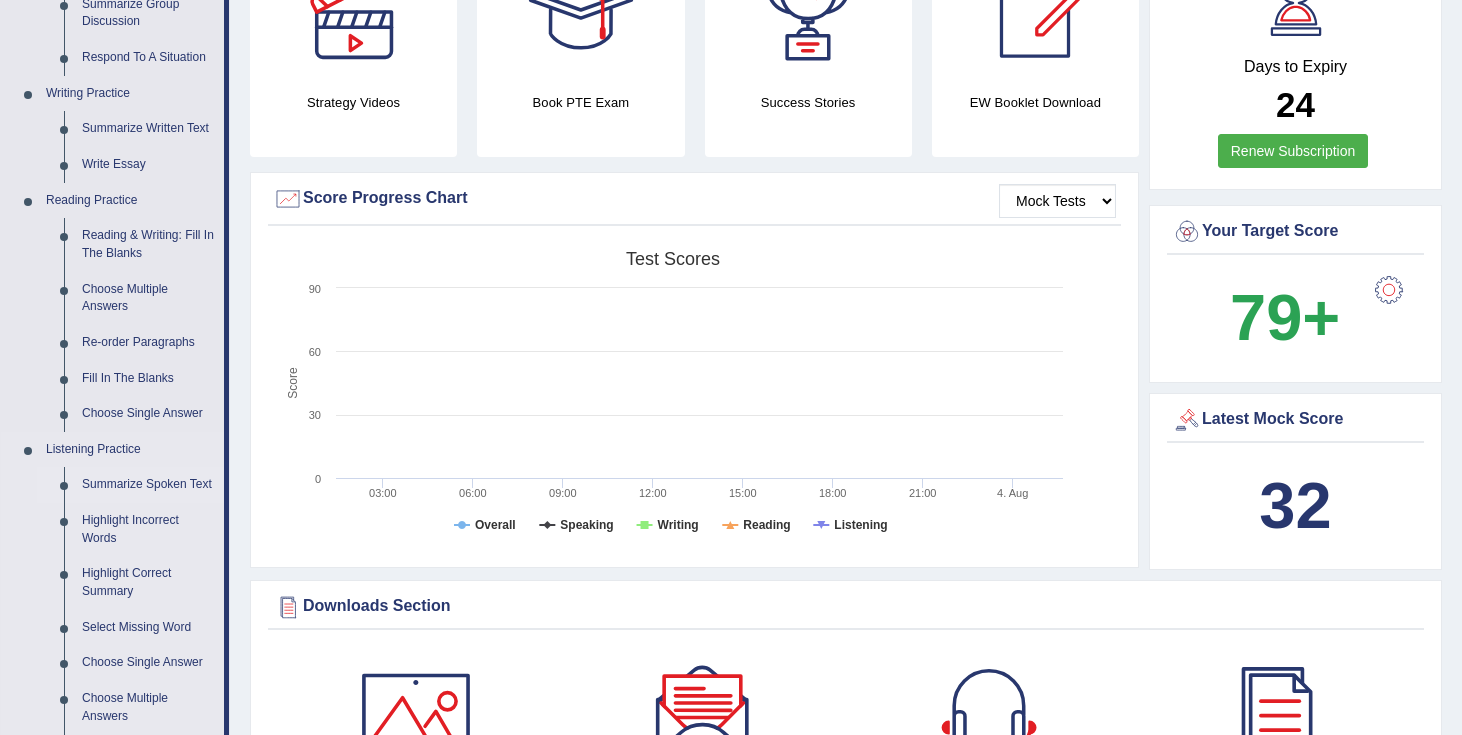click on "Summarize Spoken Text" at bounding box center [148, 485] 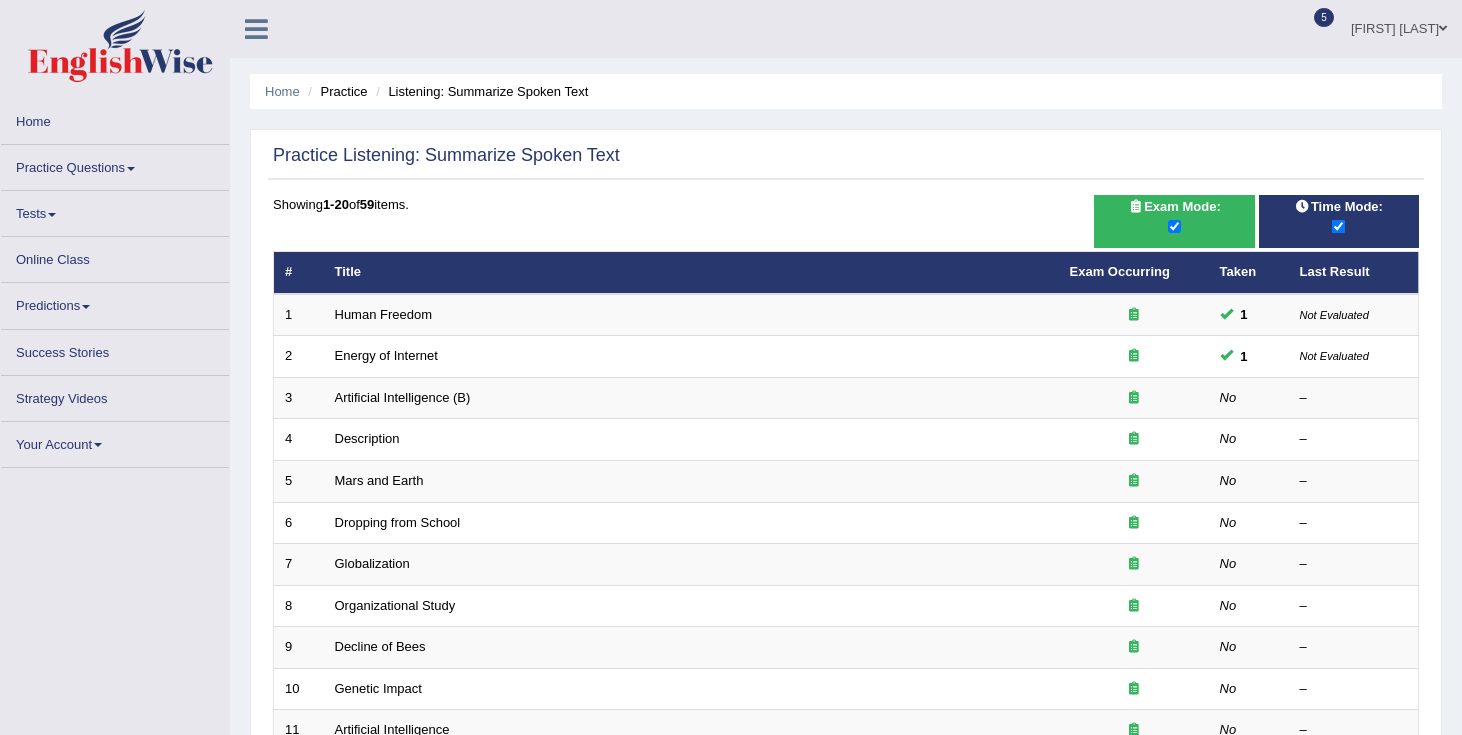 scroll, scrollTop: 0, scrollLeft: 0, axis: both 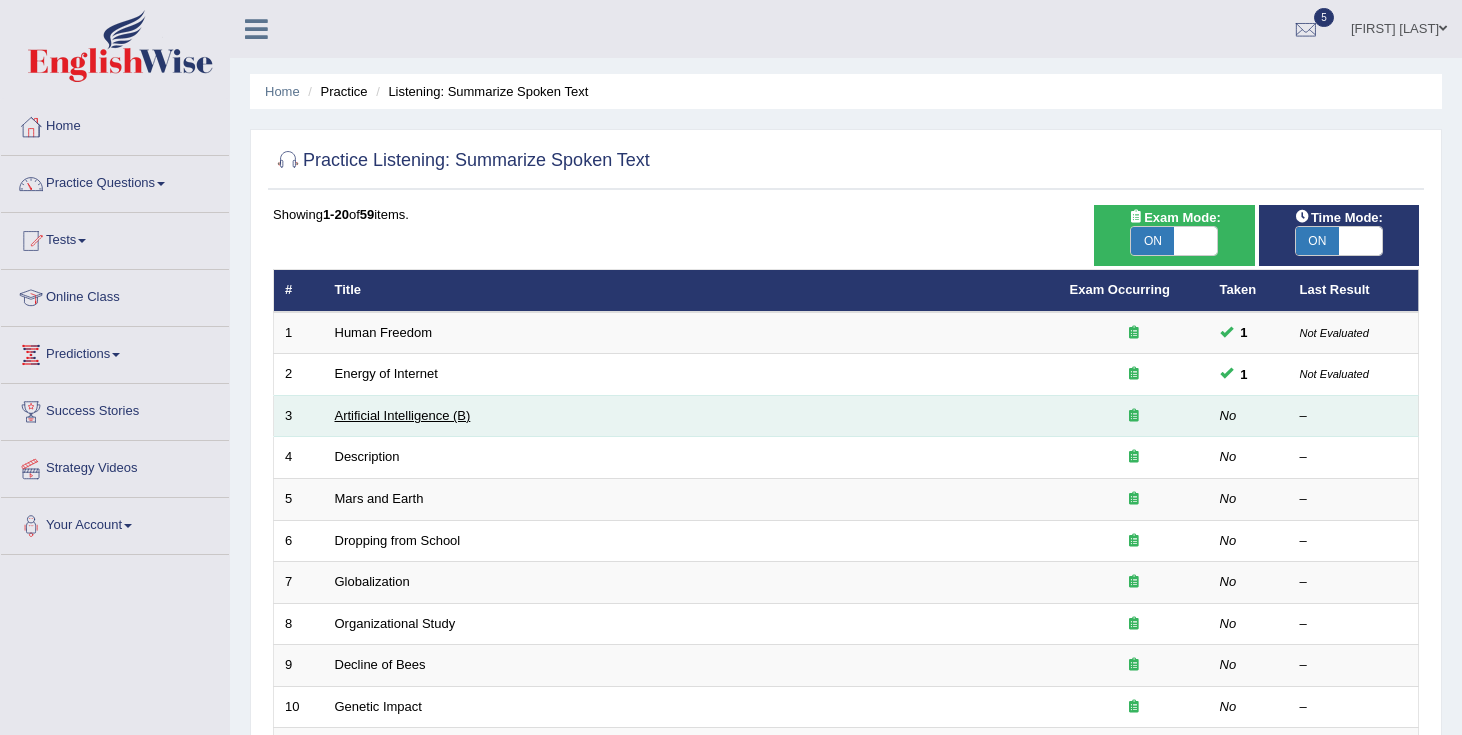 click on "Artificial Intelligence (B)" at bounding box center [403, 415] 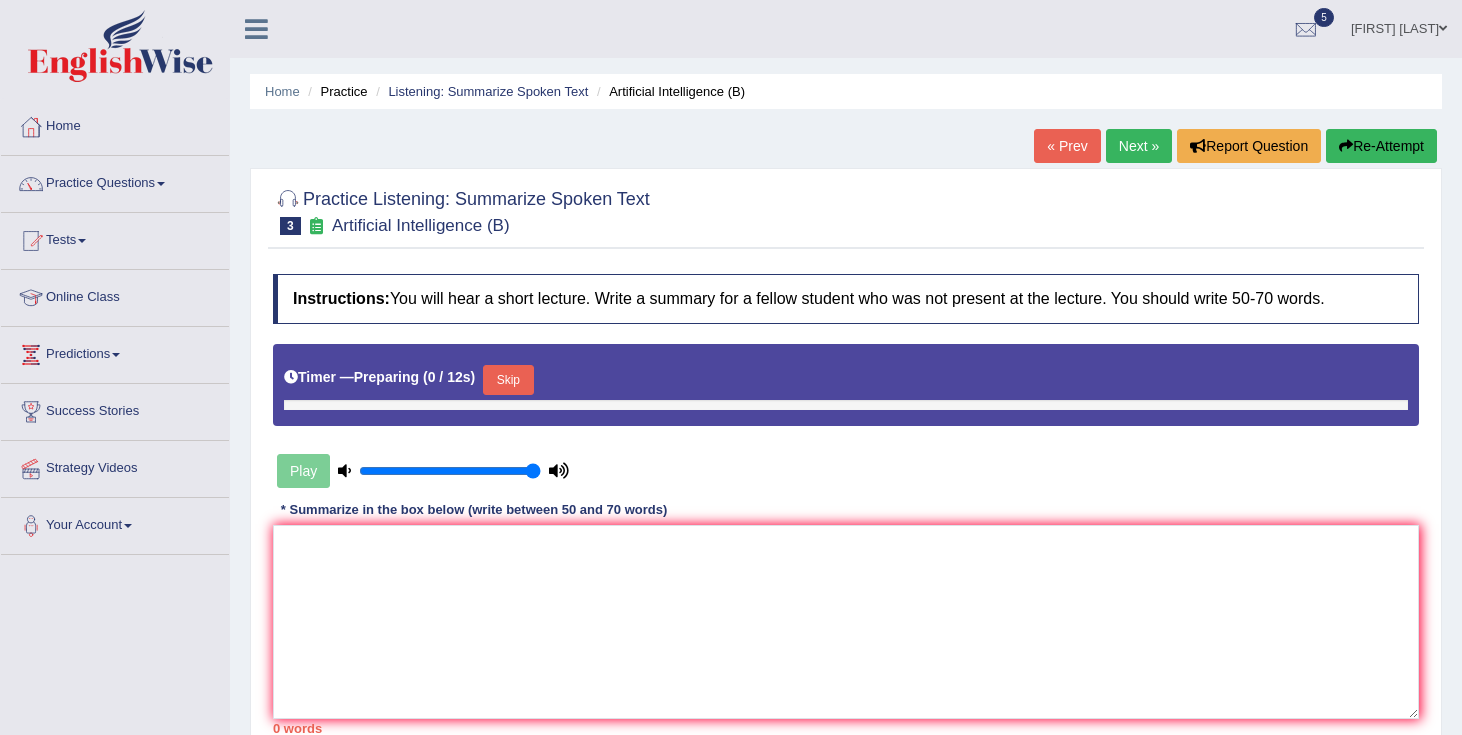 scroll, scrollTop: 0, scrollLeft: 0, axis: both 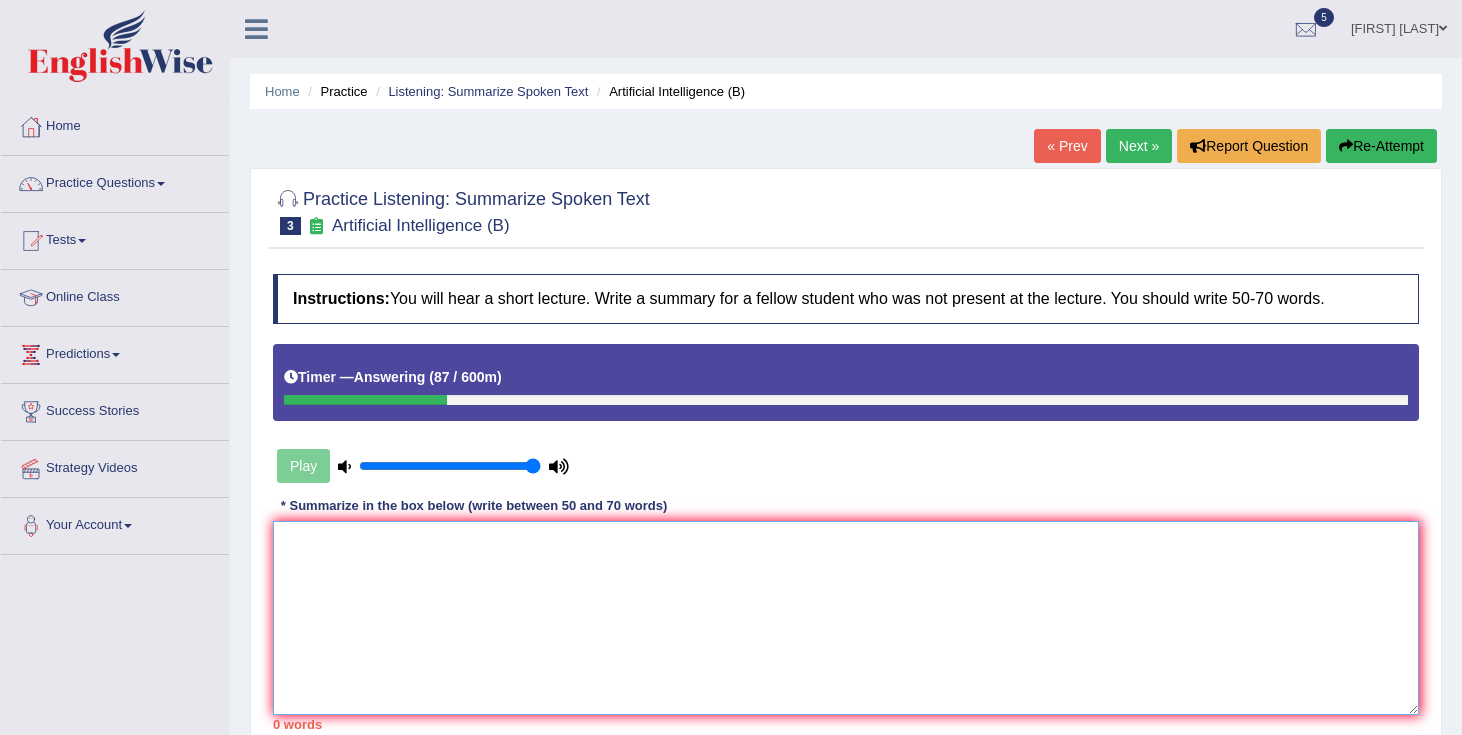 click at bounding box center (846, 618) 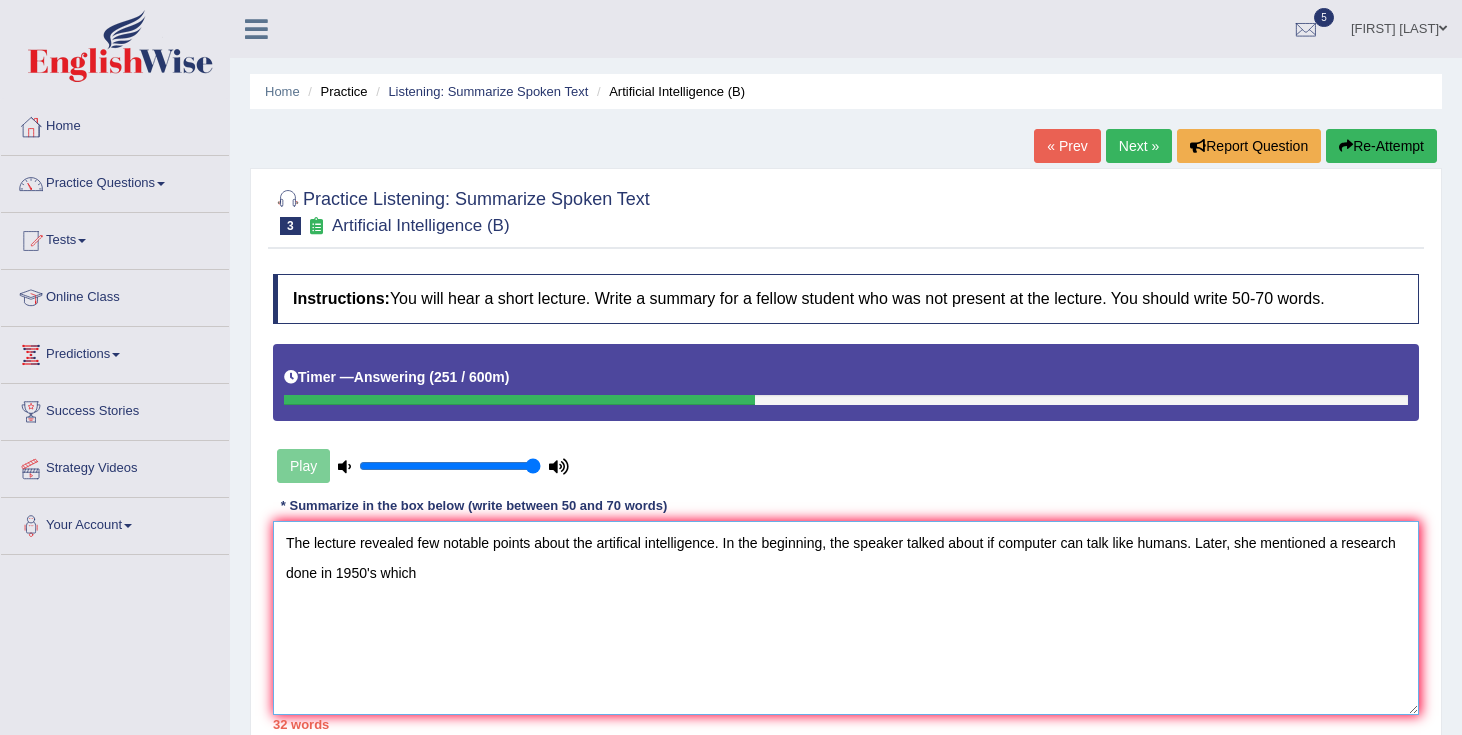 click on "The lecture revealed few notable points about the artifical intelligence. In the beginning, the speaker talked about if computer can talk like humans. Later, she mentioned a research done in 1950's which" at bounding box center [846, 618] 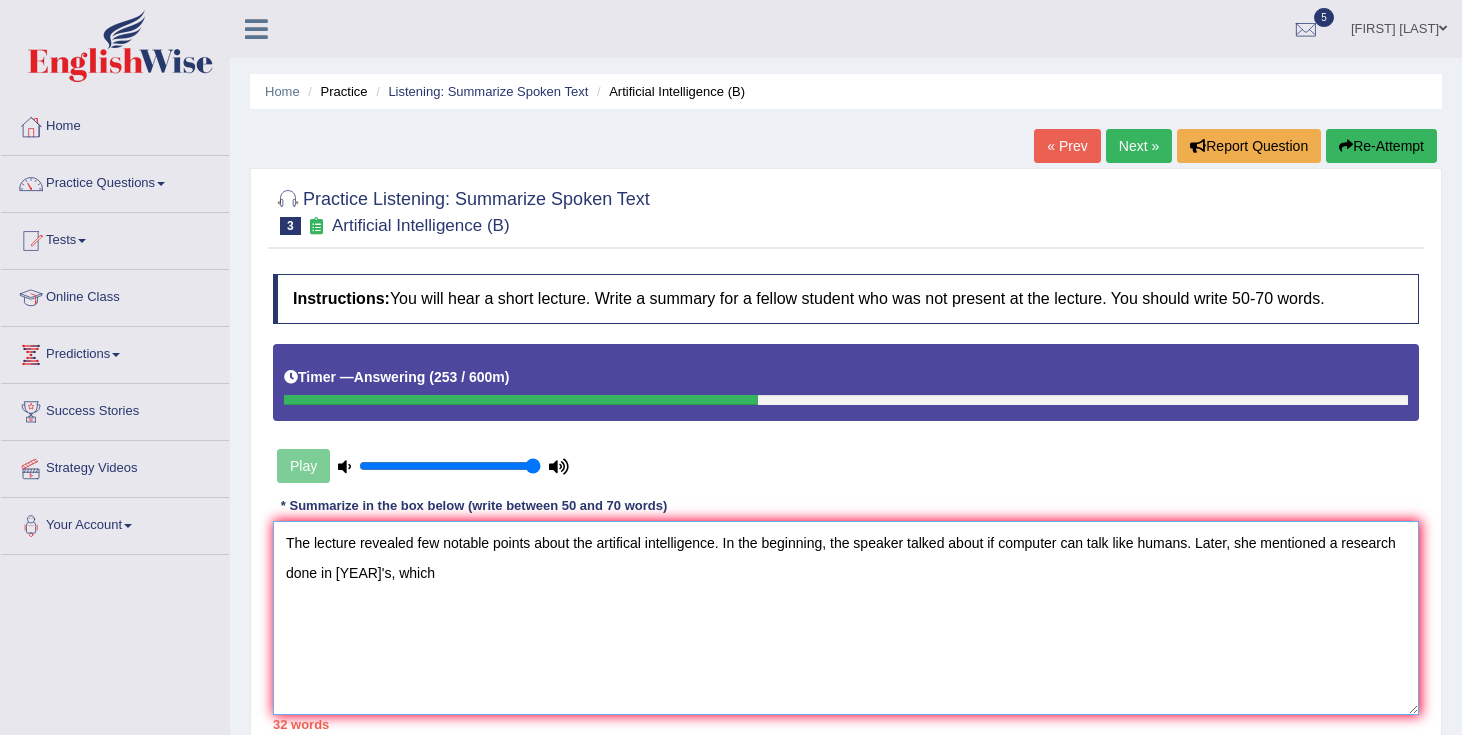 click on "The lecture revealed few notable points about the artifical intelligence. In the beginning, the speaker talked about if computer can talk like humans. Later, she mentioned a research done in [YEAR]'s, which" at bounding box center (846, 618) 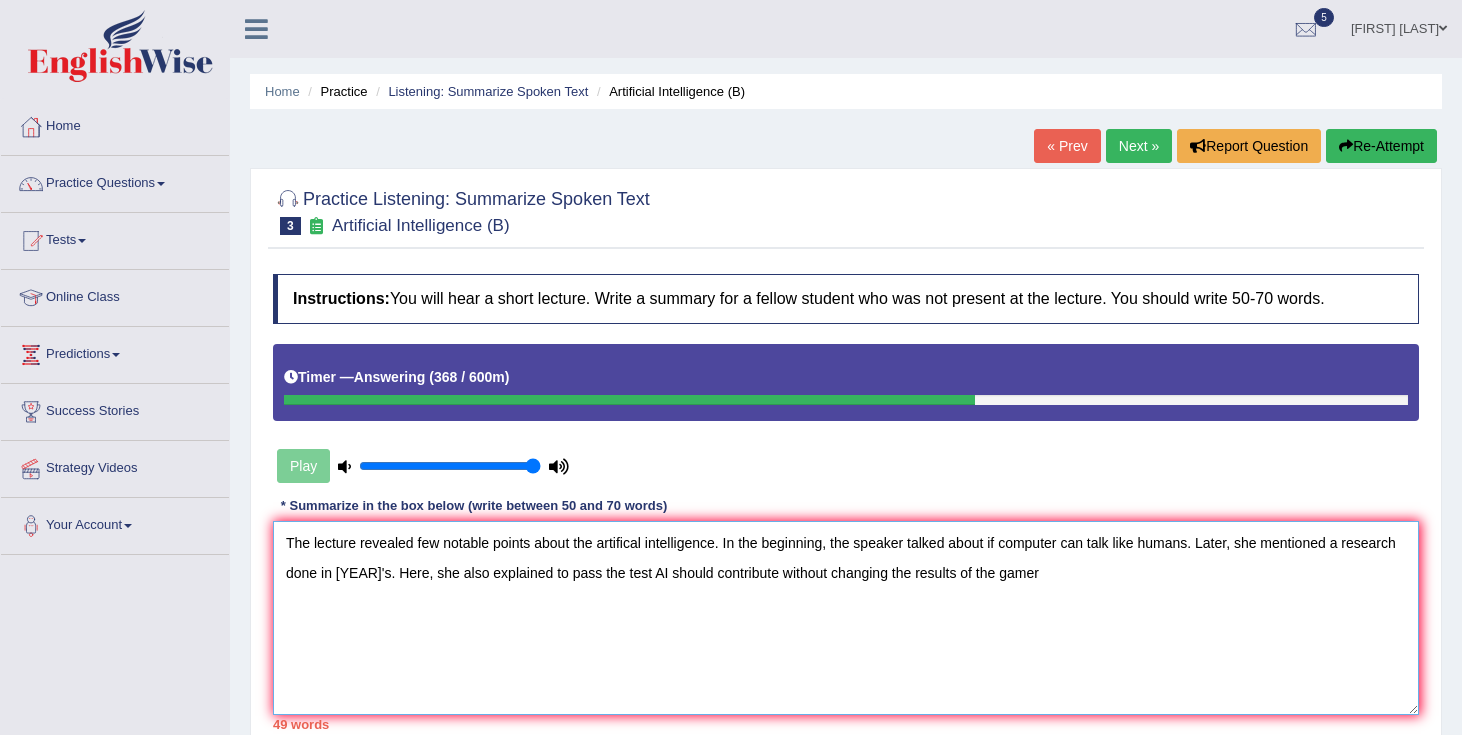 click on "The lecture revealed few notable points about the artifical intelligence. In the beginning, the speaker talked about if computer can talk like humans. Later, she mentioned a research done in [YEAR]'s. Here, she also explained to pass the test AI should contribute without changing the results of the gamer" at bounding box center (846, 618) 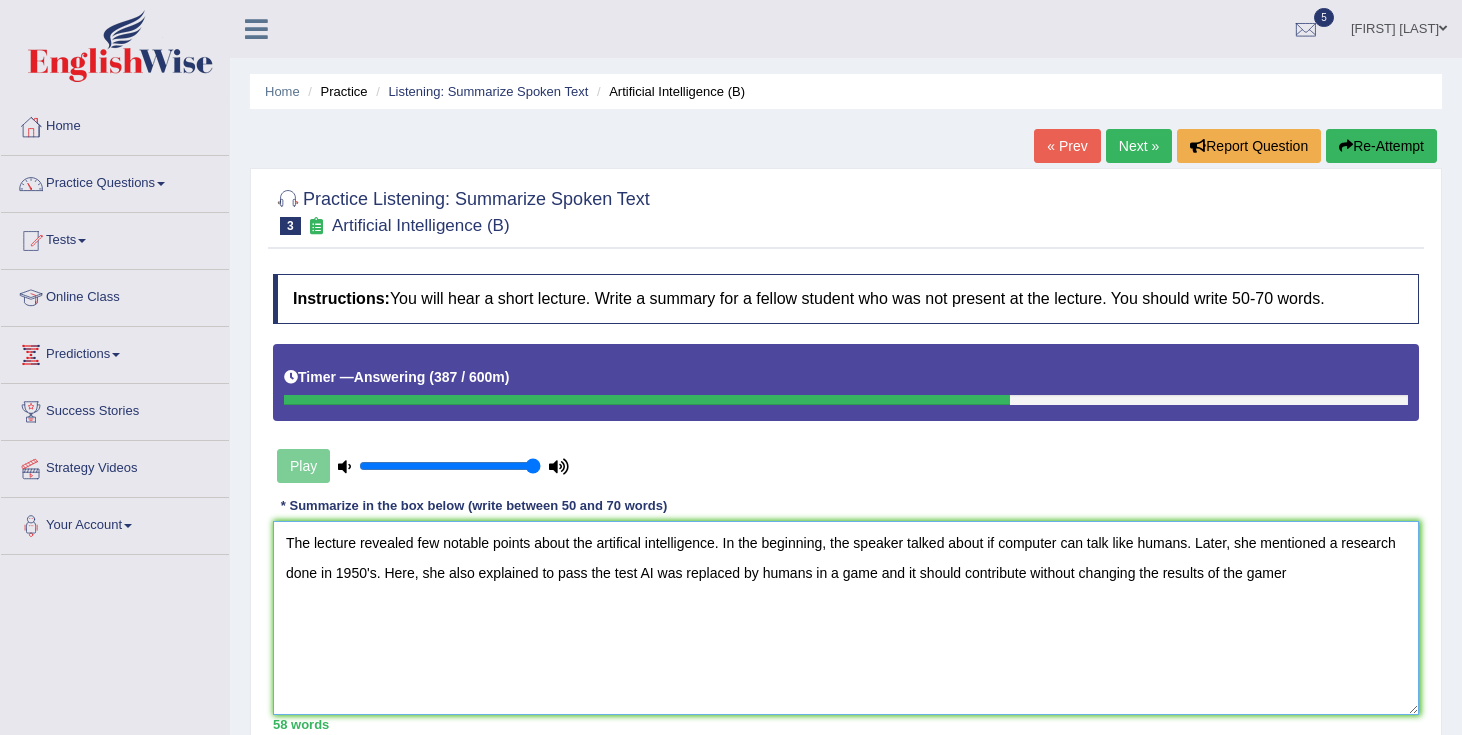 drag, startPoint x: 1220, startPoint y: 576, endPoint x: 1316, endPoint y: 576, distance: 96 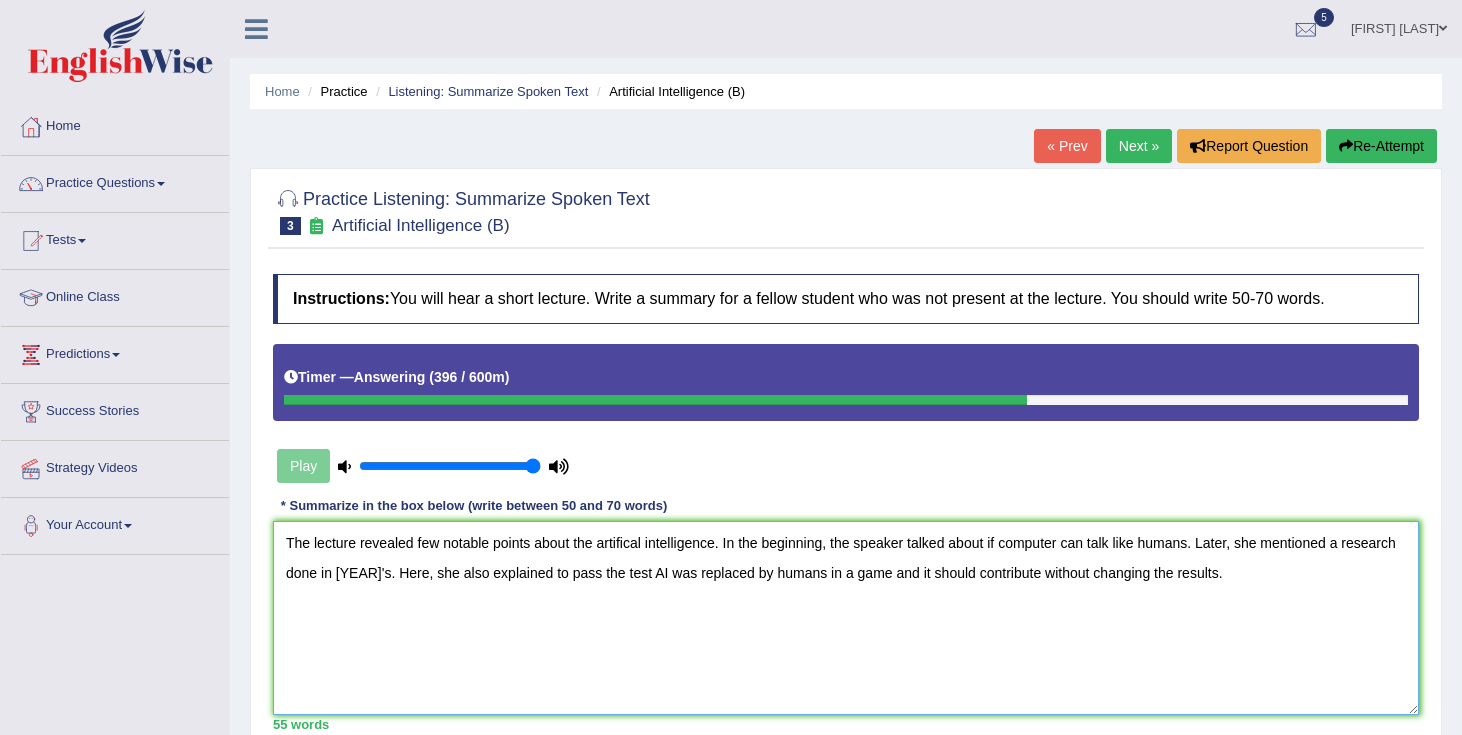 click on "The lecture revealed few notable points about the artifical intelligence. In the beginning, the speaker talked about if computer can talk like humans. Later, she mentioned a research done in [YEAR]'s. Here, she also explained to pass the test AI was replaced by humans in a game and it should contribute without changing the results." at bounding box center (846, 618) 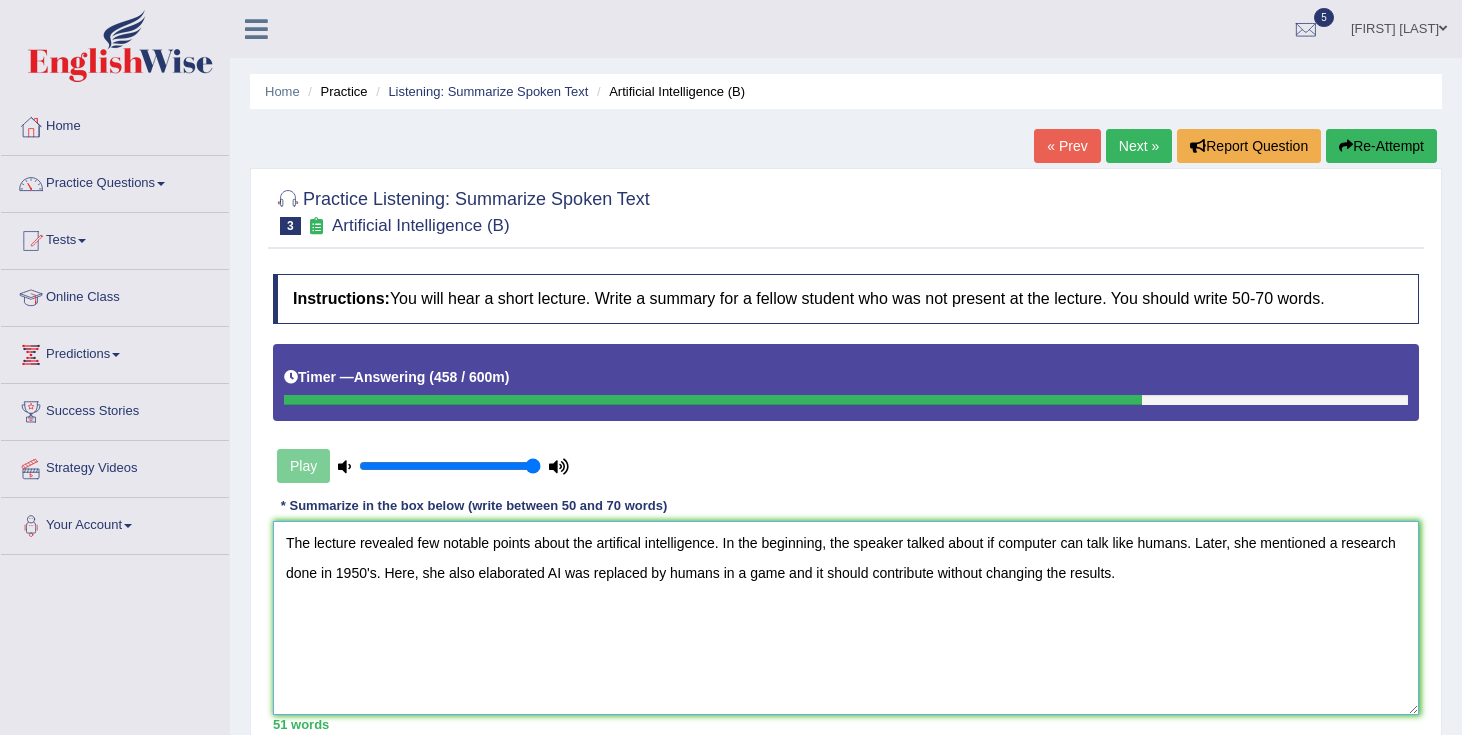 click on "The lecture revealed few notable points about the artifical intelligence. In the beginning, the speaker talked about if computer can talk like humans. Later, she mentioned a research done in 1950's. Here, she also elaborated AI was replaced by humans in a game and it should contribute without changing the results." at bounding box center [846, 618] 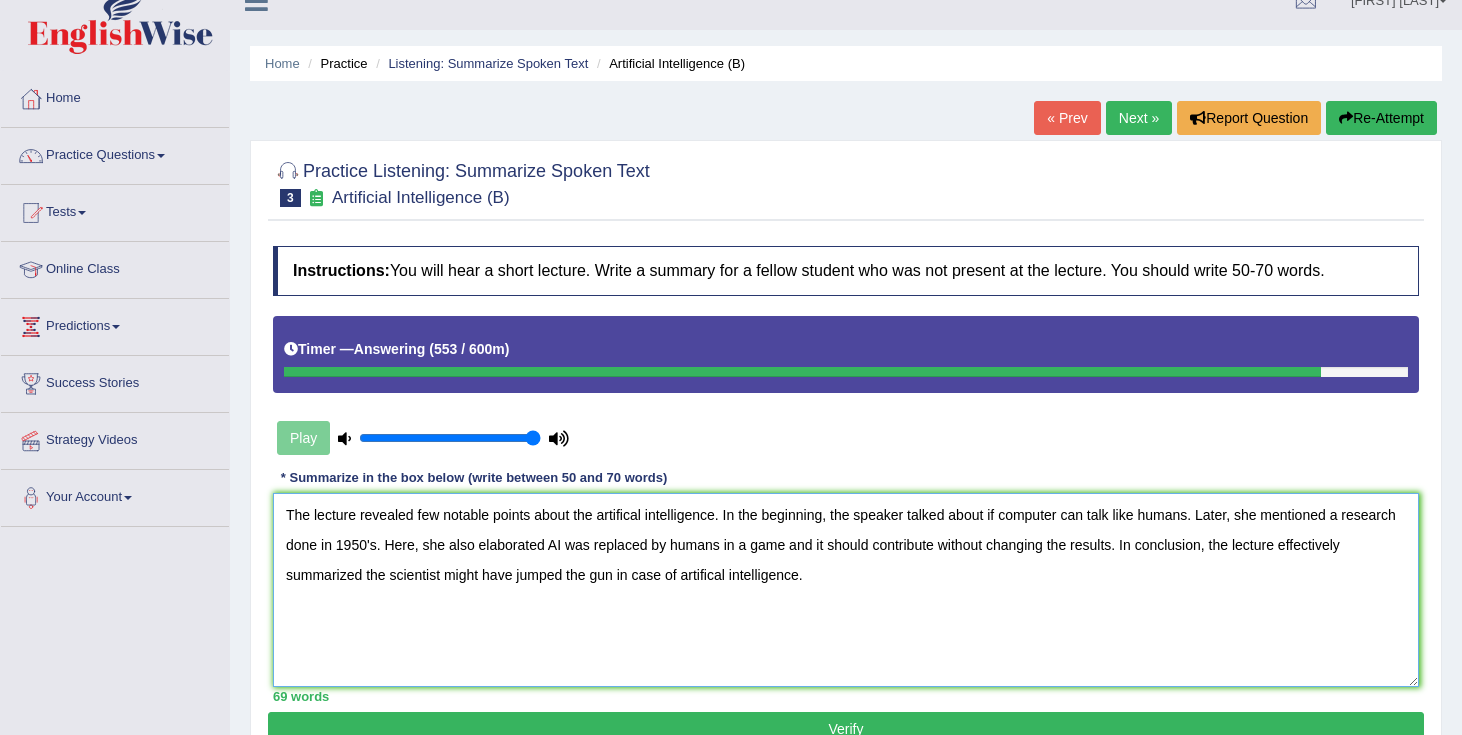 scroll, scrollTop: 36, scrollLeft: 0, axis: vertical 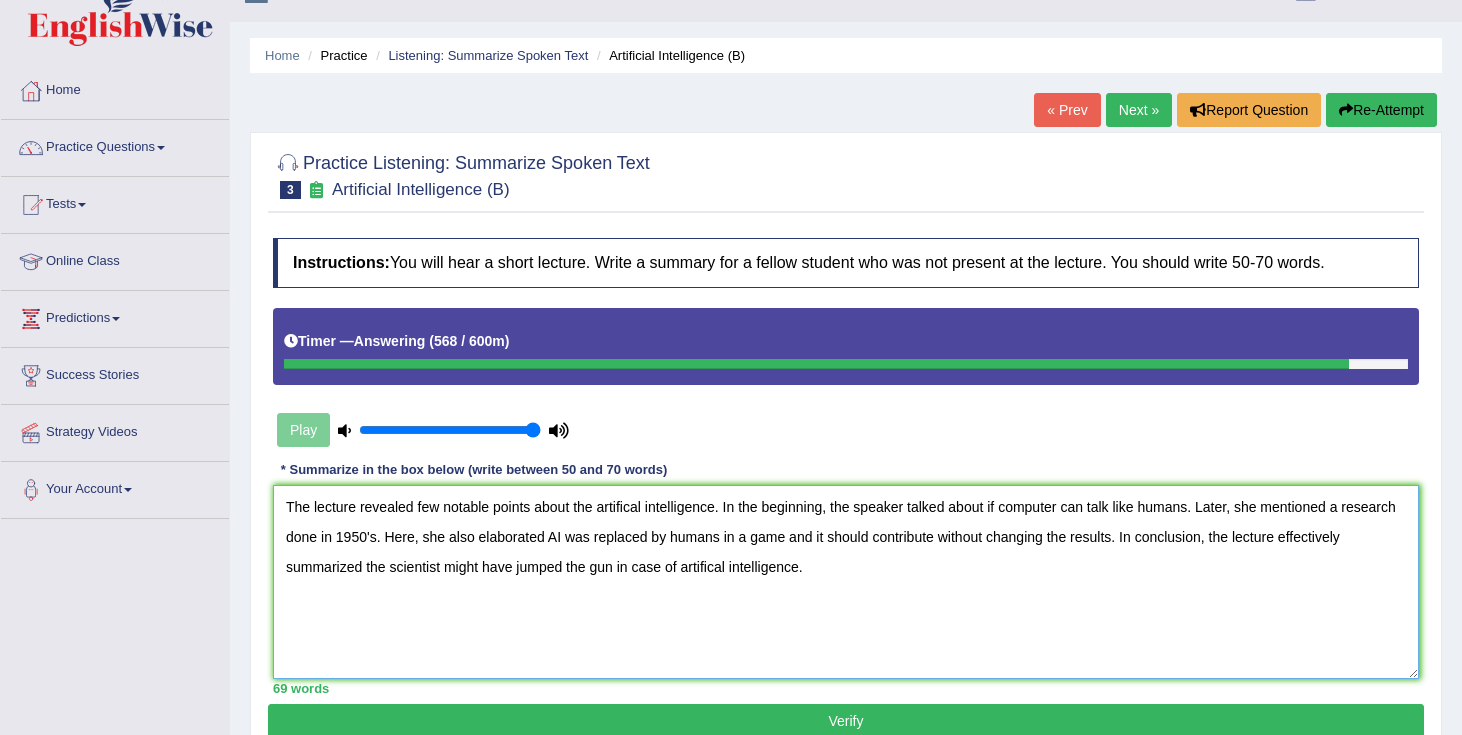 click on "The lecture revealed few notable points about the artifical intelligence. In the beginning, the speaker talked about if computer can talk like humans. Later, she mentioned a research done in 1950's. Here, she also elaborated AI was replaced by humans in a game and it should contribute without changing the results. In conclusion, the lecture effectively summarized the scientist might have jumped the gun in case of artifical intelligence." at bounding box center (846, 582) 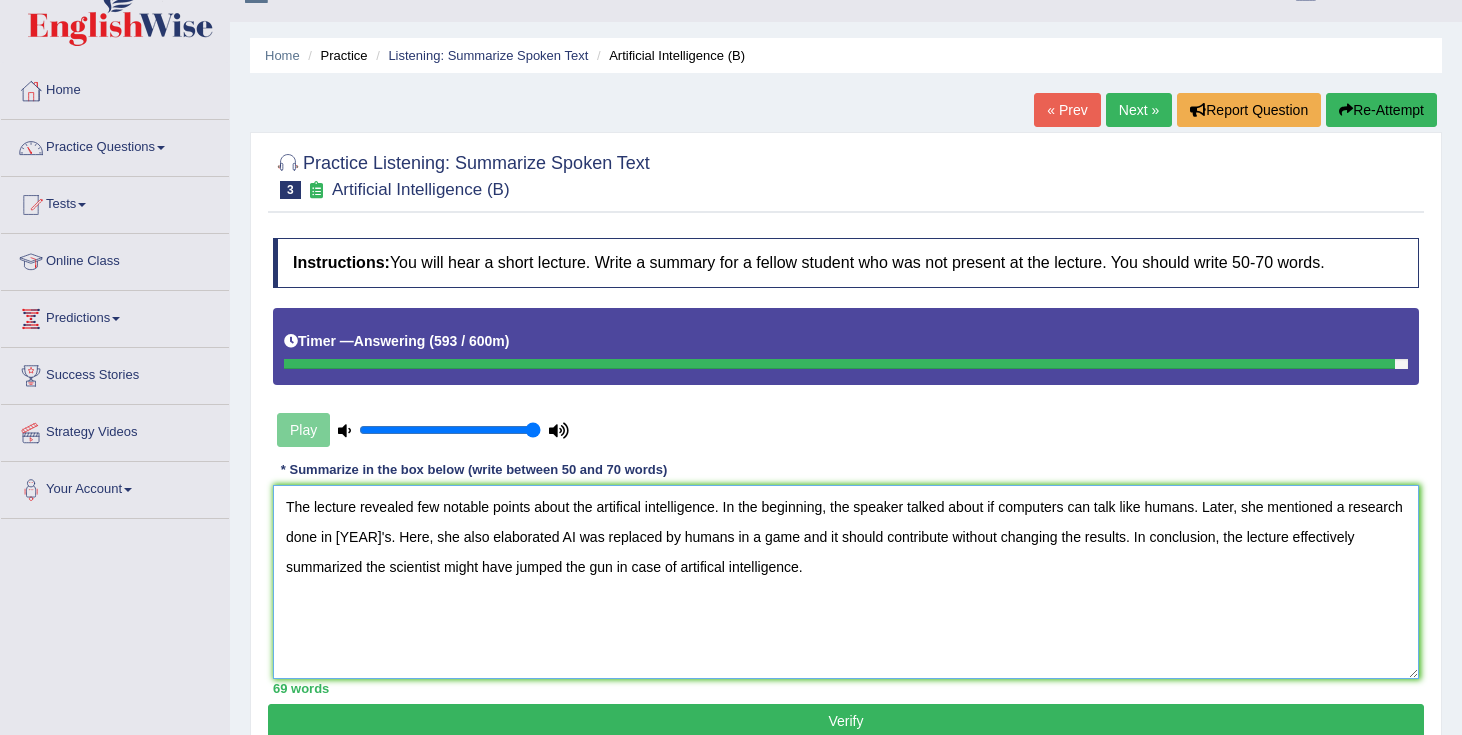 click on "The lecture revealed few notable points about the artifical intelligence. In the beginning, the speaker talked about if computers can talk like humans. Later, she mentioned a research done in 1950's. Here, she also elaborated AI was replaced by humans in a game and it should contribute without changing the results. In conclusion, the lecture effectively summarized the scientist might have jumped the gun in case of artifical intelligence." at bounding box center (846, 582) 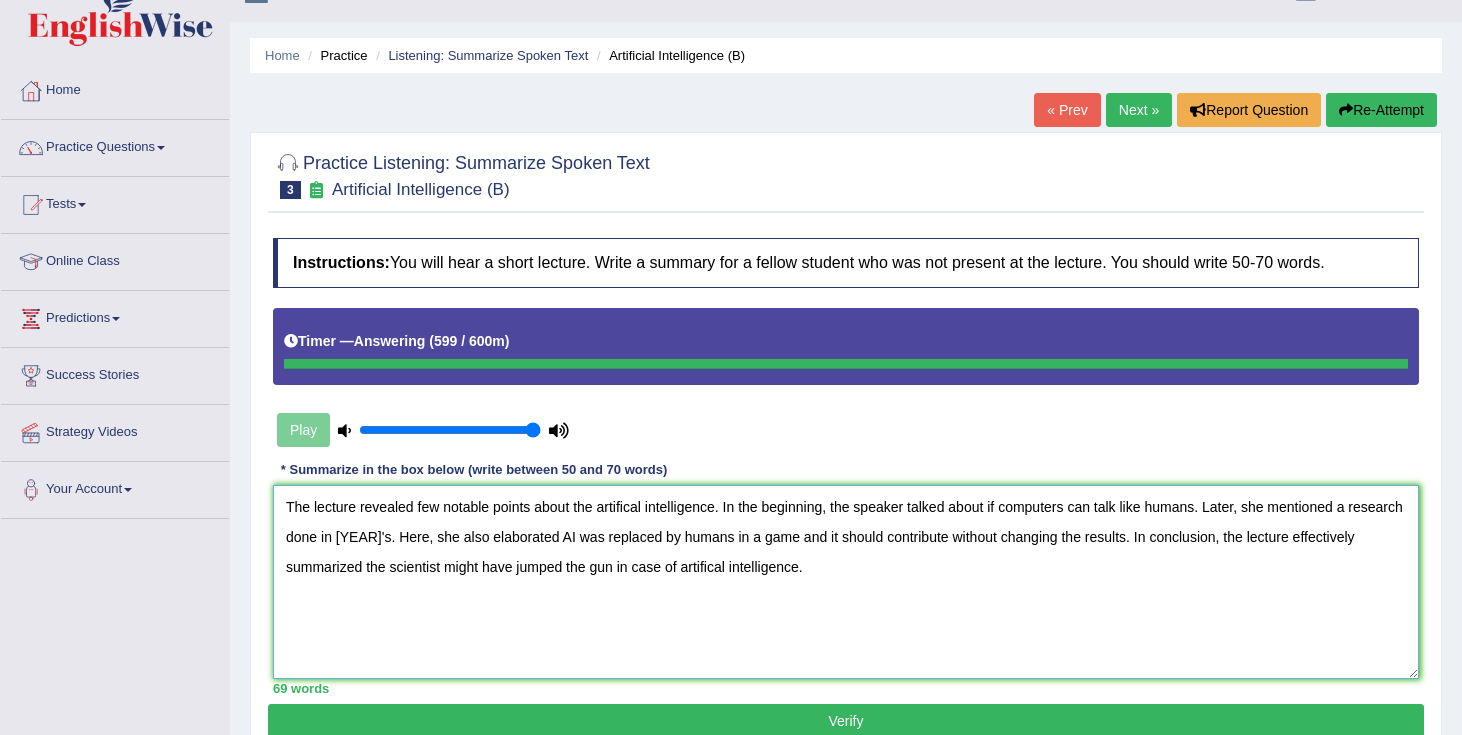 type on "The lecture revealed few notable points about the artifical intelligence. In the beginning, the speaker talked about if computers can talk like humans. Later, she mentioned a research done in 1950's. Here, she also elaborated AI was replaced by humans in a game and it should contribute without changing the results. In conclusion, the lecture effectively summarized the scientist might have jumped the gun in case of artifical intelligence." 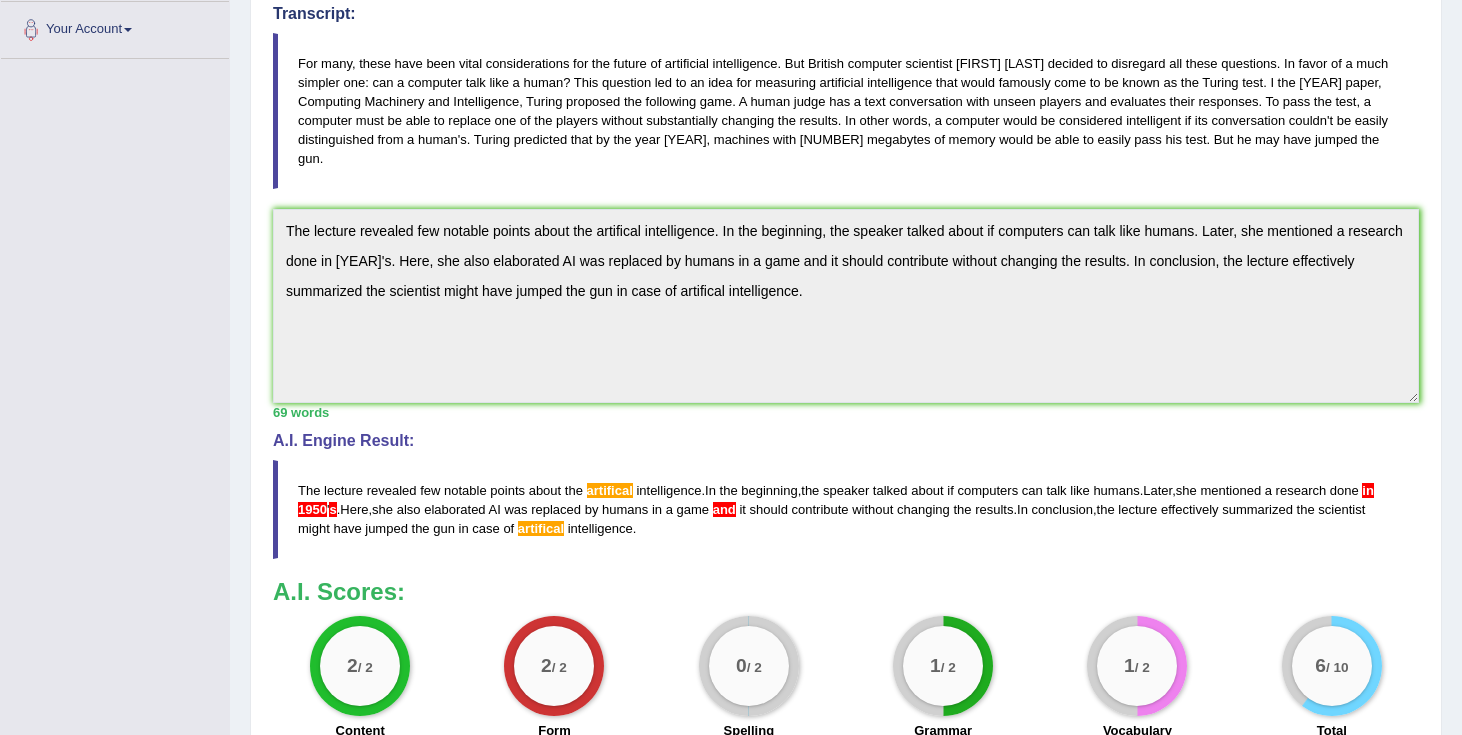 scroll, scrollTop: 504, scrollLeft: 0, axis: vertical 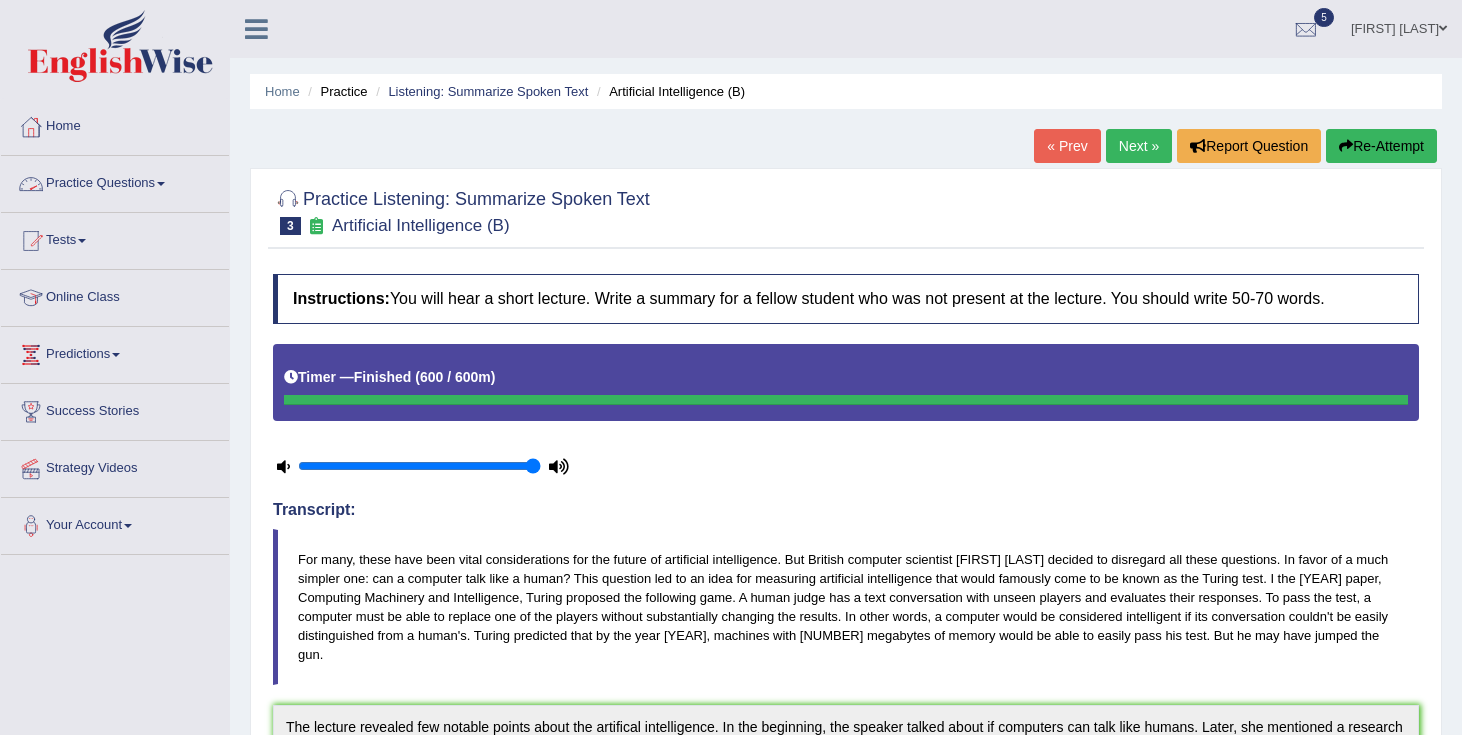 click on "Practice Questions" at bounding box center (115, 181) 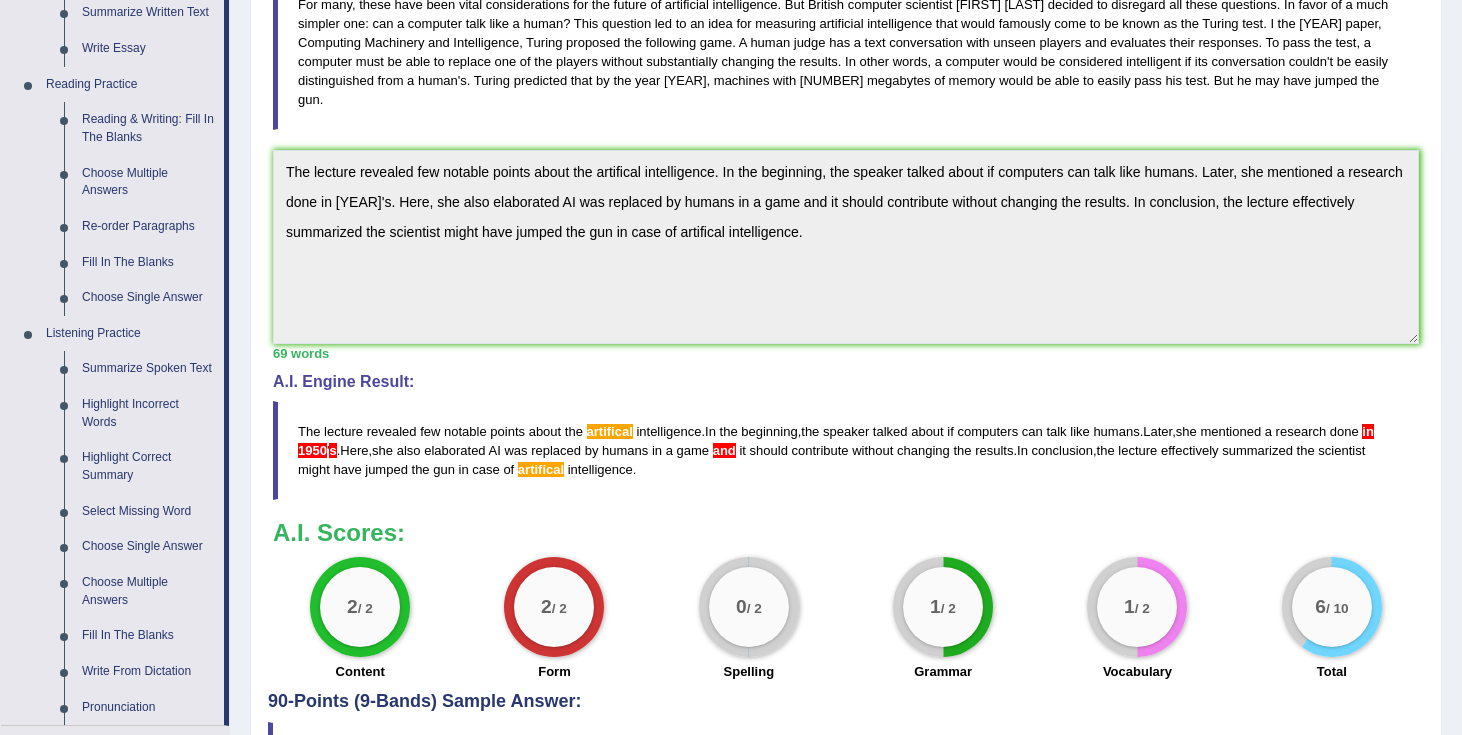 scroll, scrollTop: 560, scrollLeft: 0, axis: vertical 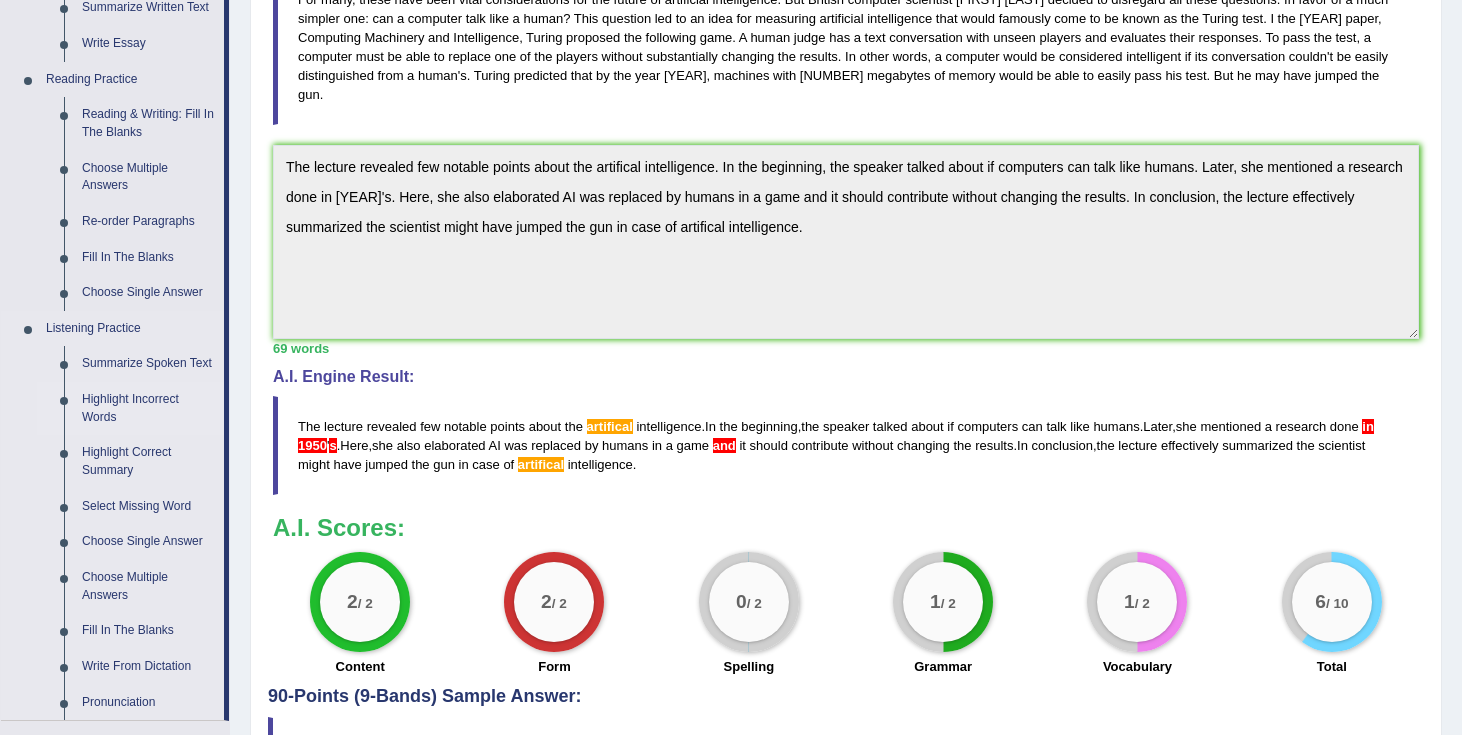 click on "Highlight Incorrect Words" at bounding box center [148, 408] 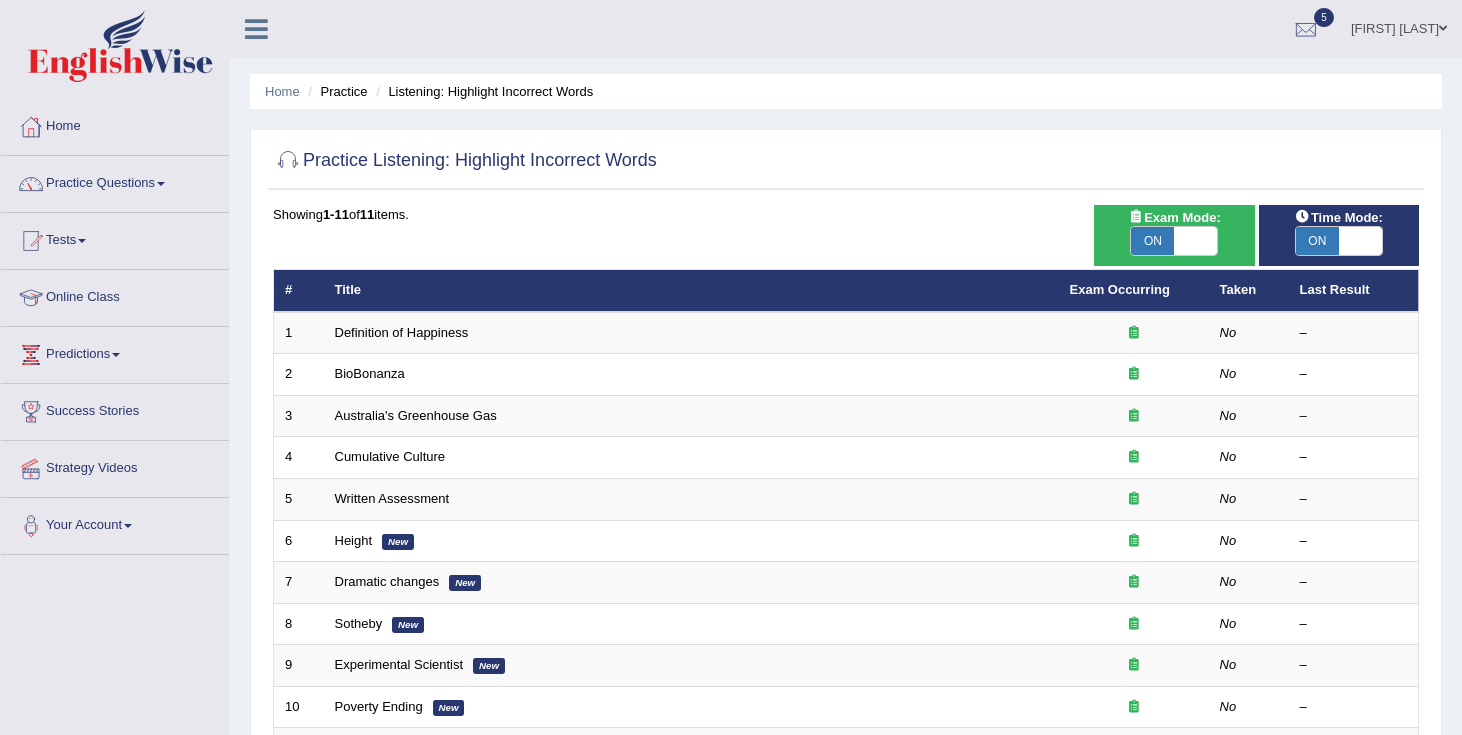 scroll, scrollTop: 0, scrollLeft: 0, axis: both 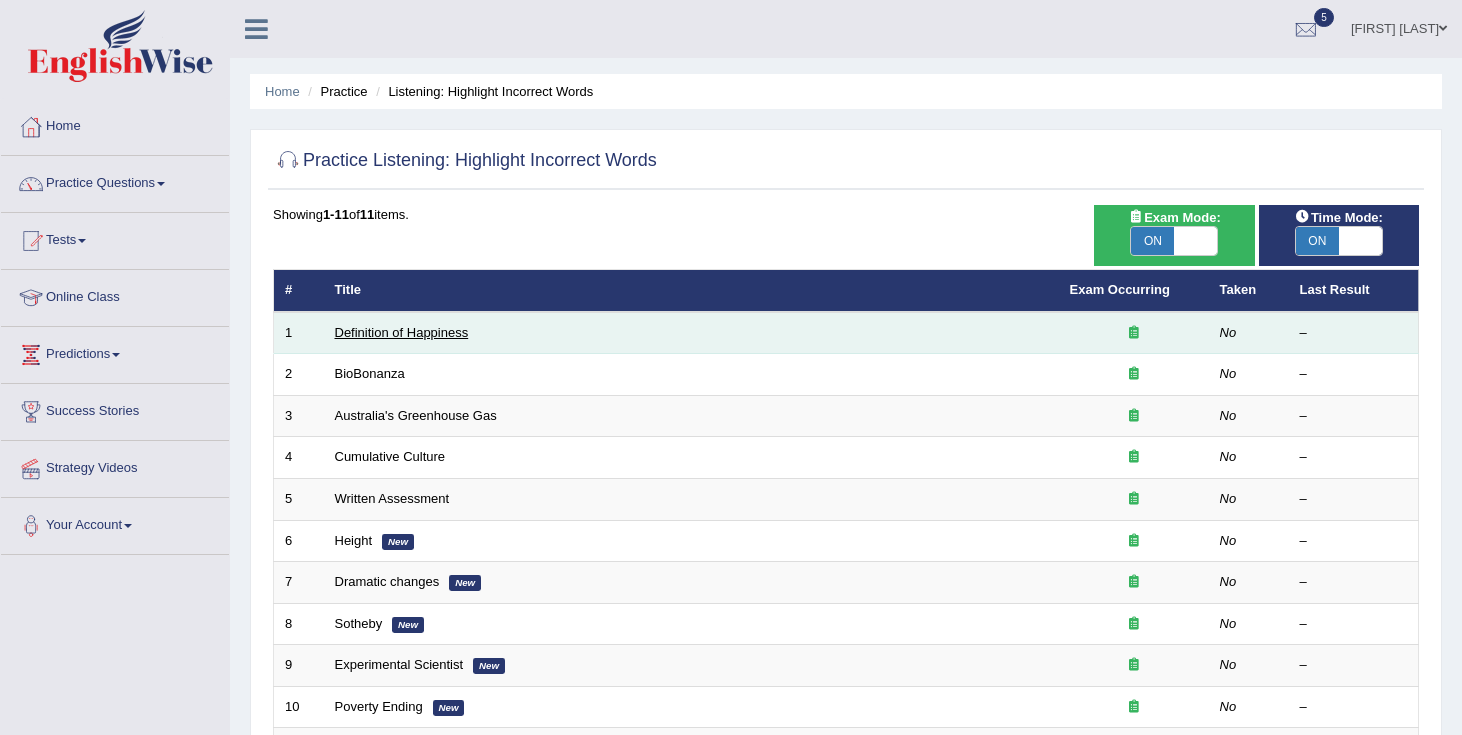 click on "Definition of Happiness" at bounding box center [402, 332] 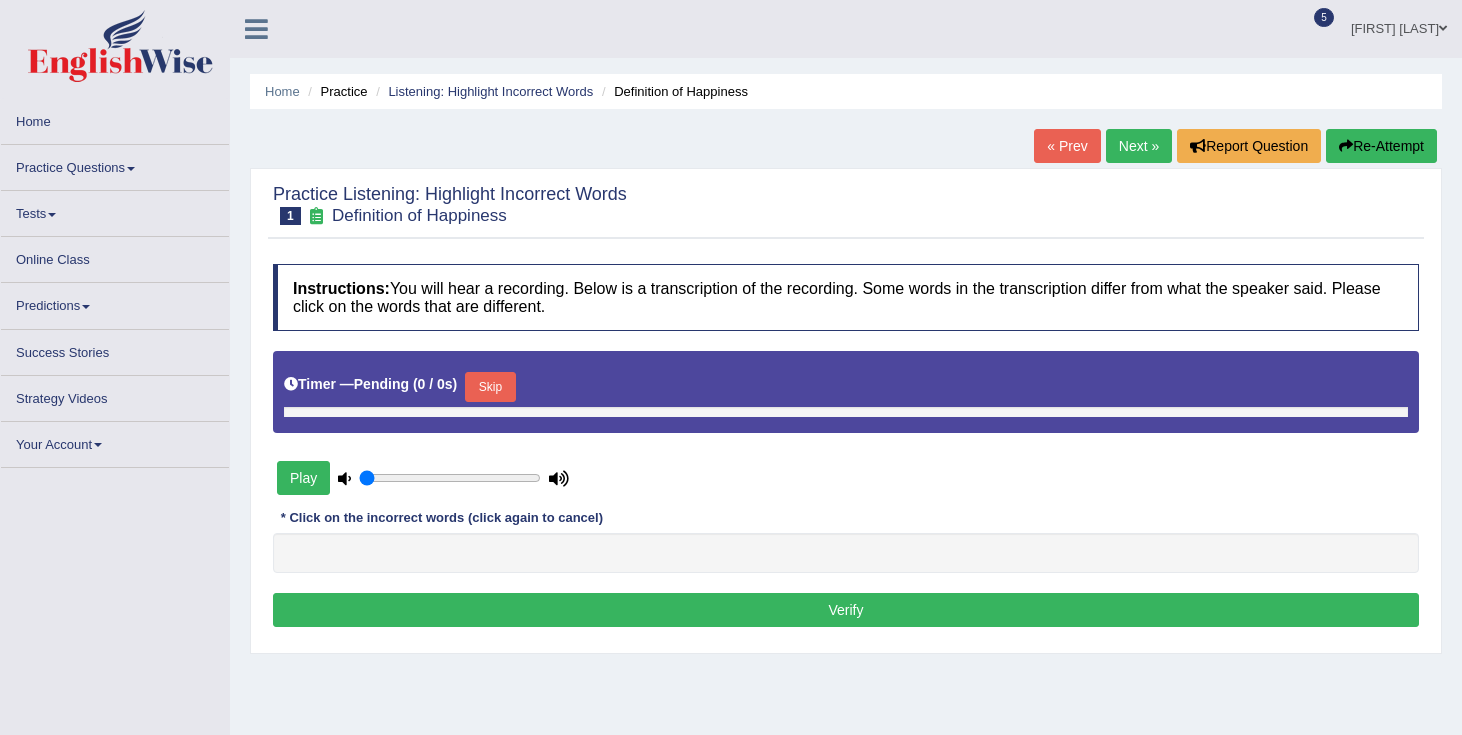 scroll, scrollTop: 0, scrollLeft: 0, axis: both 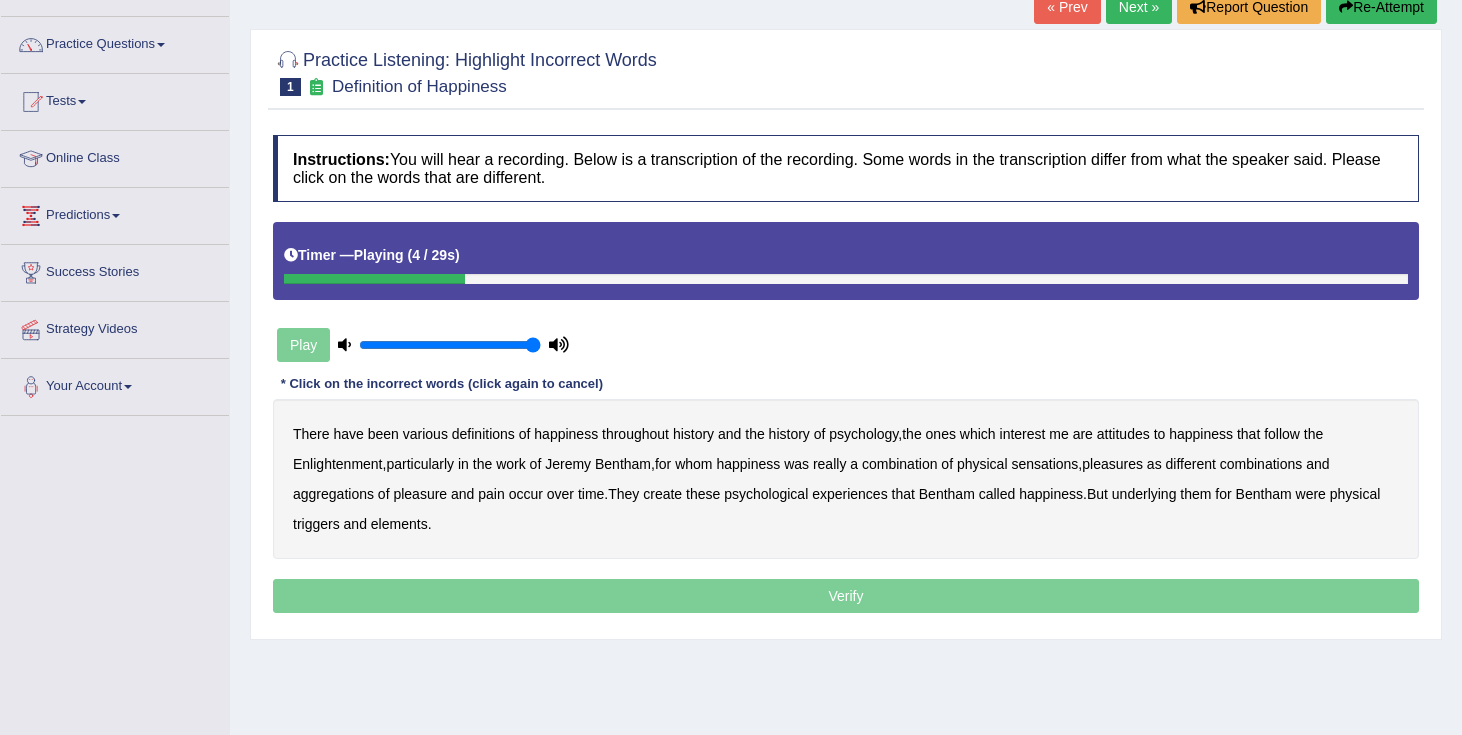 click on "psychology" at bounding box center [863, 434] 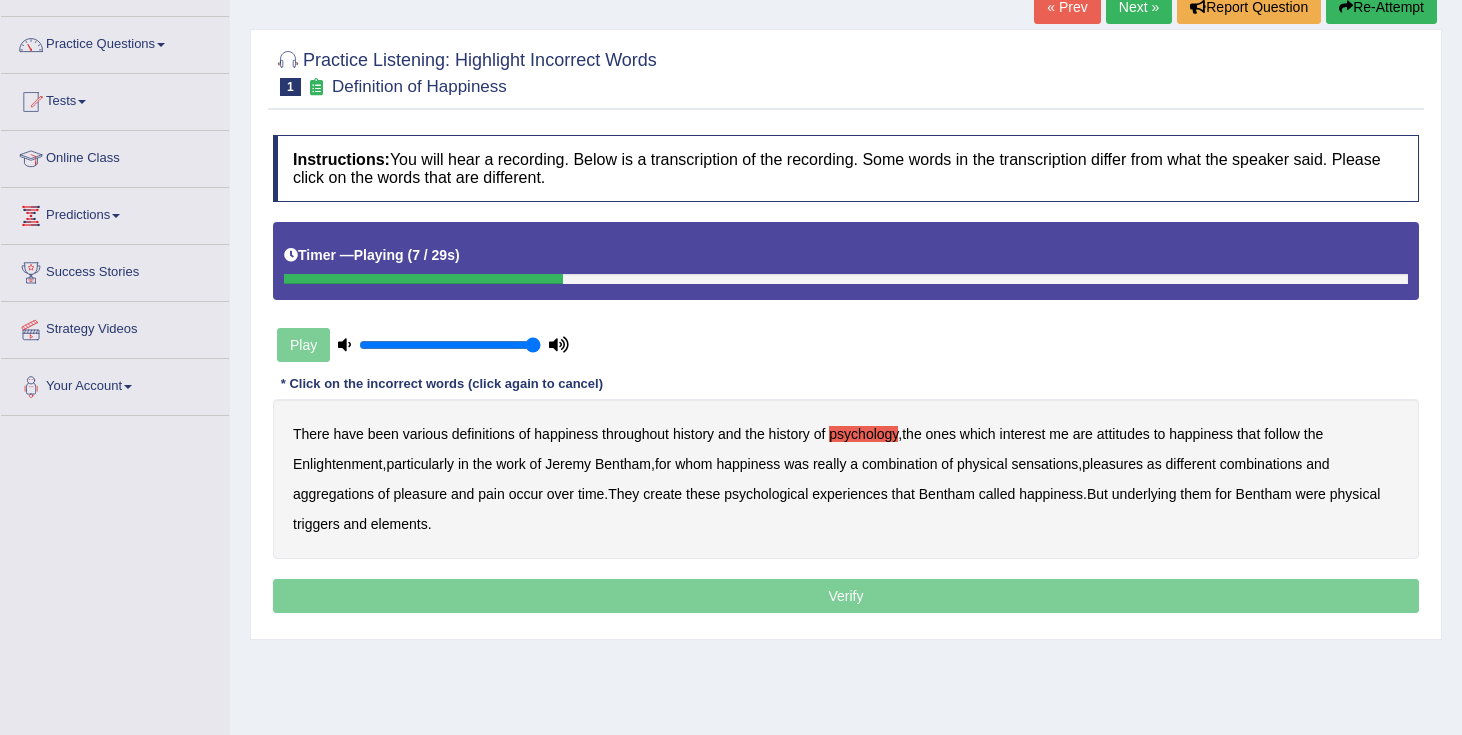click on "attitudes" at bounding box center (1123, 434) 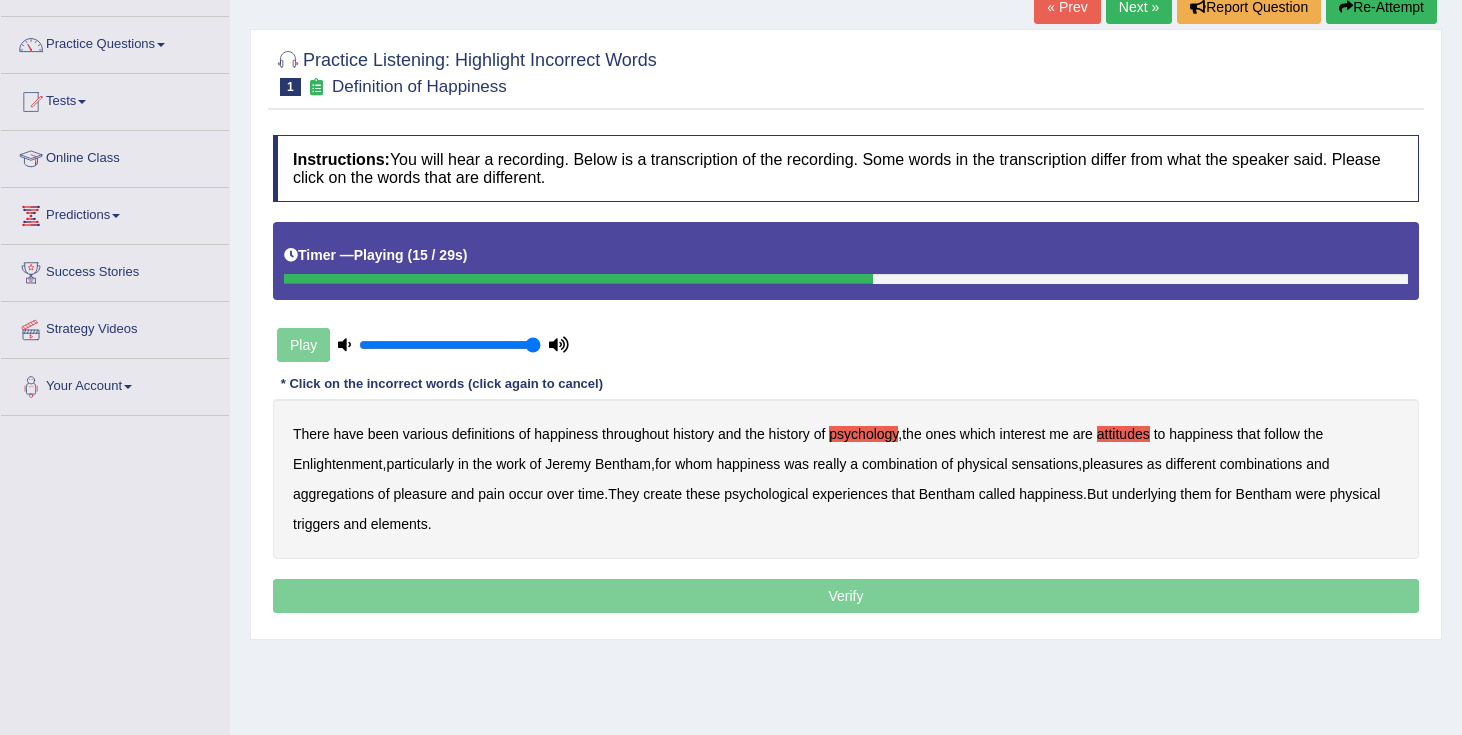 click on "sensations" at bounding box center (1044, 464) 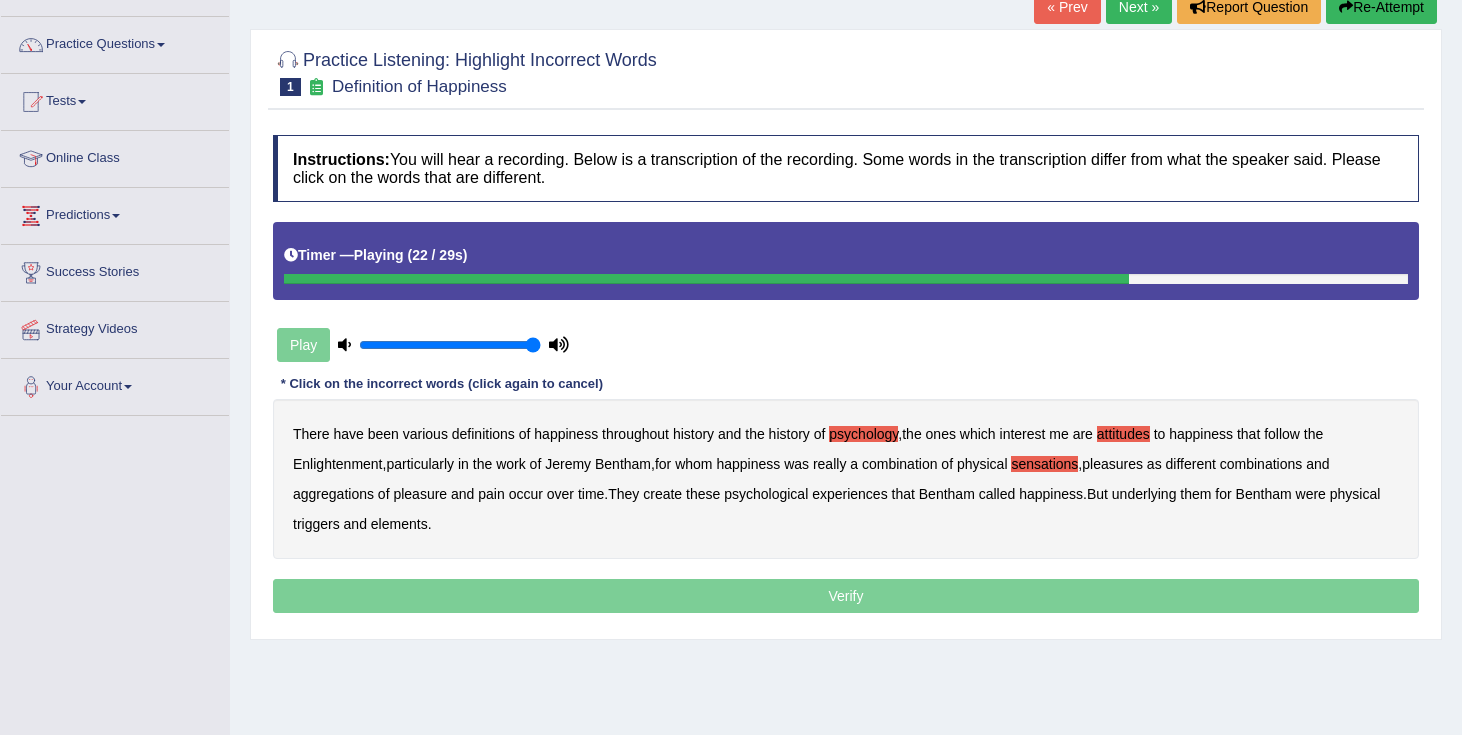 click on "create" at bounding box center [662, 494] 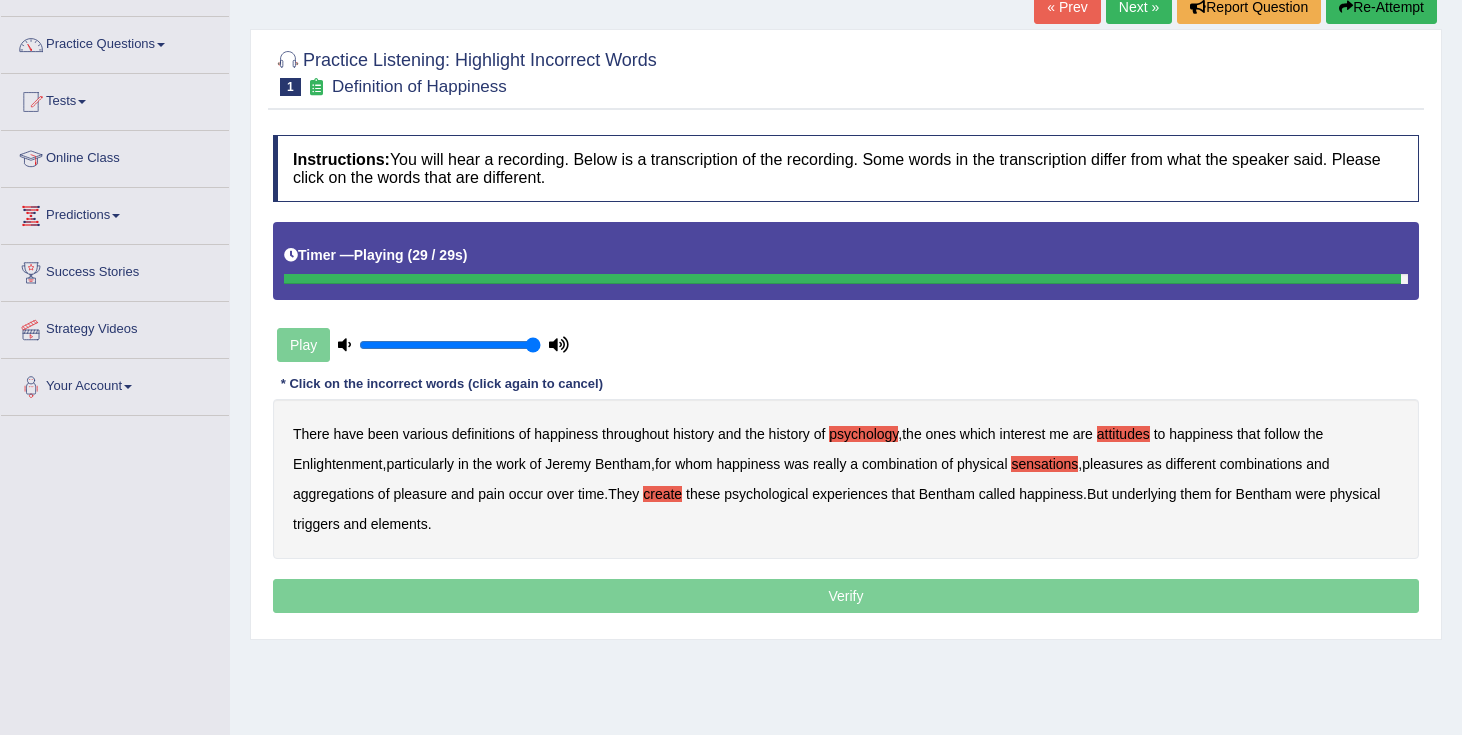click on "elements" at bounding box center [399, 524] 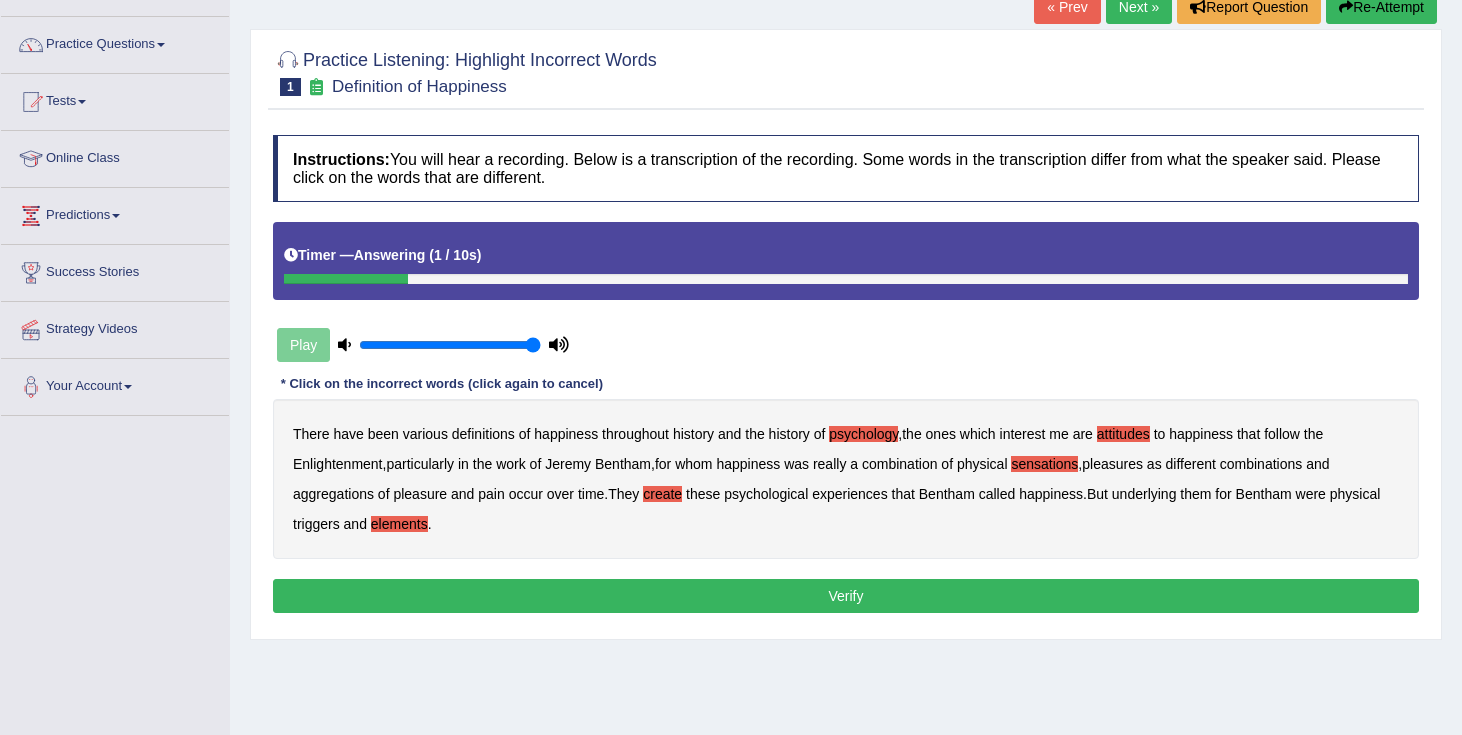 click on "Verify" at bounding box center (846, 596) 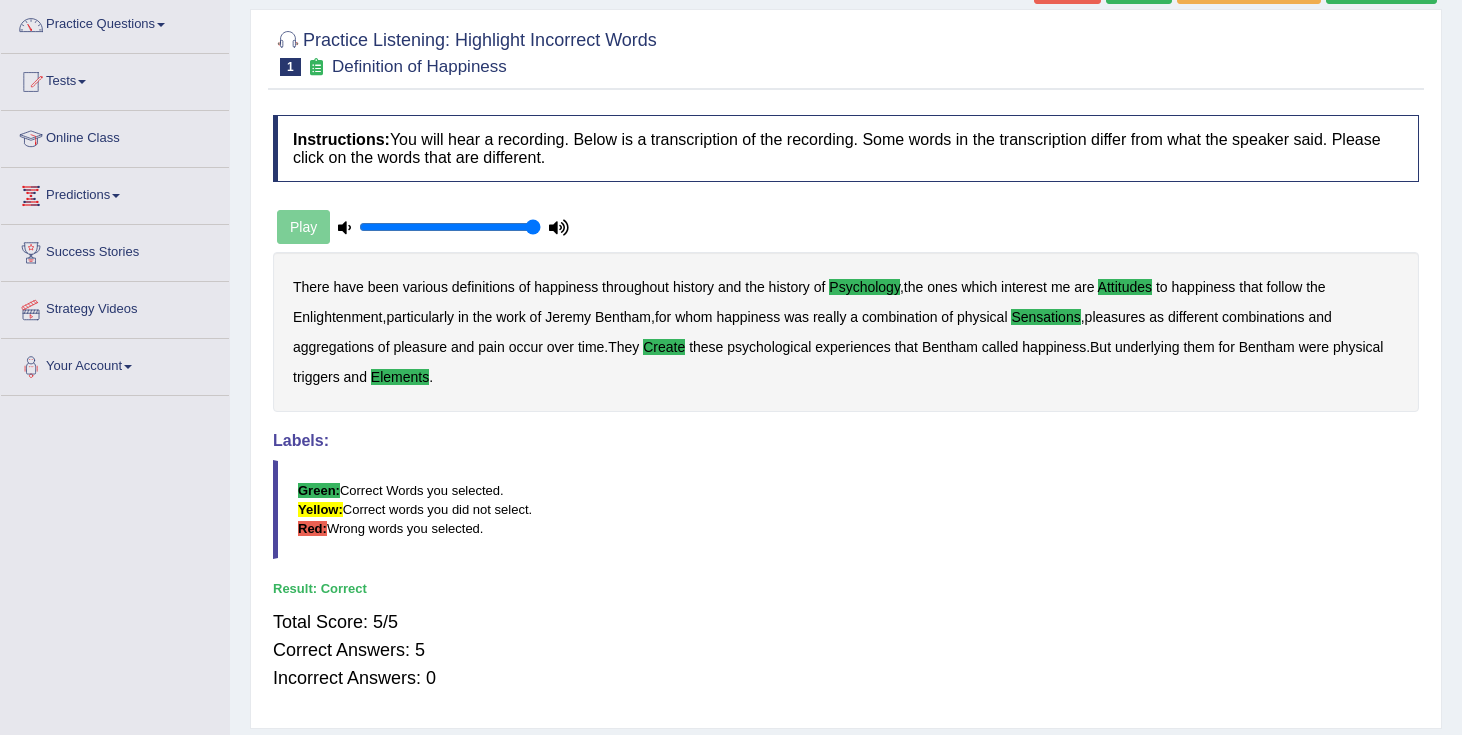 scroll, scrollTop: 0, scrollLeft: 0, axis: both 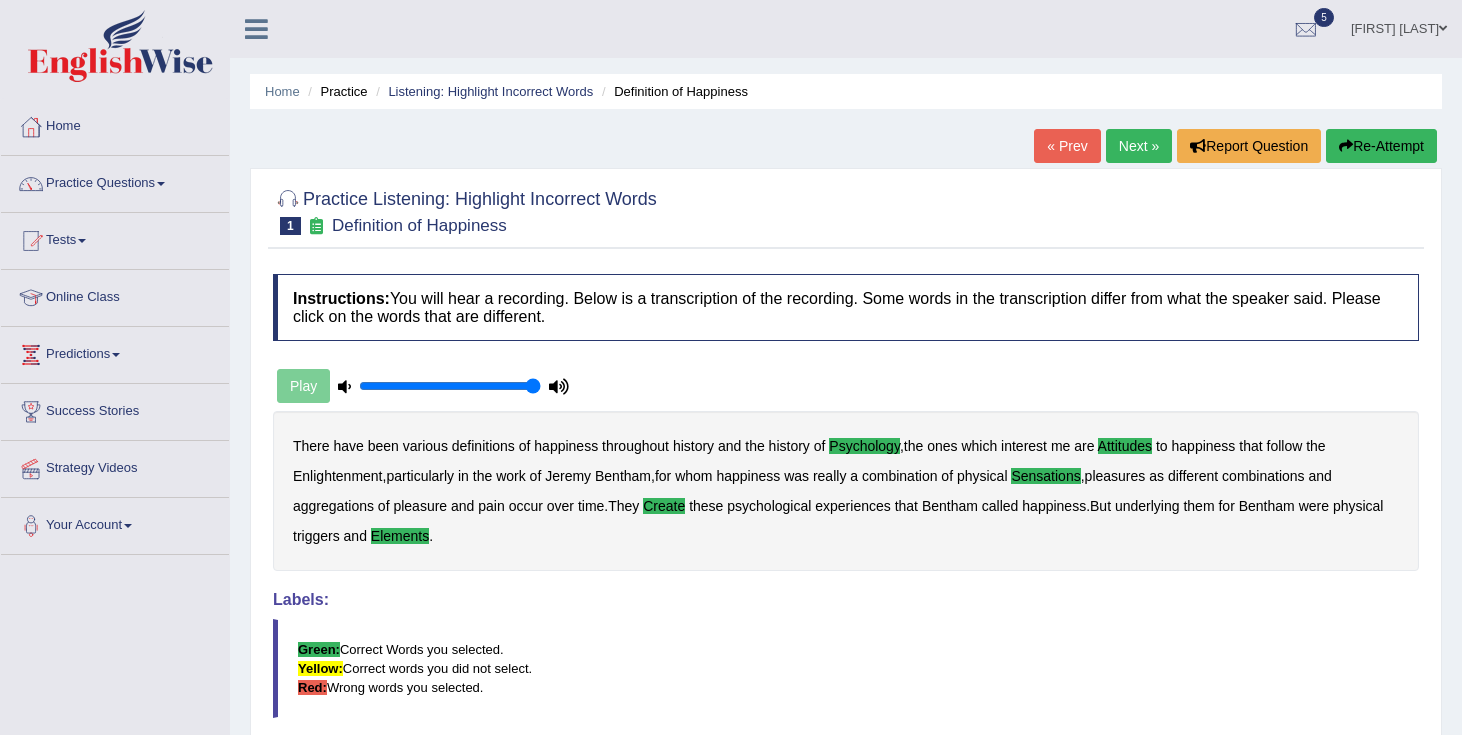 click on "Next »" at bounding box center (1139, 146) 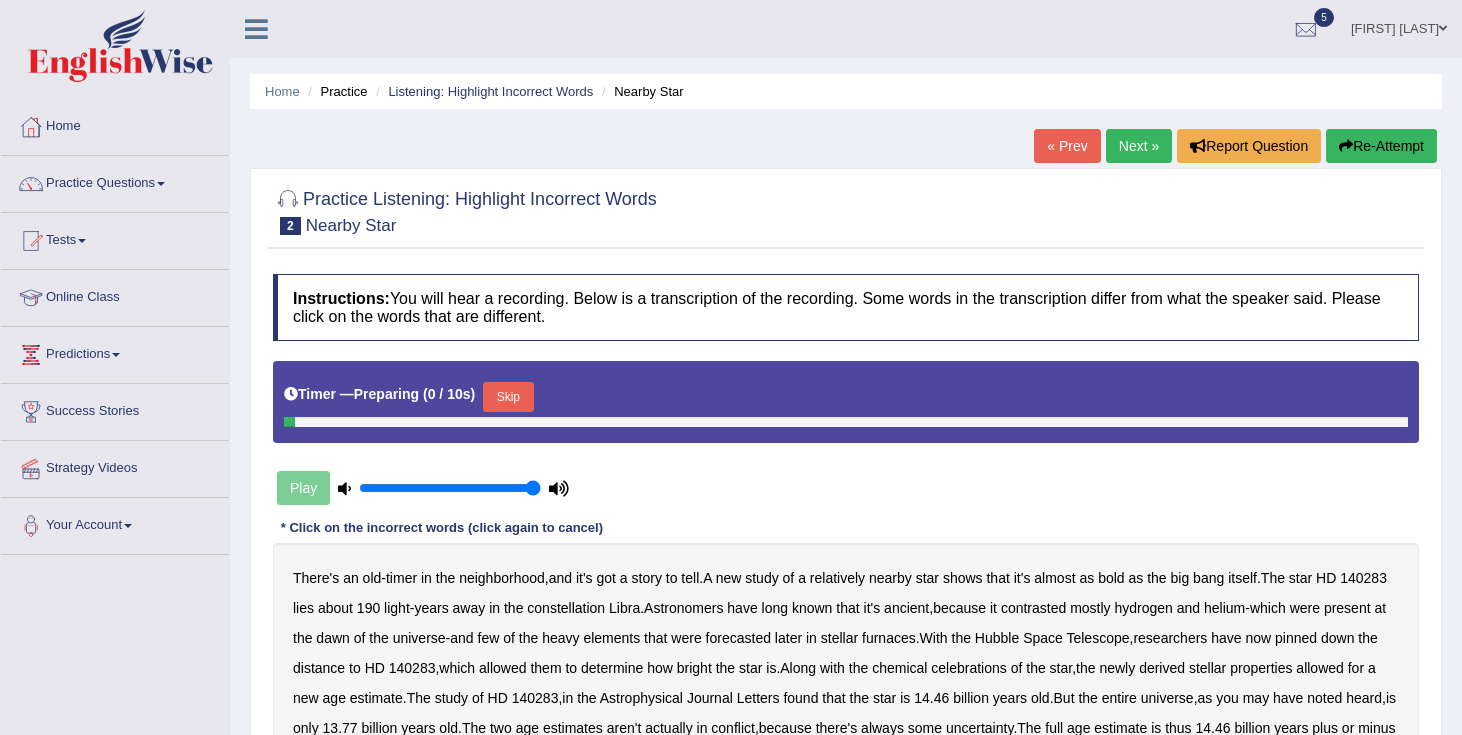 scroll, scrollTop: 0, scrollLeft: 0, axis: both 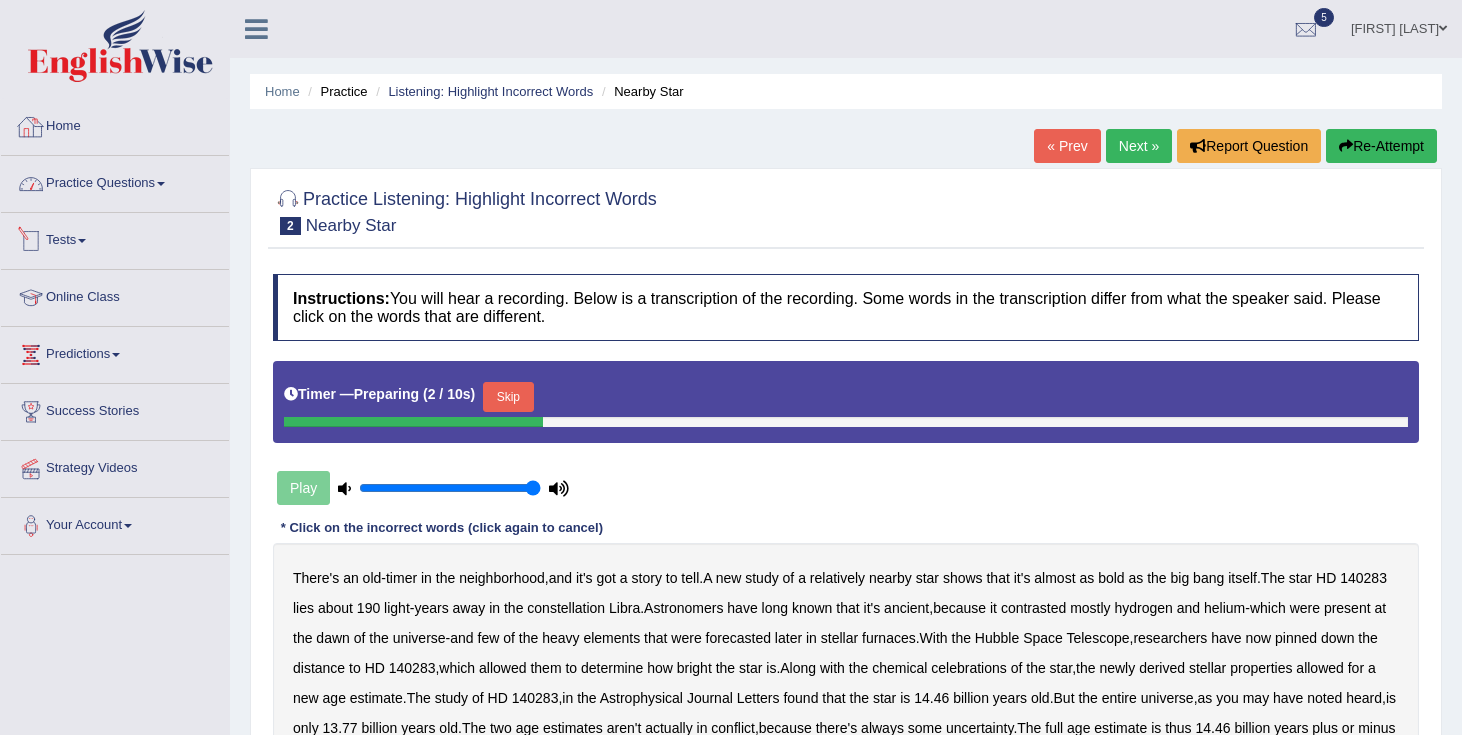 click on "Home" at bounding box center (115, 124) 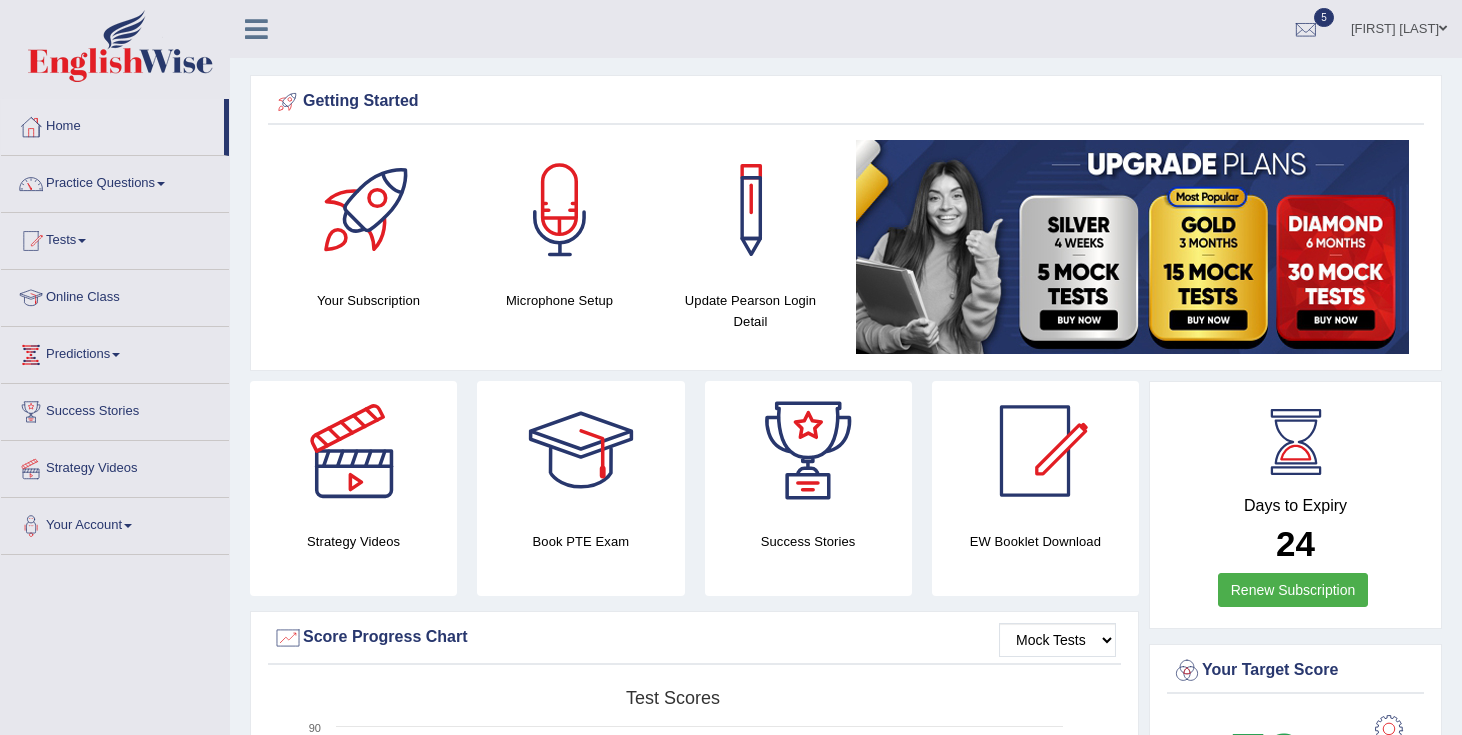 scroll, scrollTop: 0, scrollLeft: 0, axis: both 